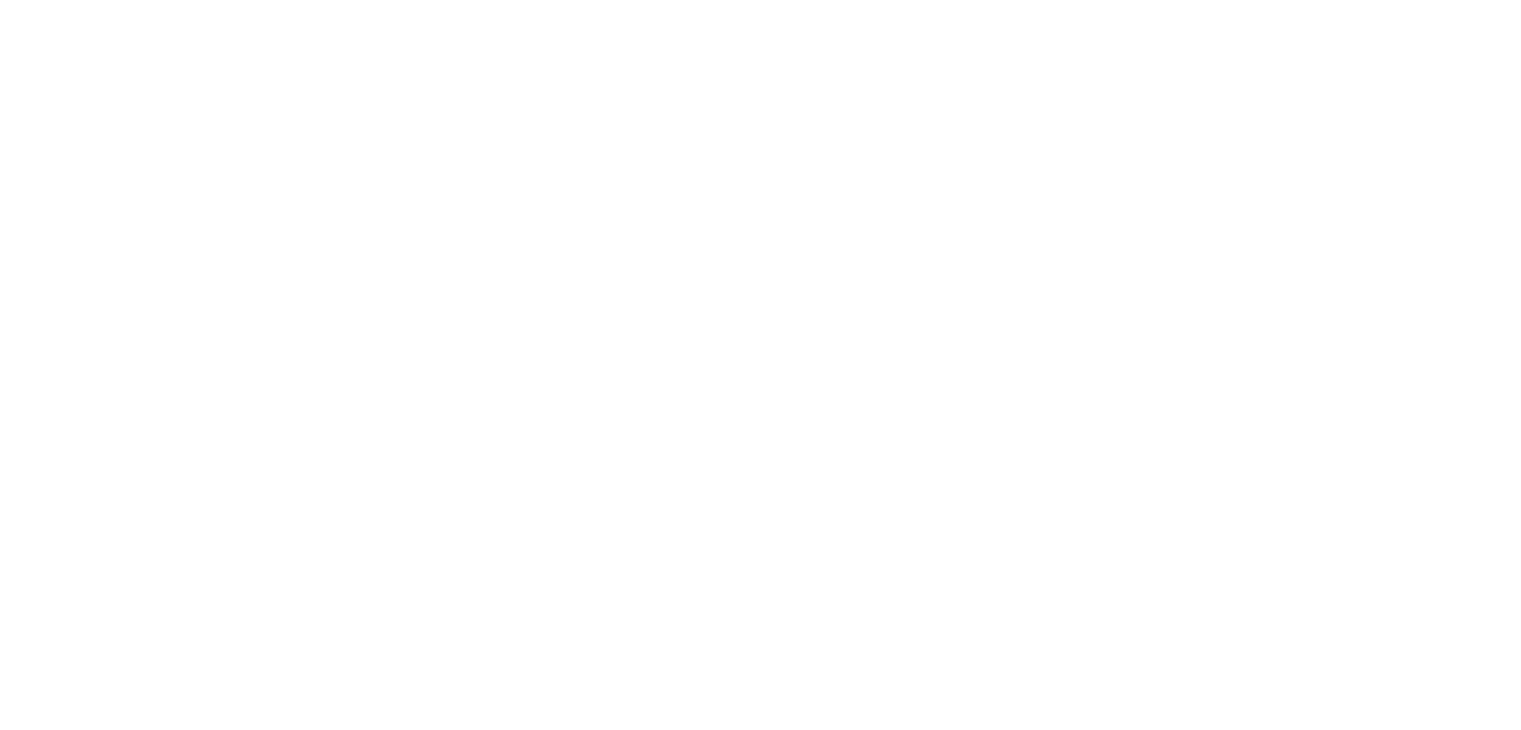 scroll, scrollTop: 0, scrollLeft: 0, axis: both 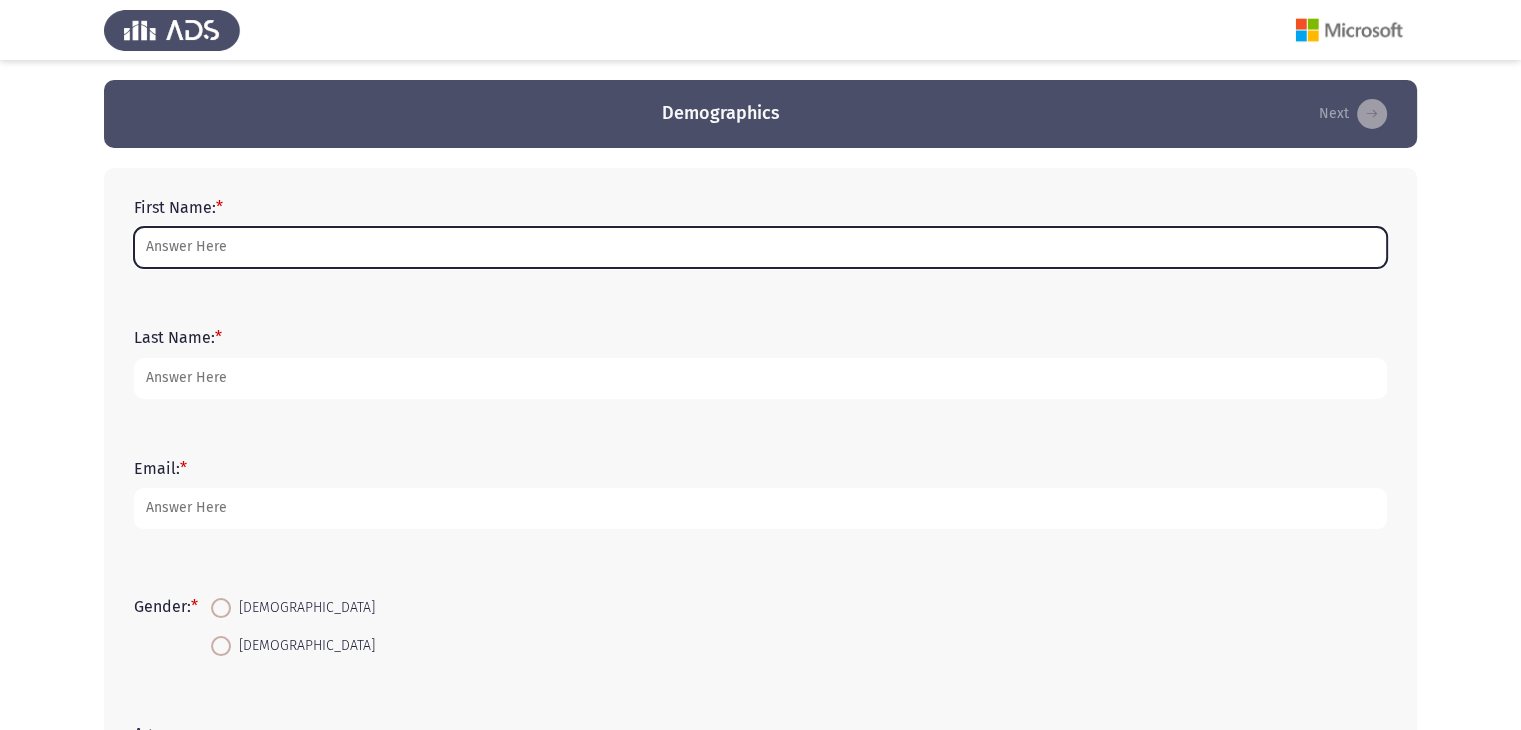 click on "First Name:   *" at bounding box center (760, 247) 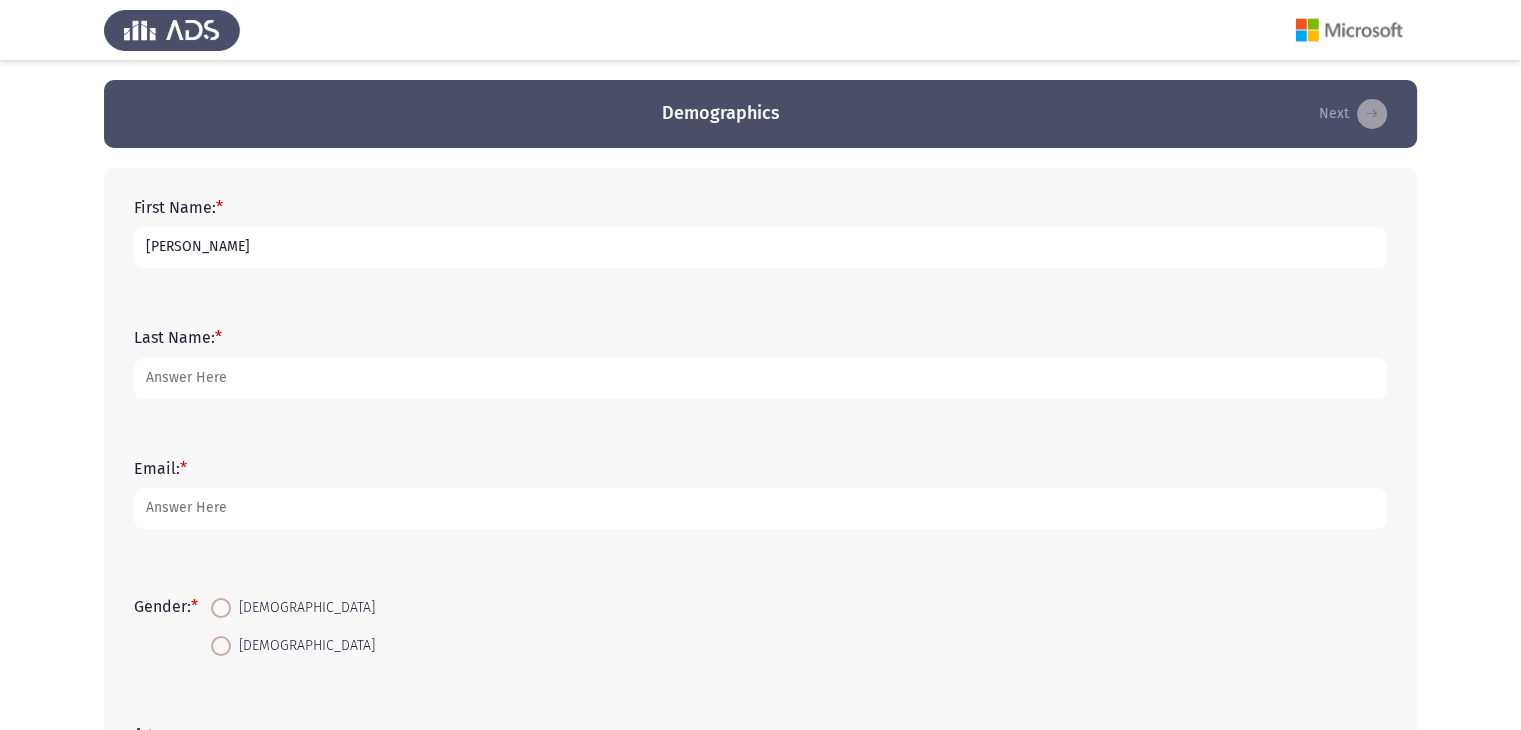 drag, startPoint x: 344, startPoint y: 253, endPoint x: 174, endPoint y: 251, distance: 170.01176 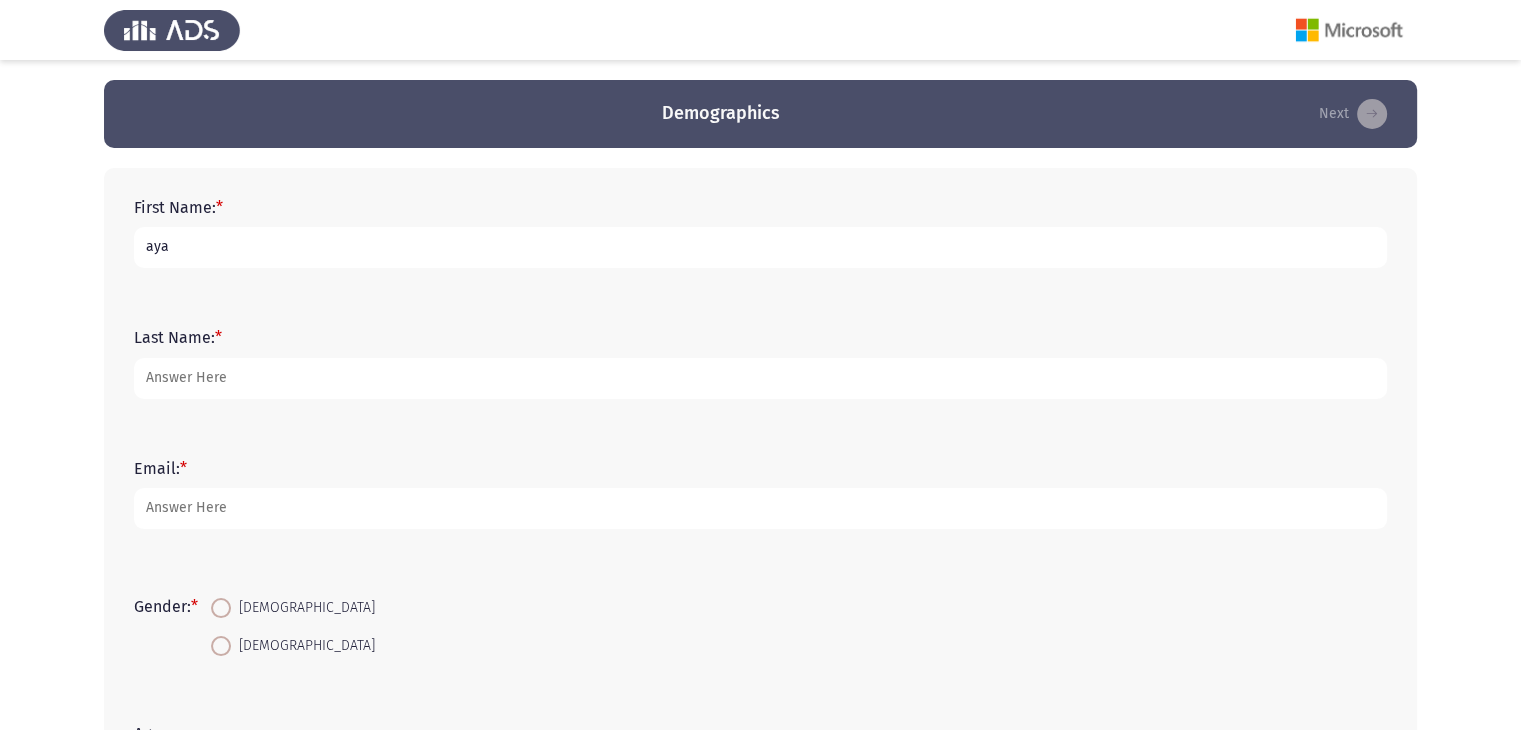 type on "aya" 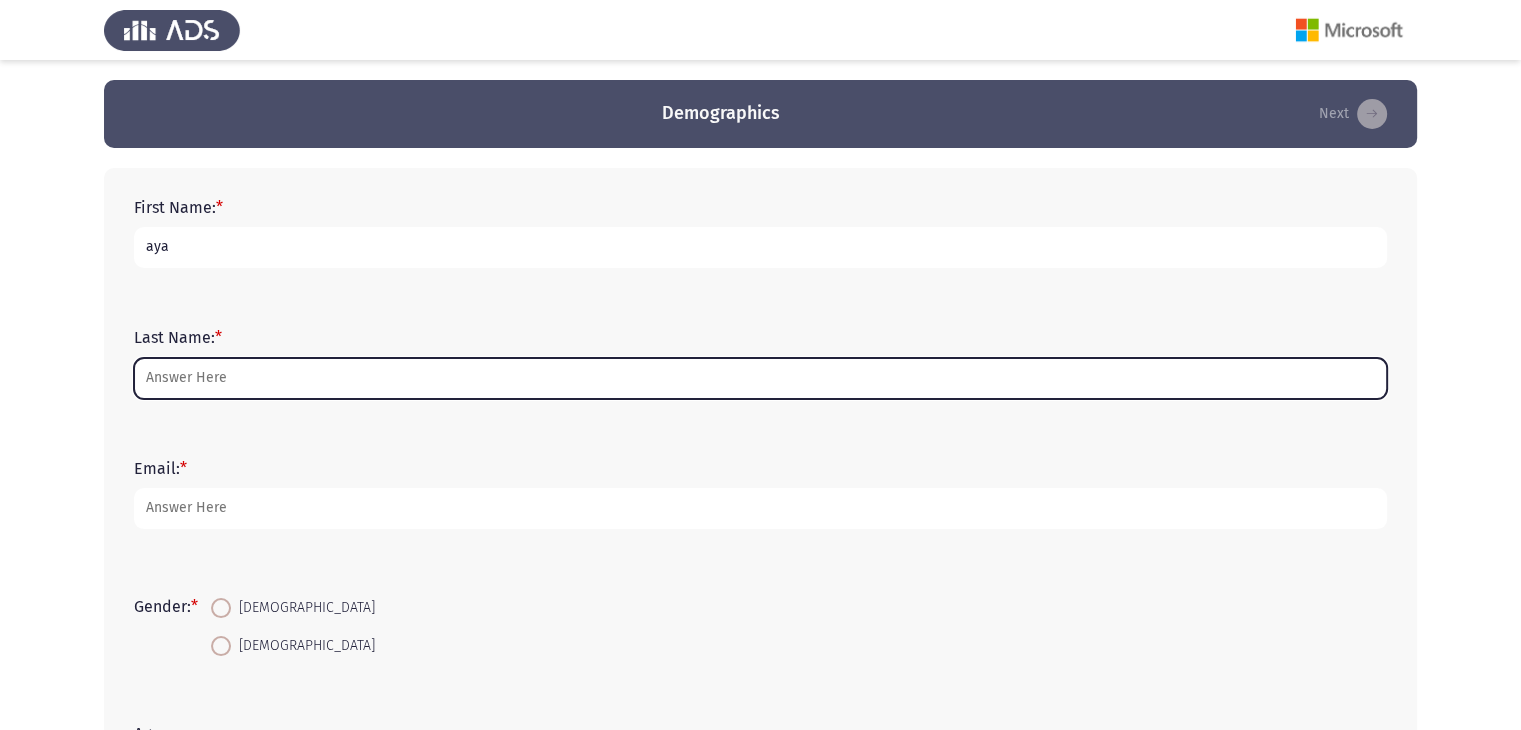 click on "Last Name:   *" at bounding box center [760, 378] 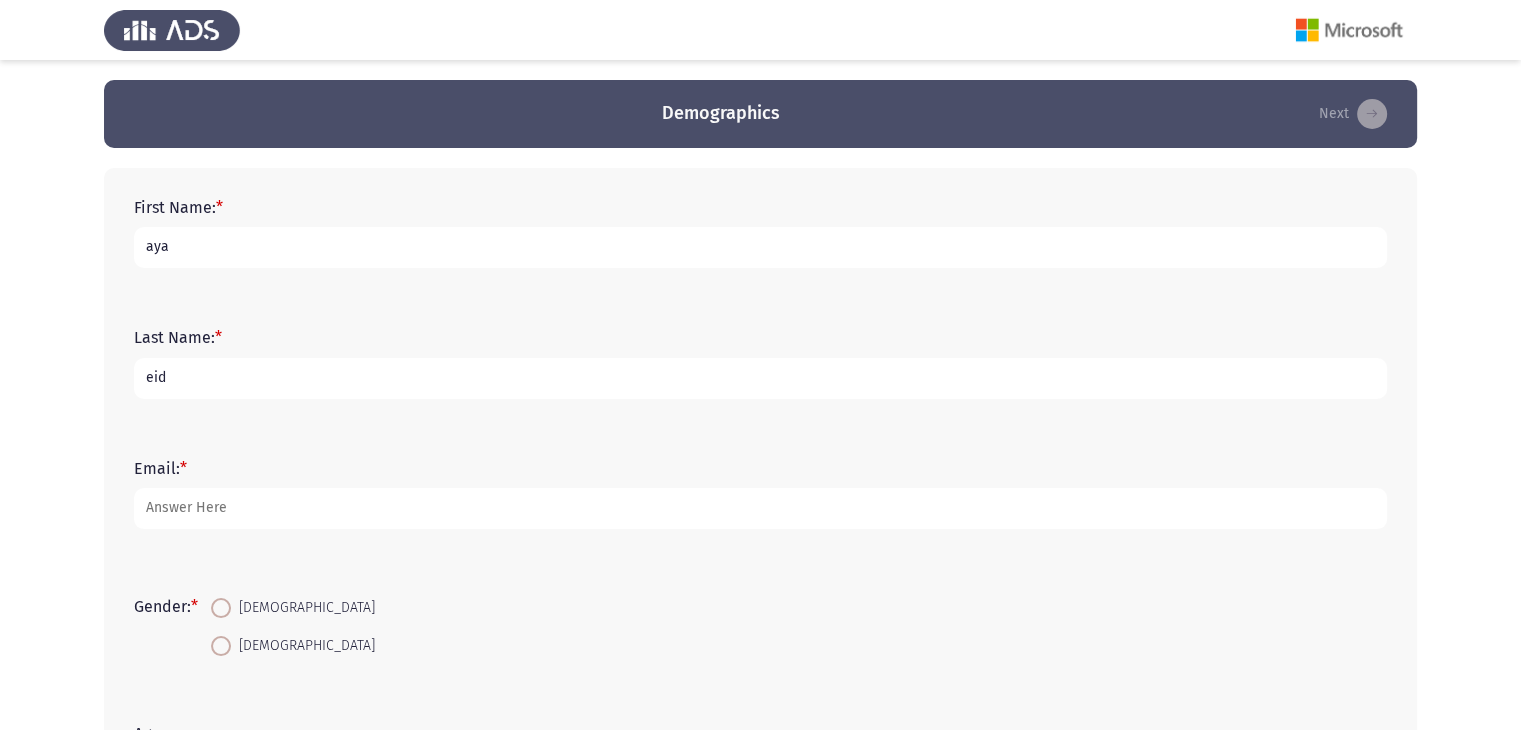 type on "eid" 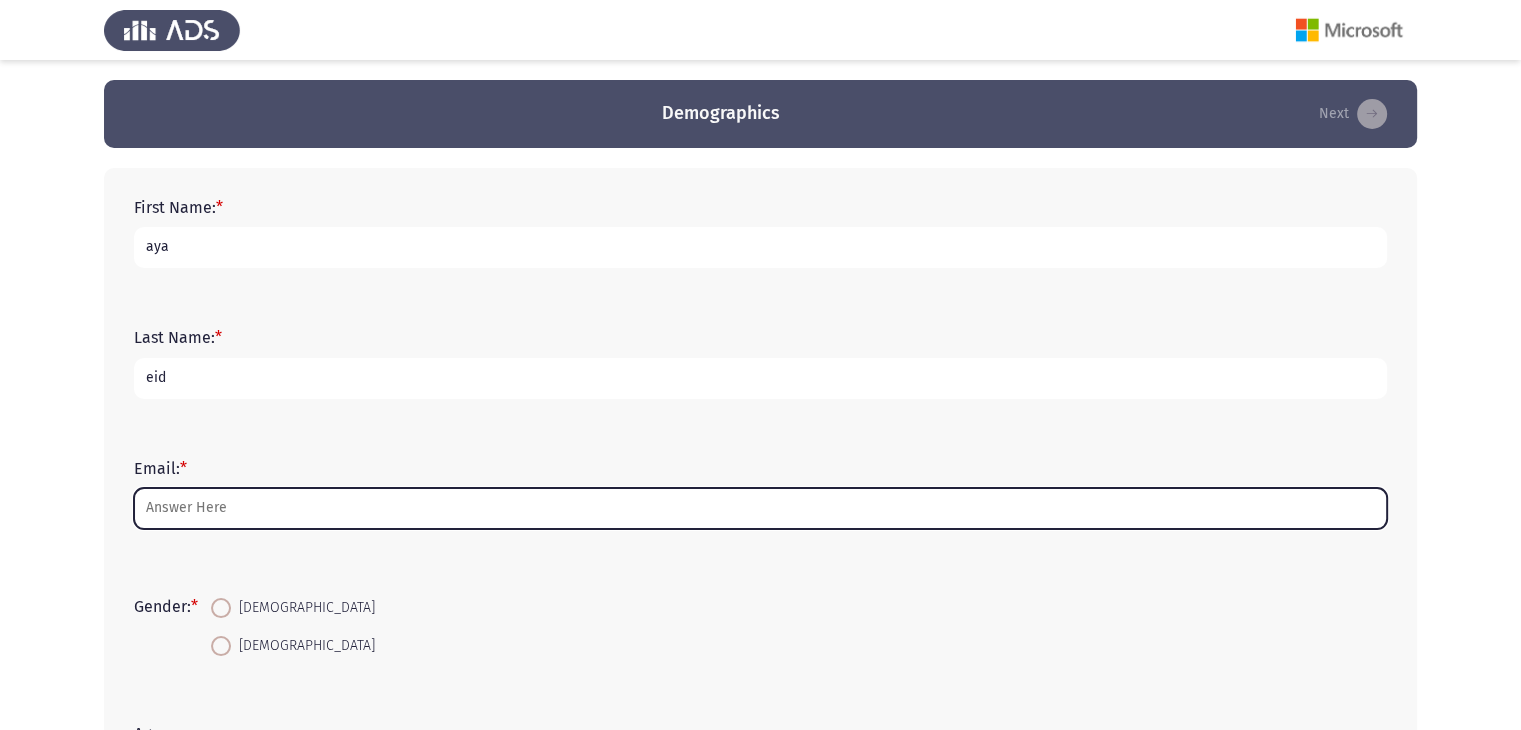 click on "Email:   *" at bounding box center [760, 508] 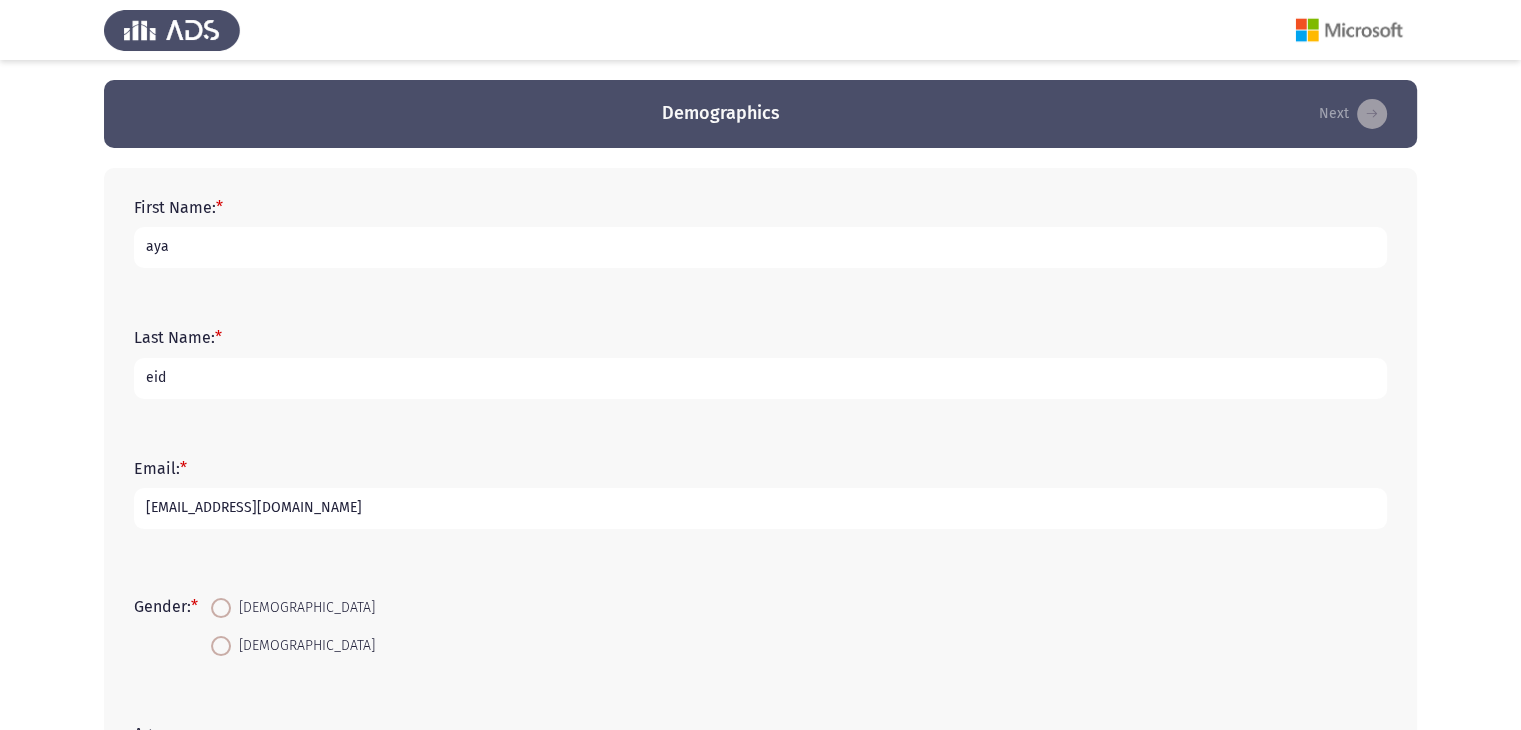type on "[EMAIL_ADDRESS][DOMAIN_NAME]" 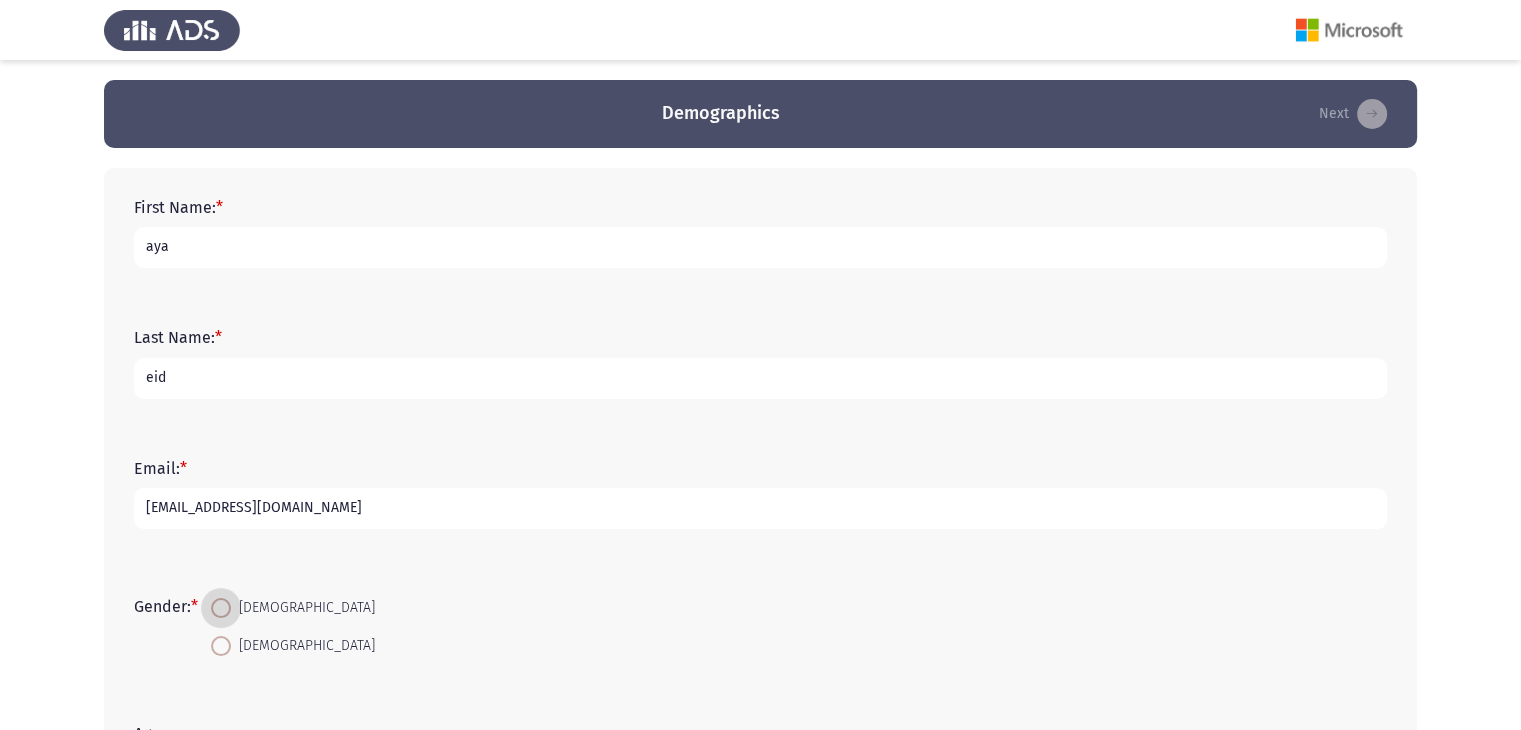 click at bounding box center (221, 646) 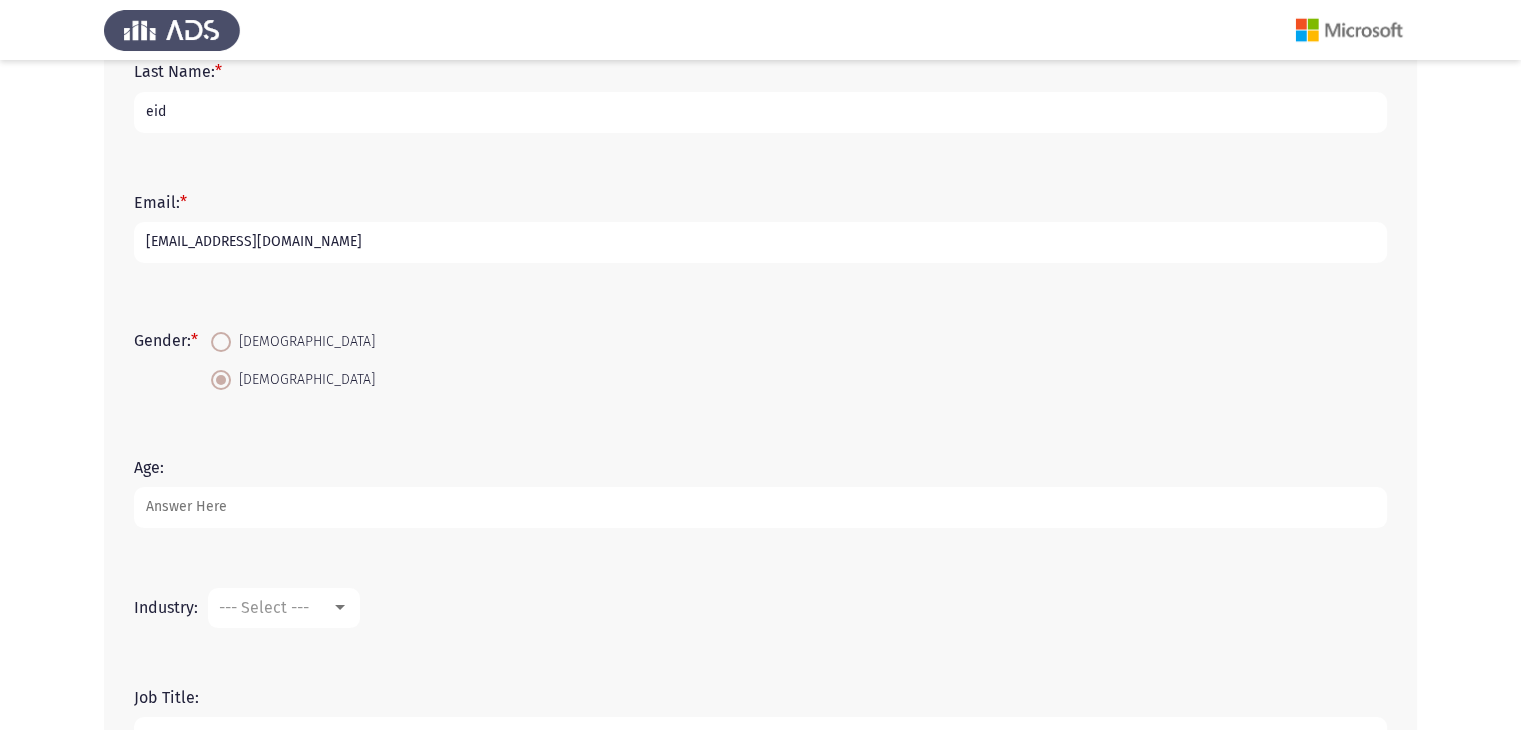 scroll, scrollTop: 300, scrollLeft: 0, axis: vertical 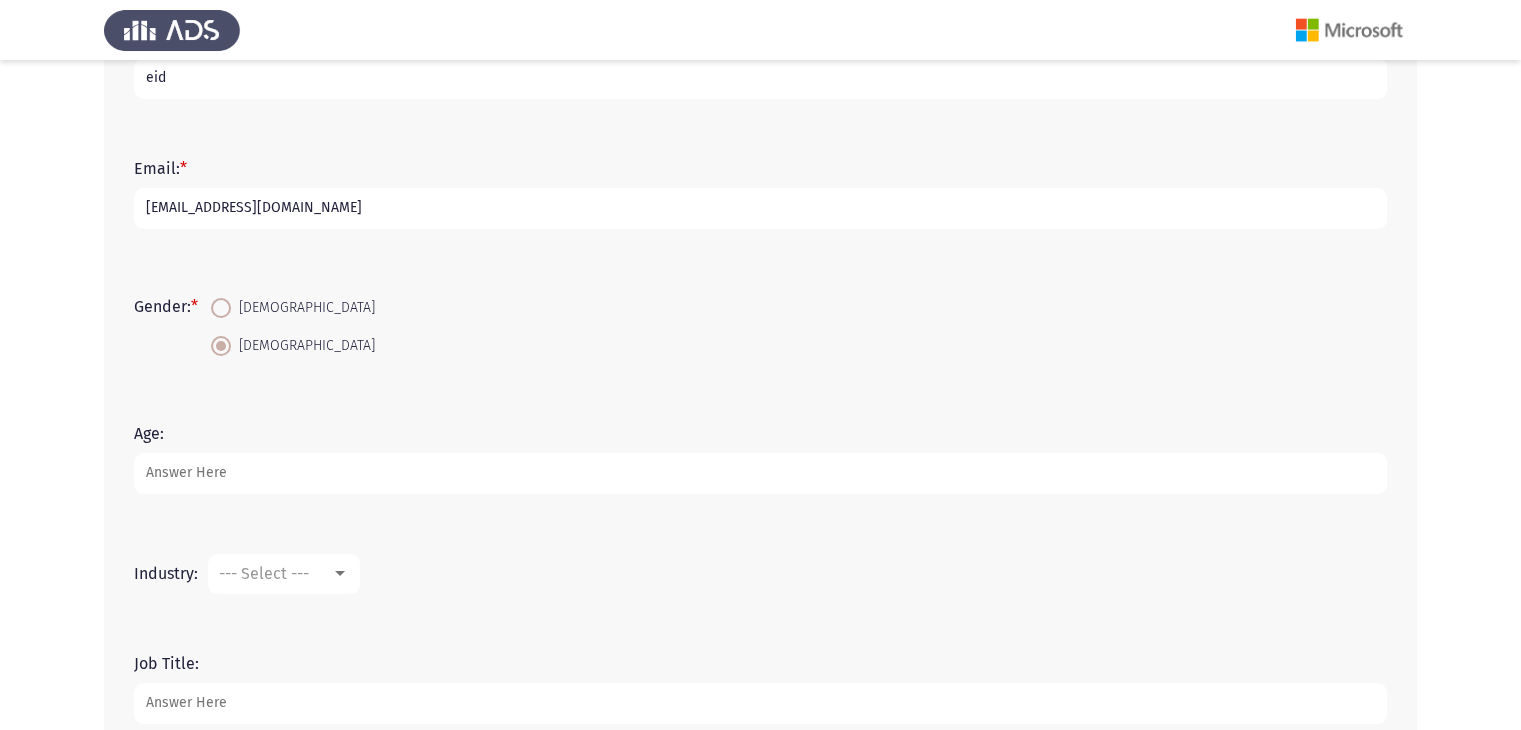 click on "Age:" at bounding box center (760, 473) 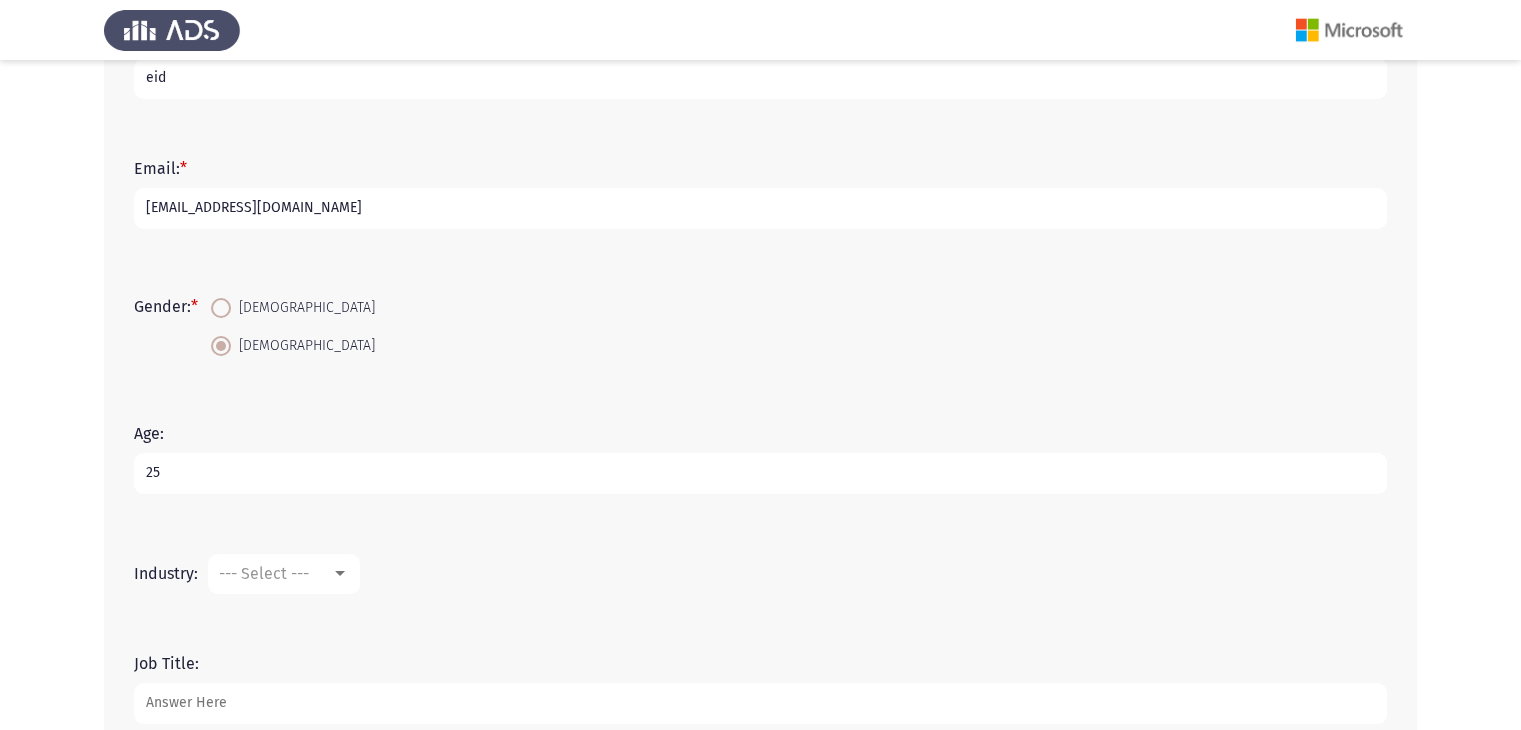 type on "25" 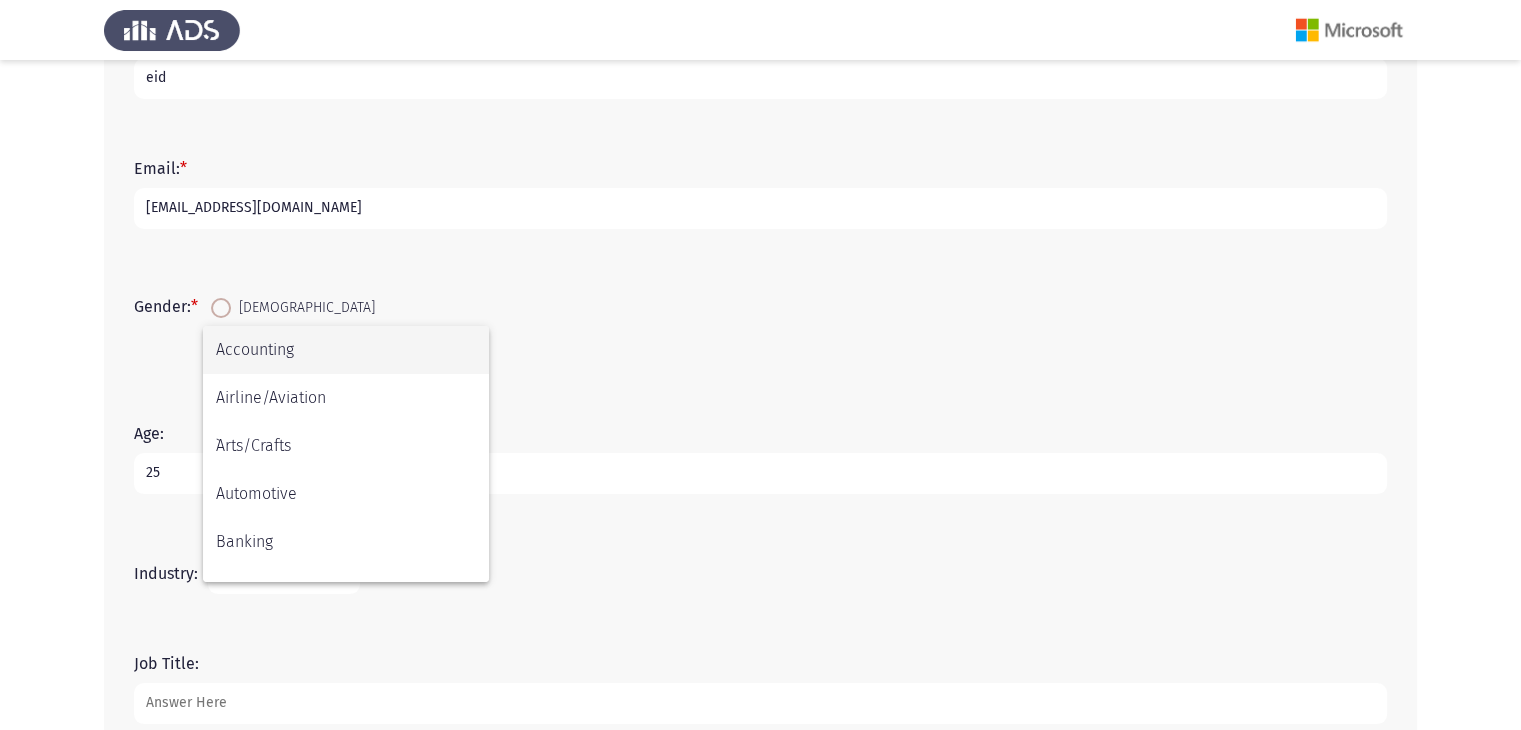 click at bounding box center (760, 365) 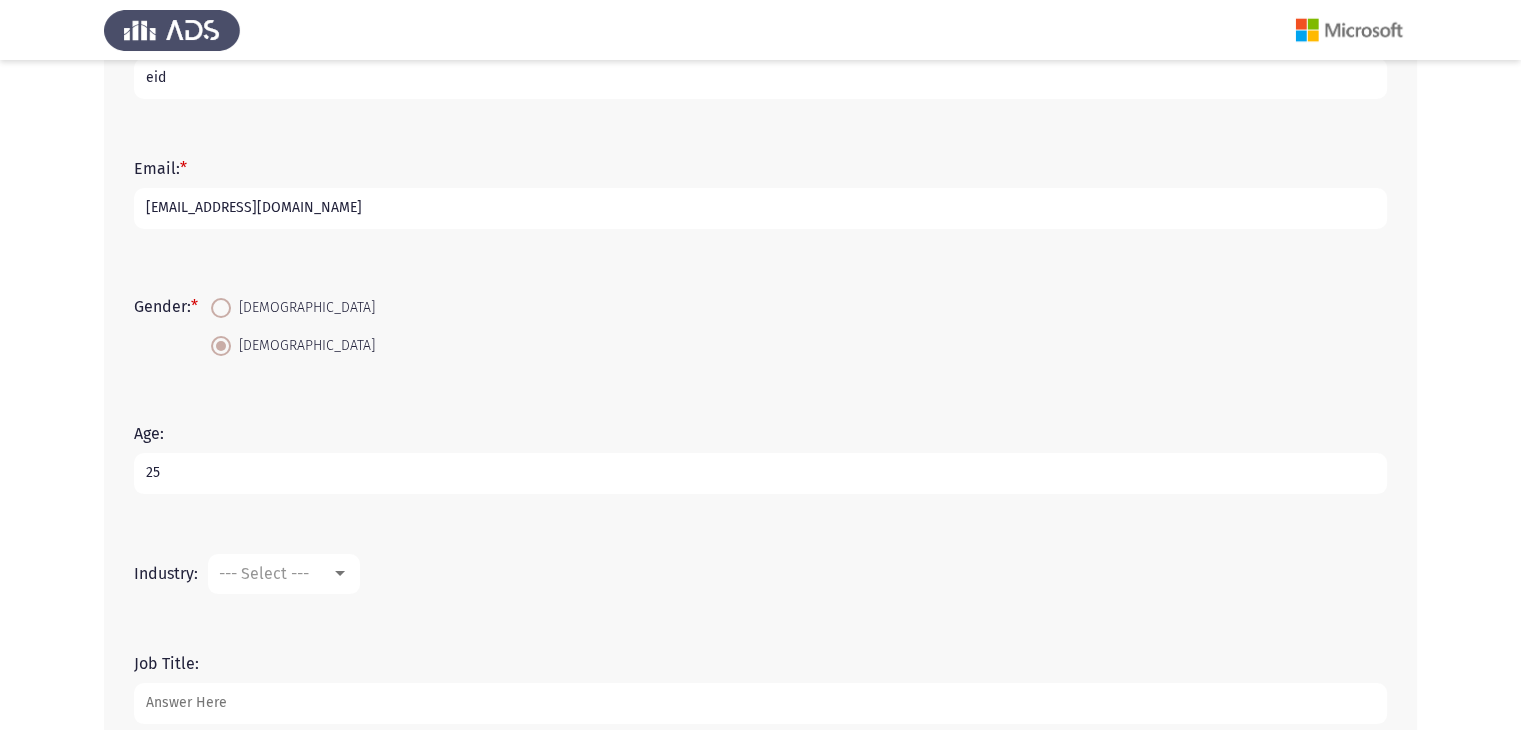 click on "--- Select ---" at bounding box center [284, 574] 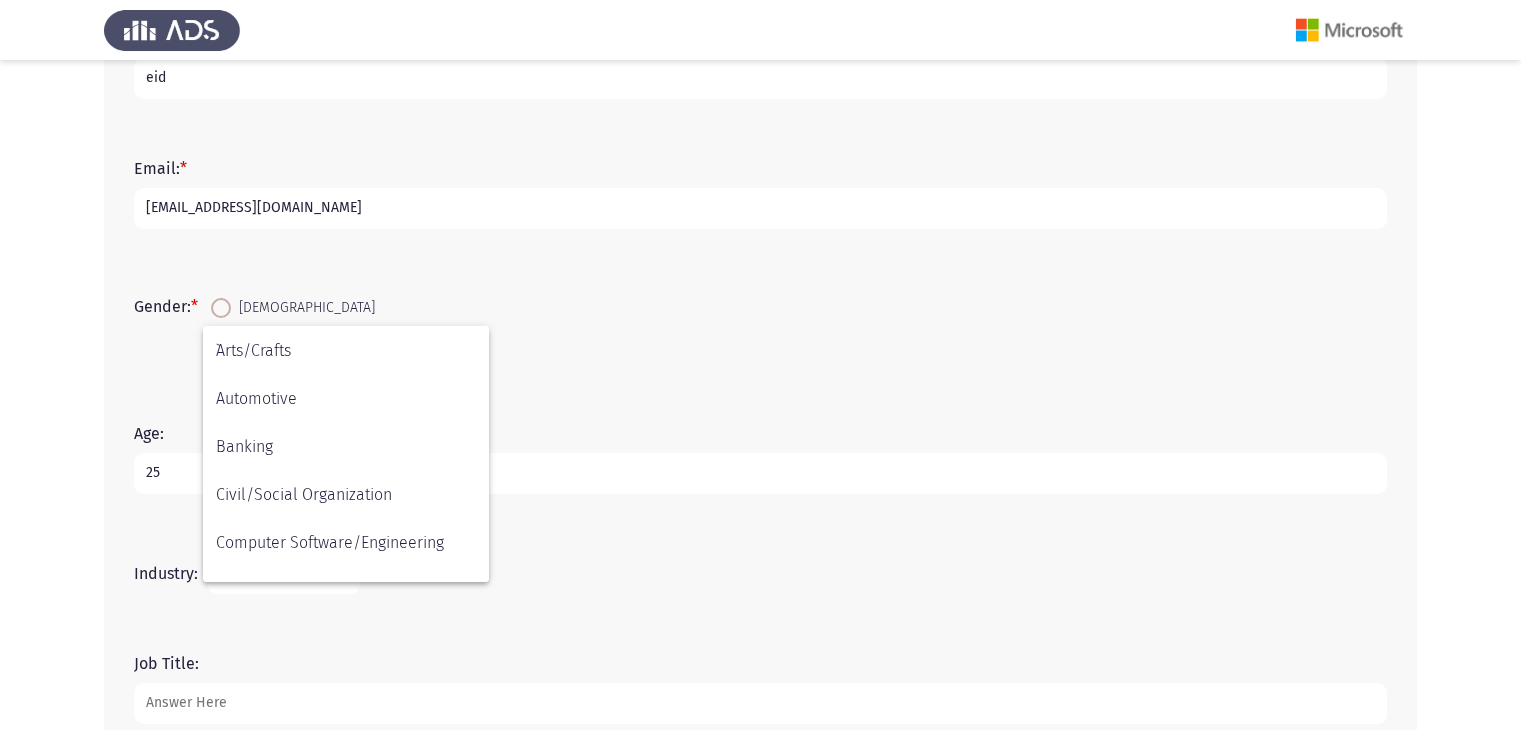 scroll, scrollTop: 272, scrollLeft: 0, axis: vertical 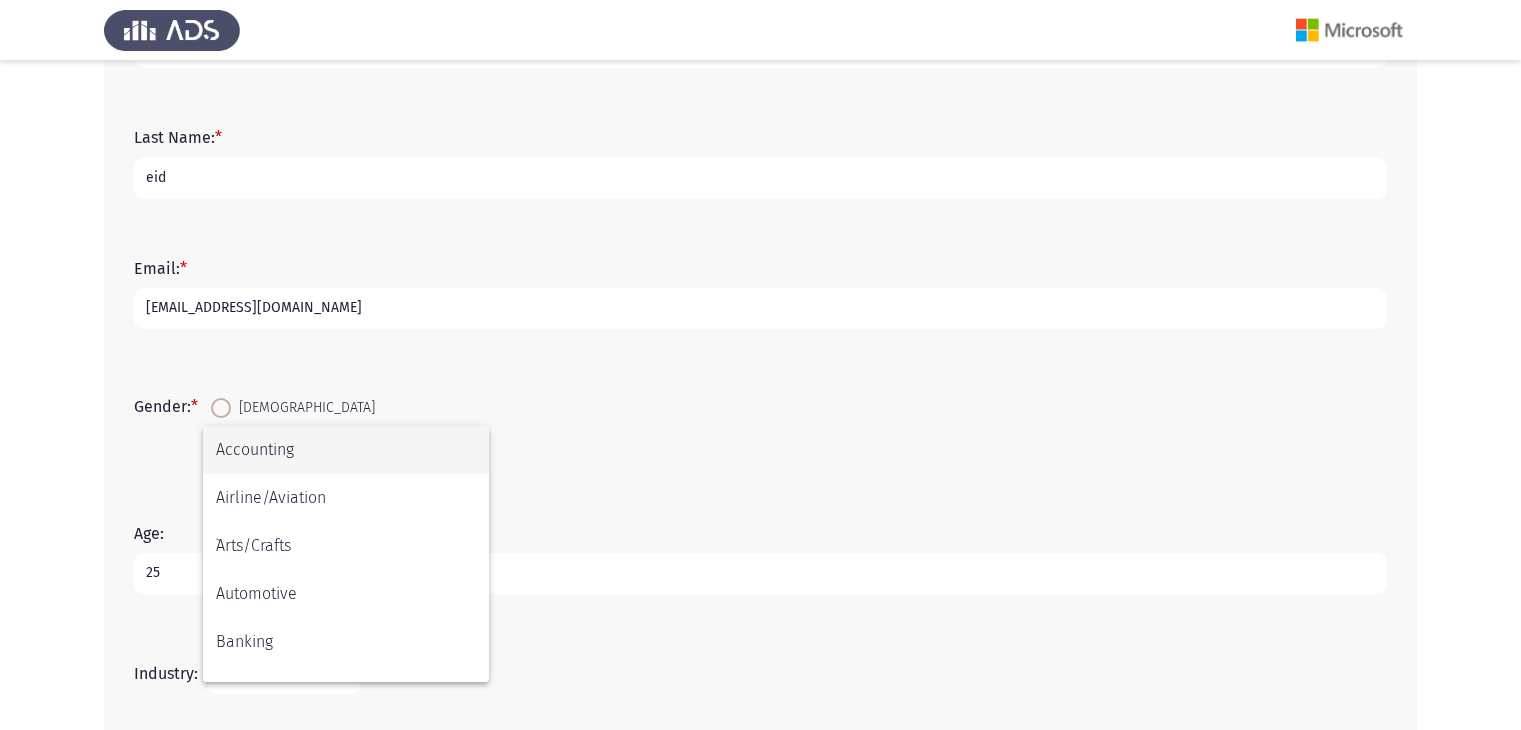click on "Accounting" at bounding box center (346, 450) 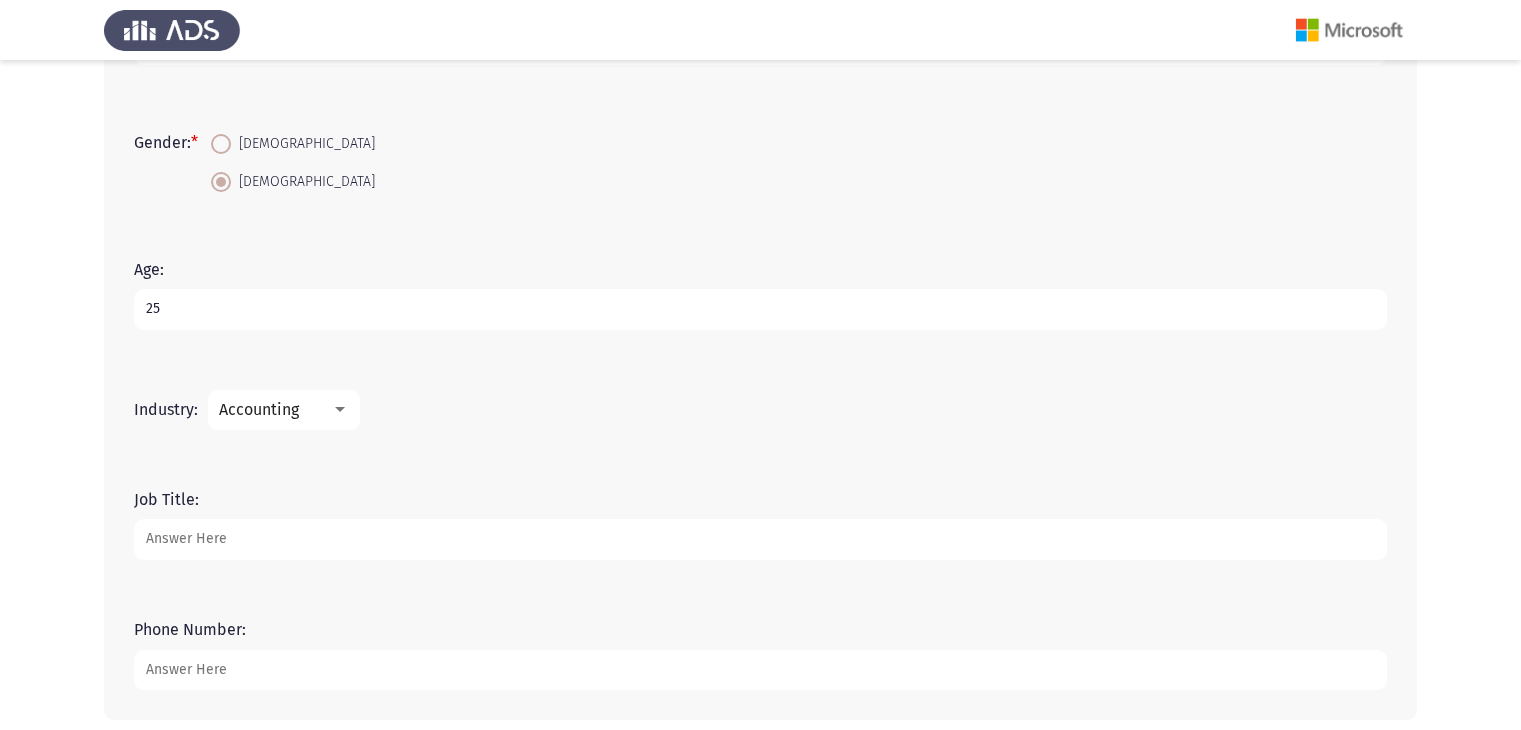 scroll, scrollTop: 500, scrollLeft: 0, axis: vertical 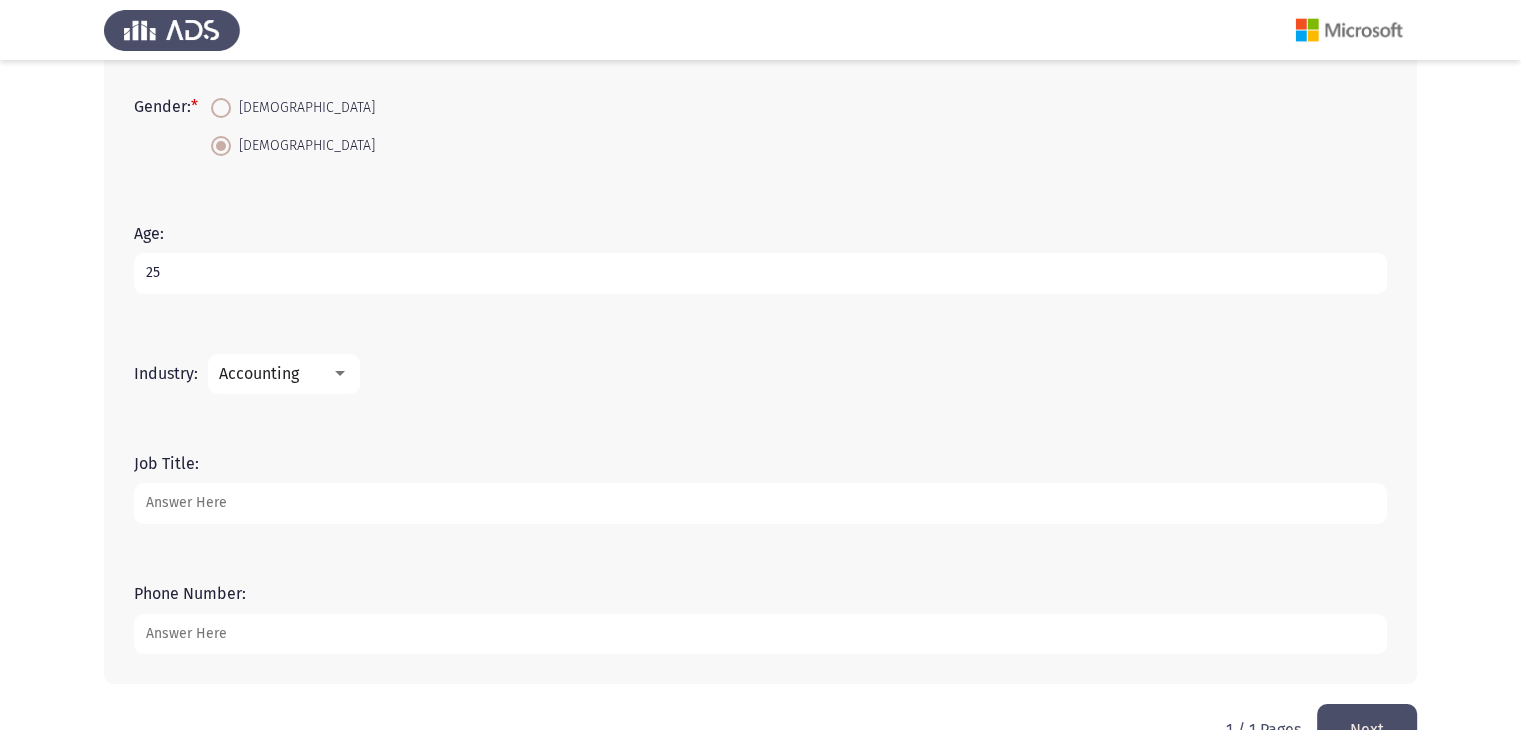 click on "Job Title:" at bounding box center [760, 503] 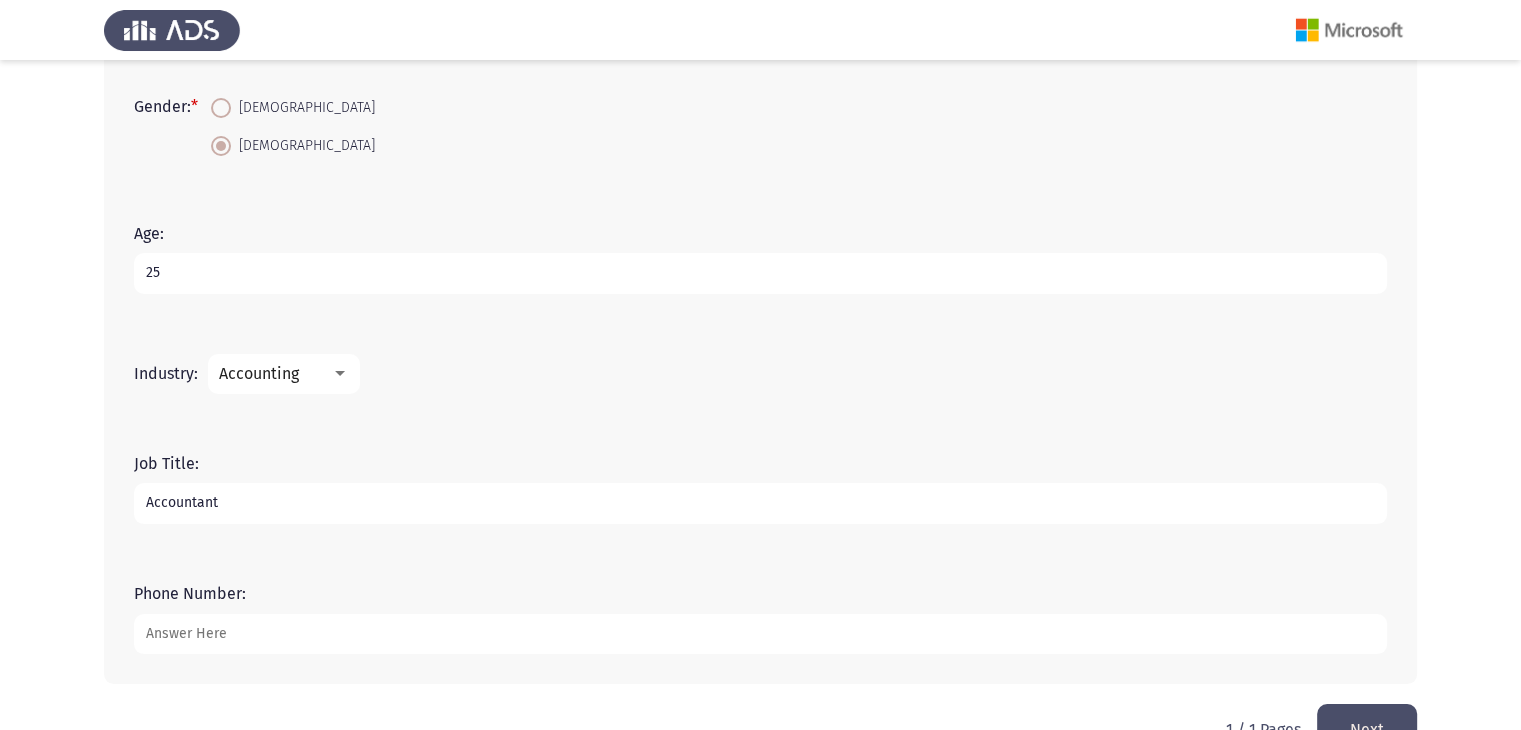 type on "Accountant" 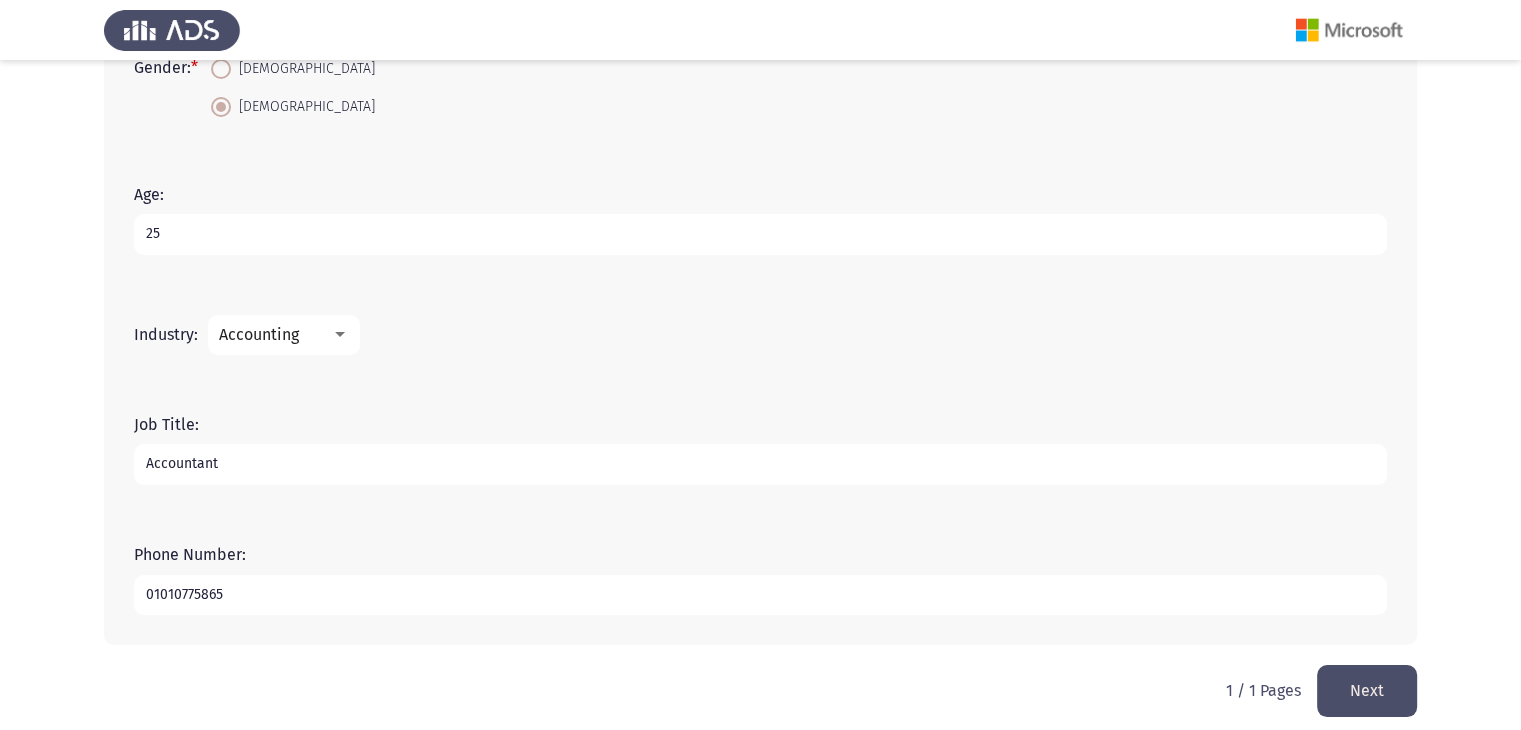 scroll, scrollTop: 554, scrollLeft: 0, axis: vertical 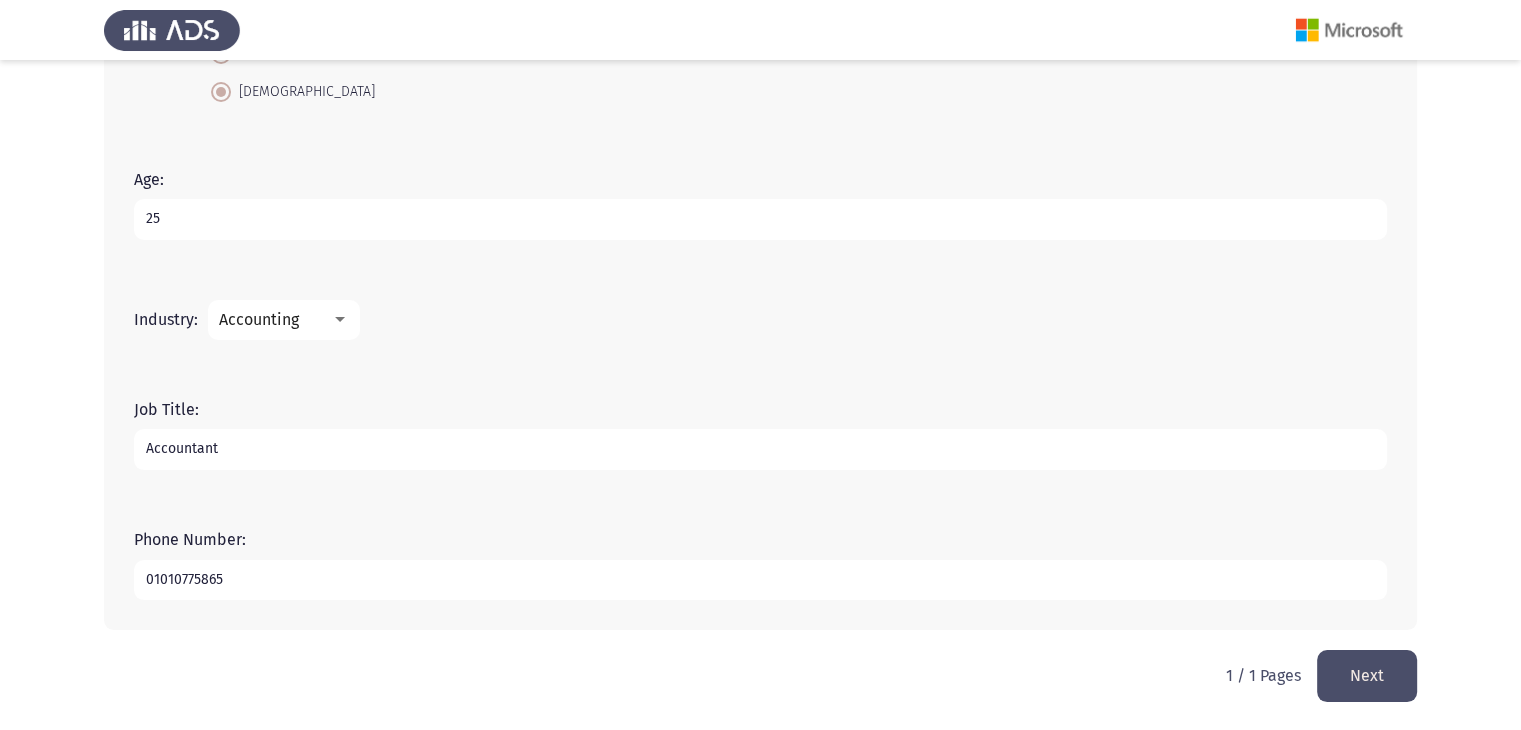 type on "01010775865" 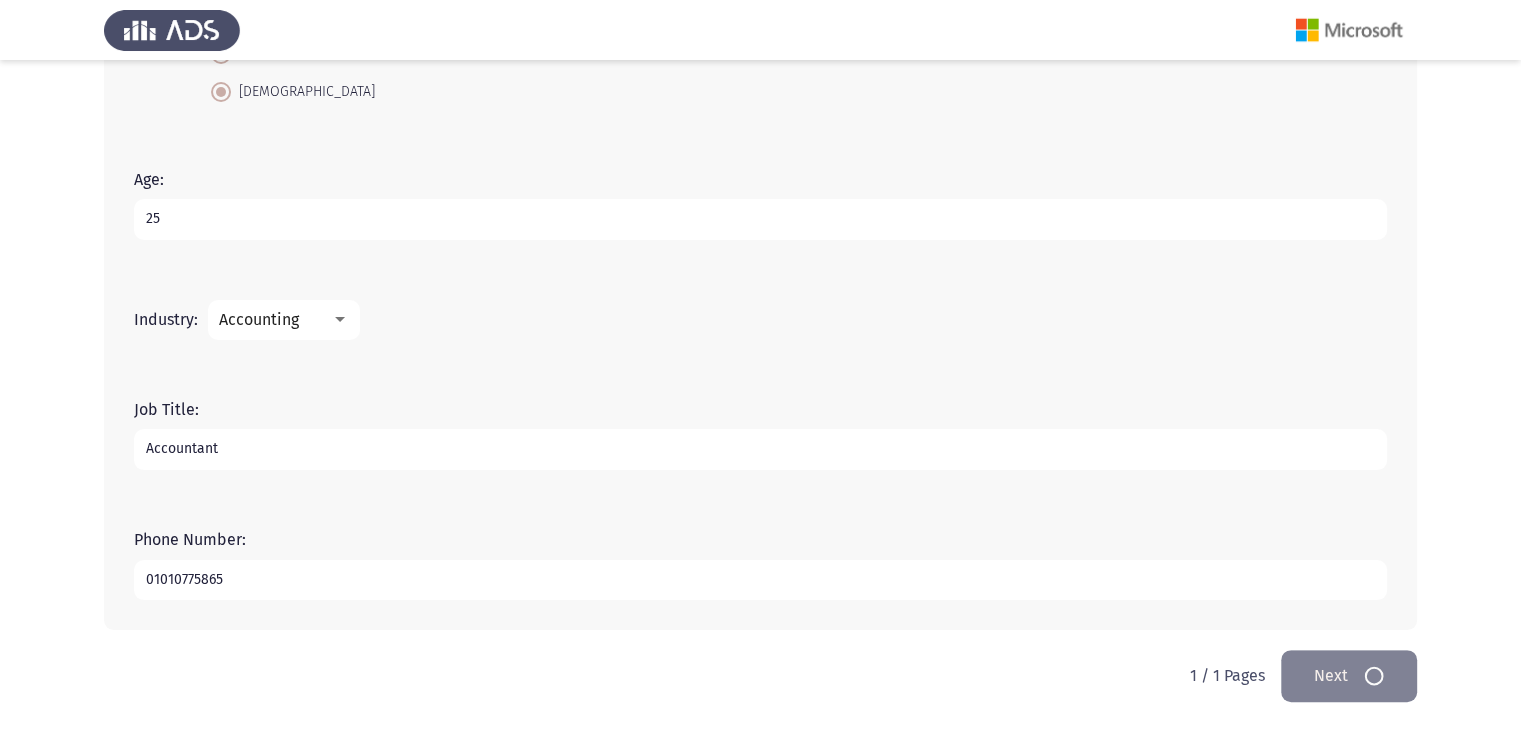 scroll, scrollTop: 0, scrollLeft: 0, axis: both 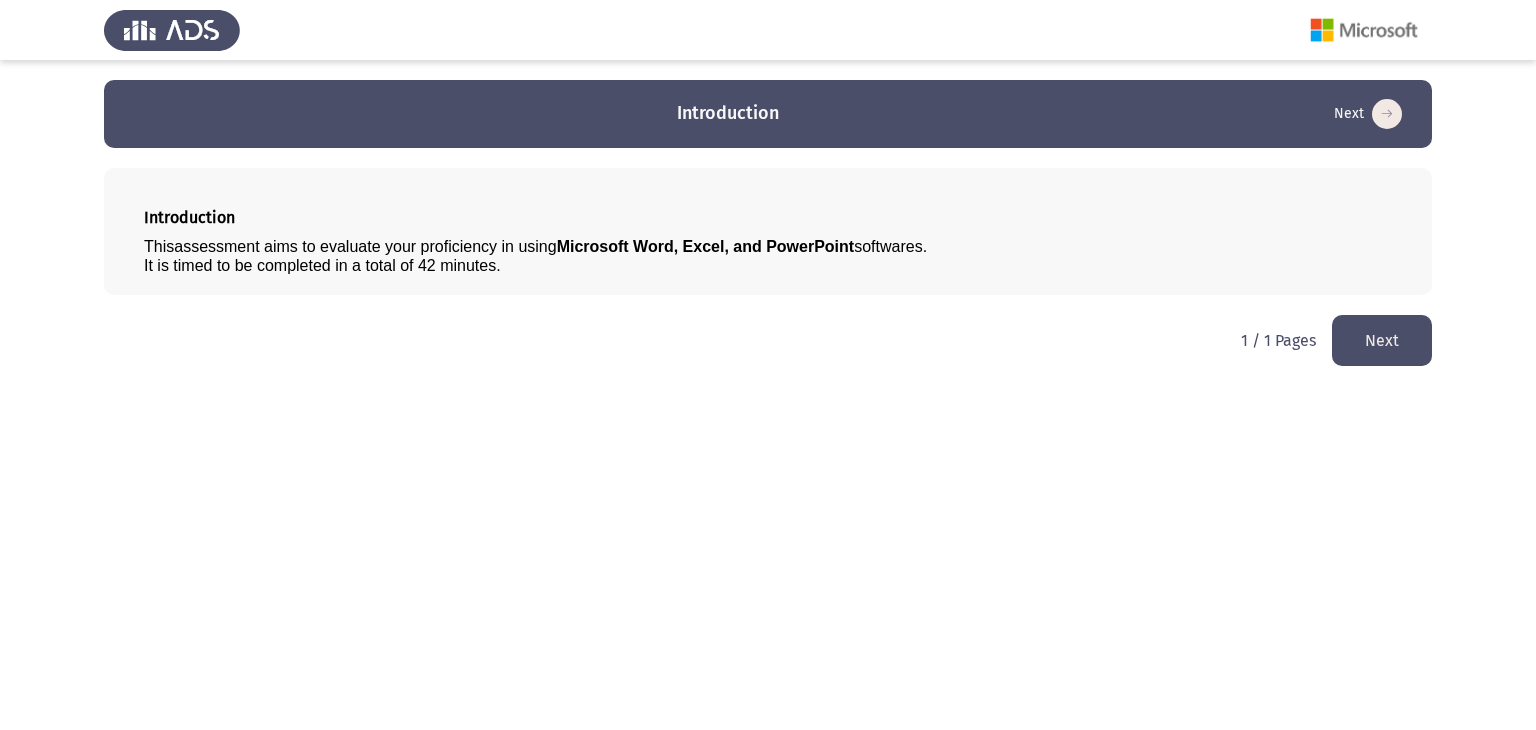 click on "Next" 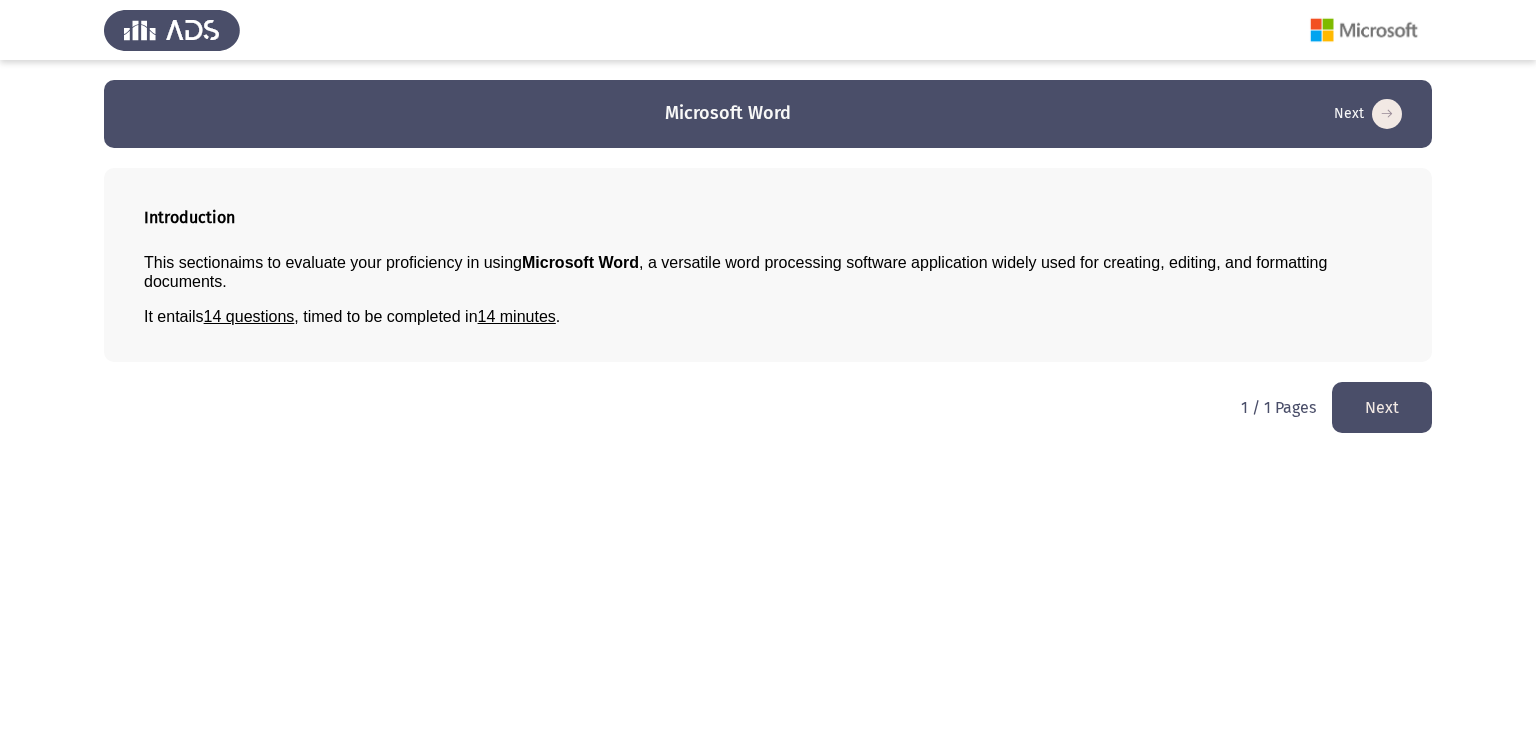 click on "Next" 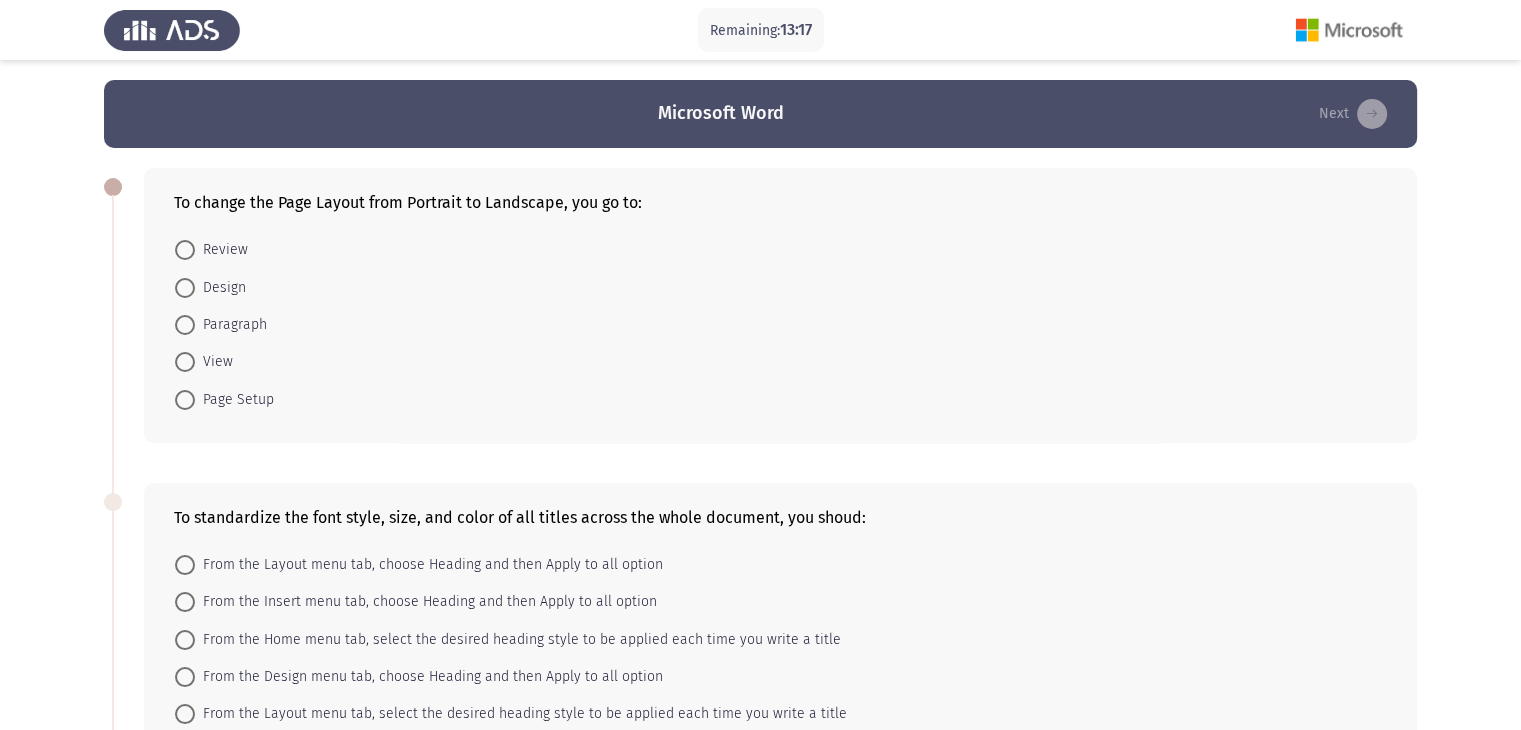 type 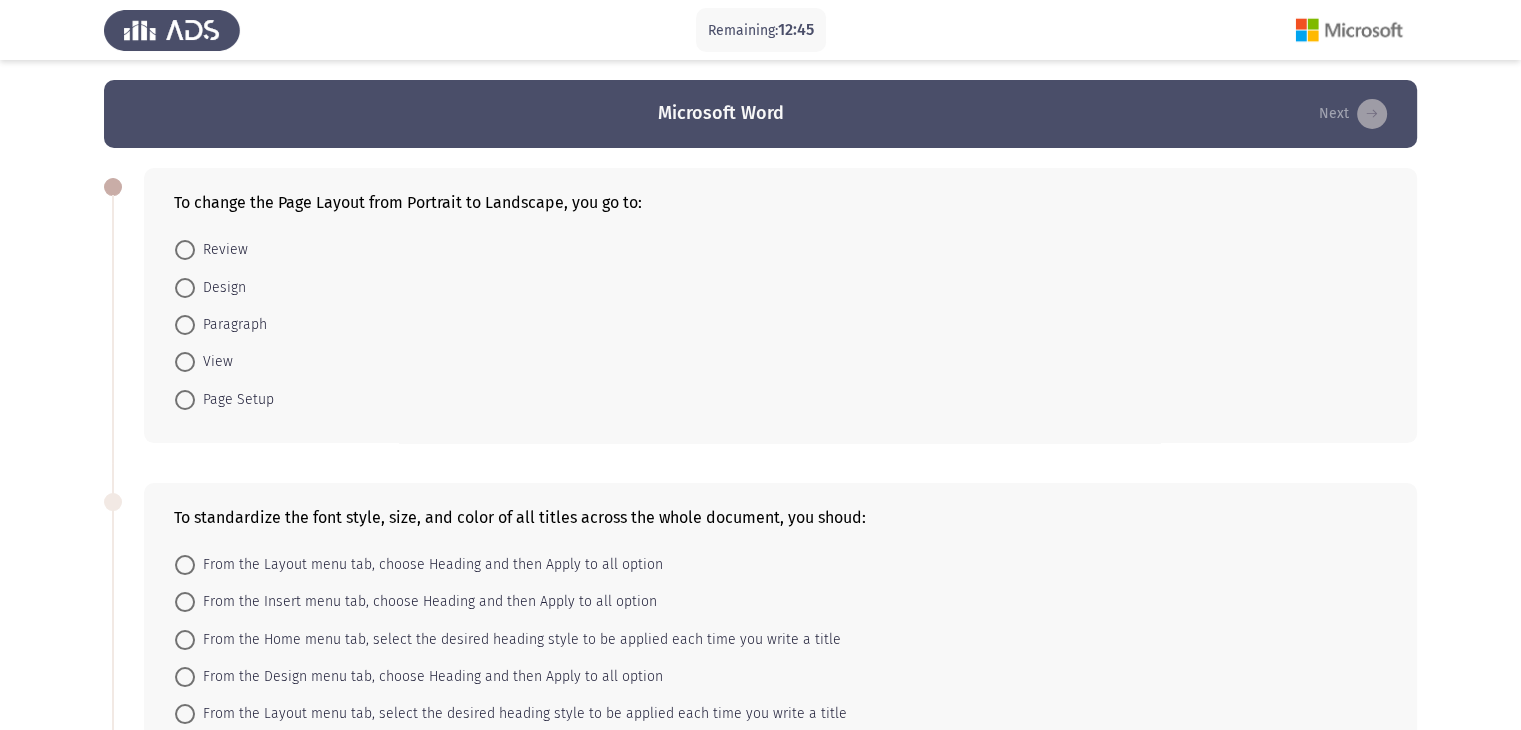 click on "Page Setup" at bounding box center [234, 400] 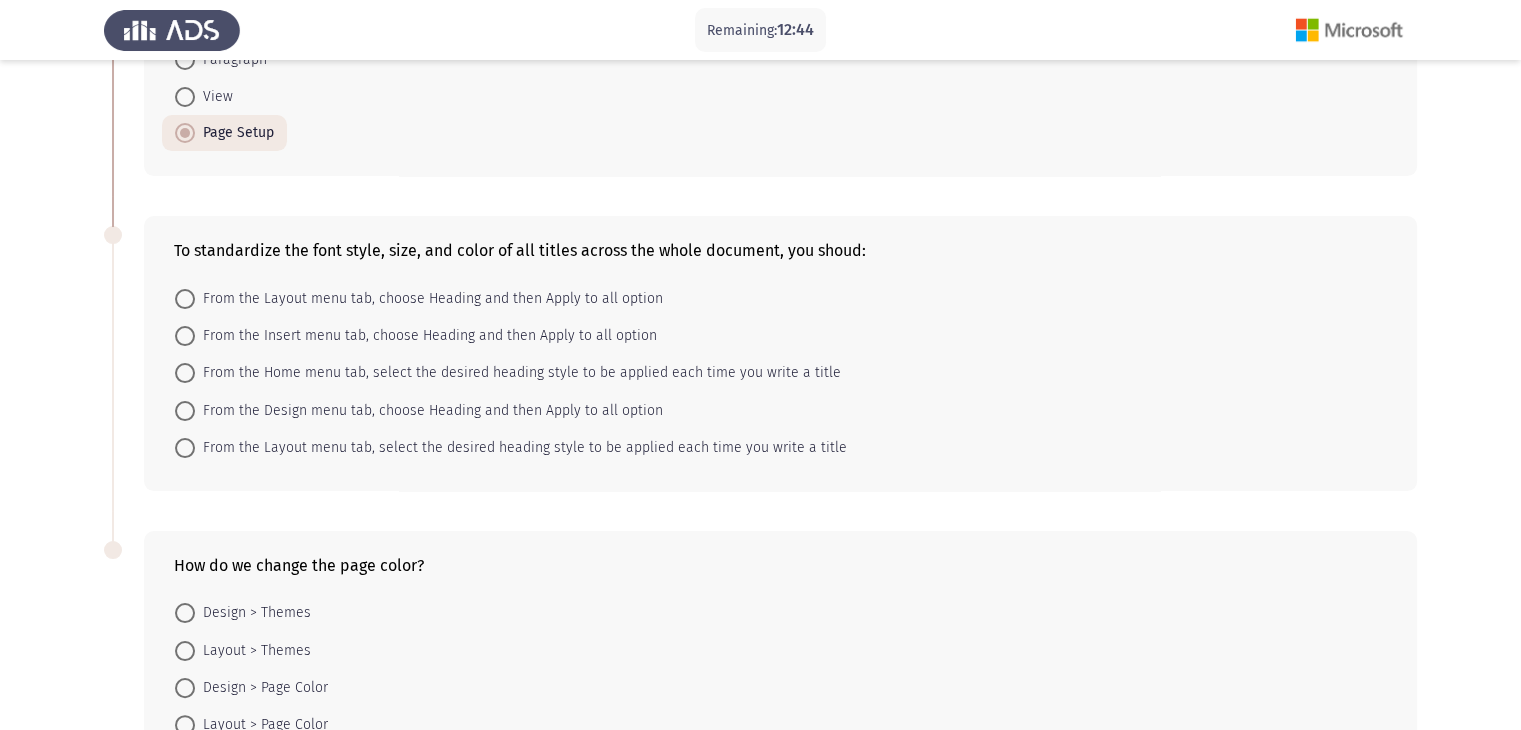 scroll, scrollTop: 300, scrollLeft: 0, axis: vertical 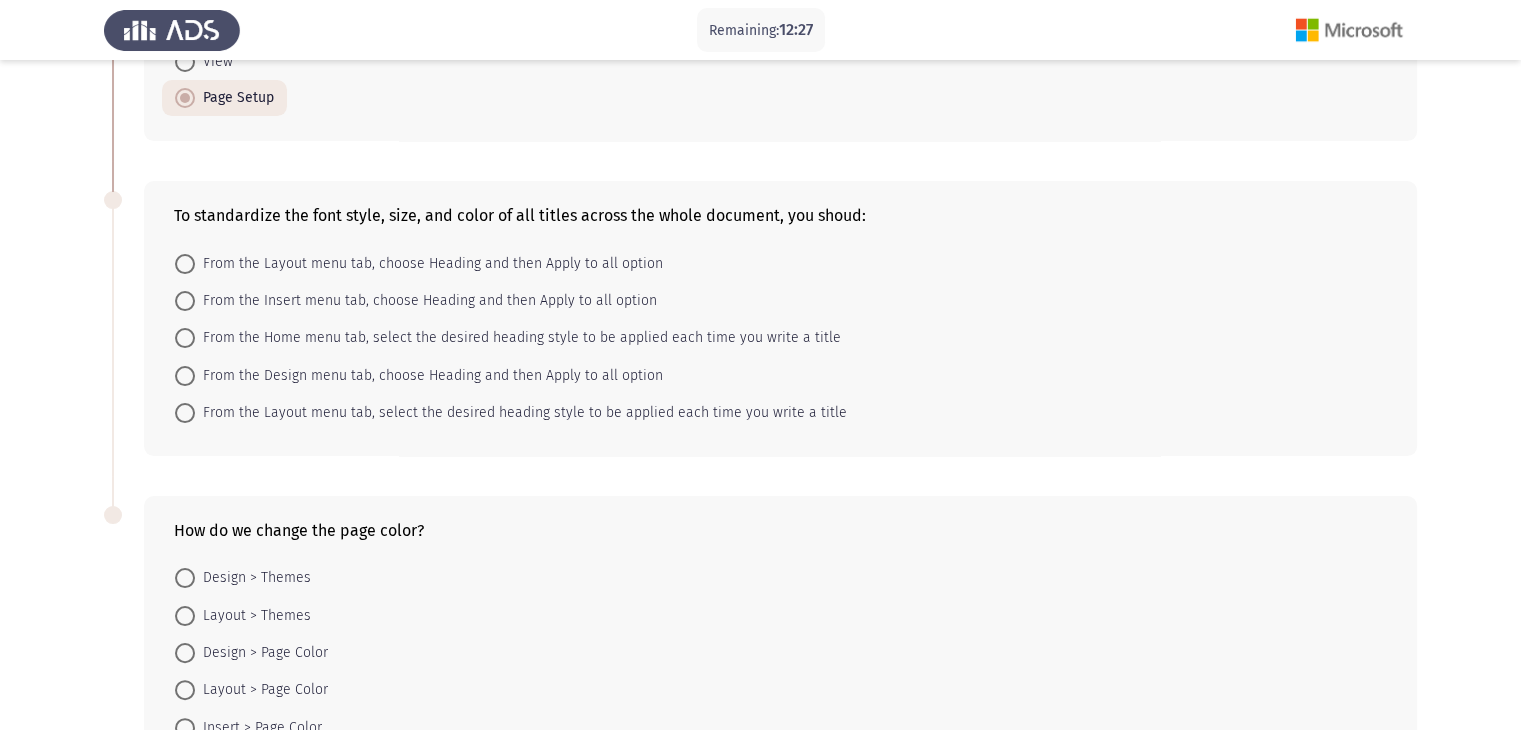 click on "From the Home menu tab, select the desired heading style to be applied each time you write a title" at bounding box center [518, 338] 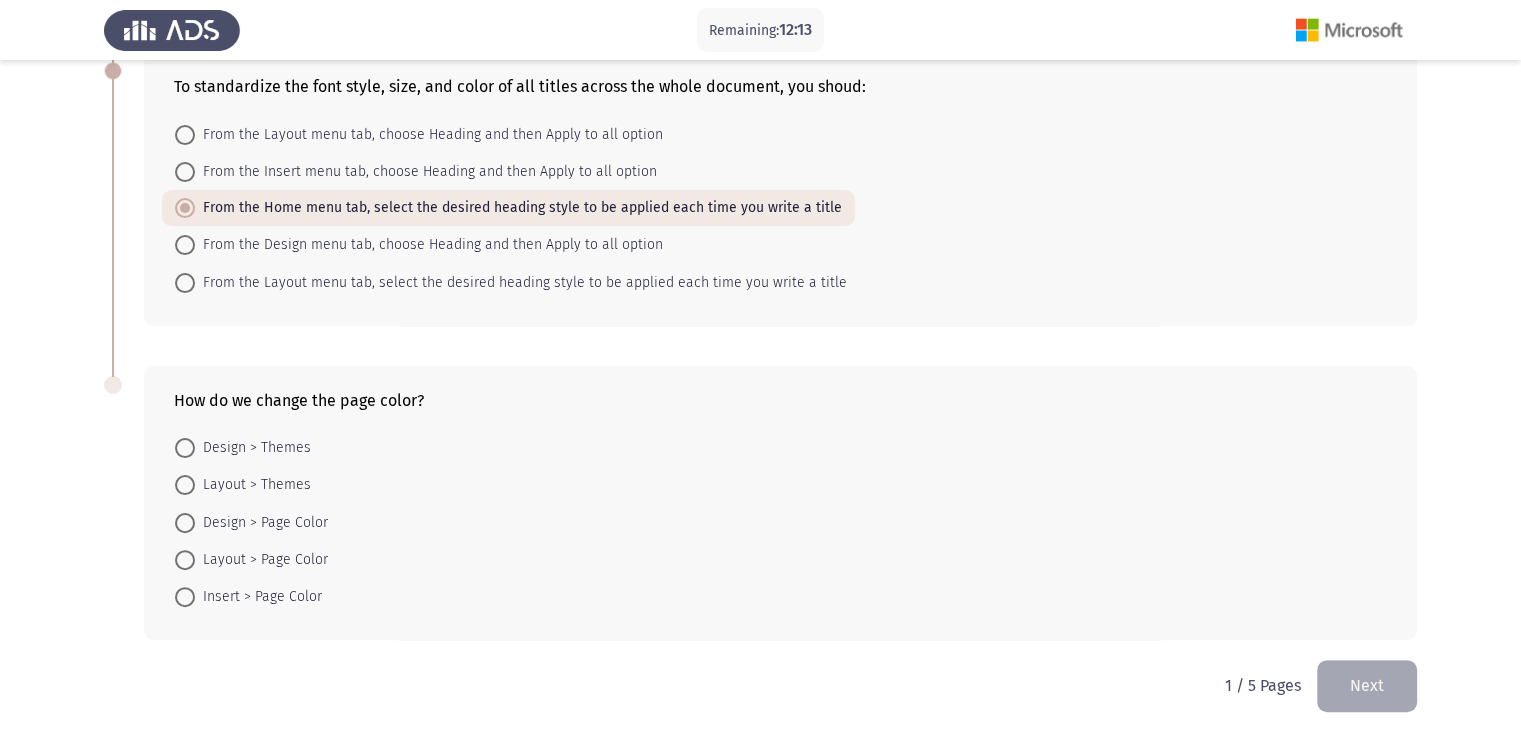 scroll, scrollTop: 438, scrollLeft: 0, axis: vertical 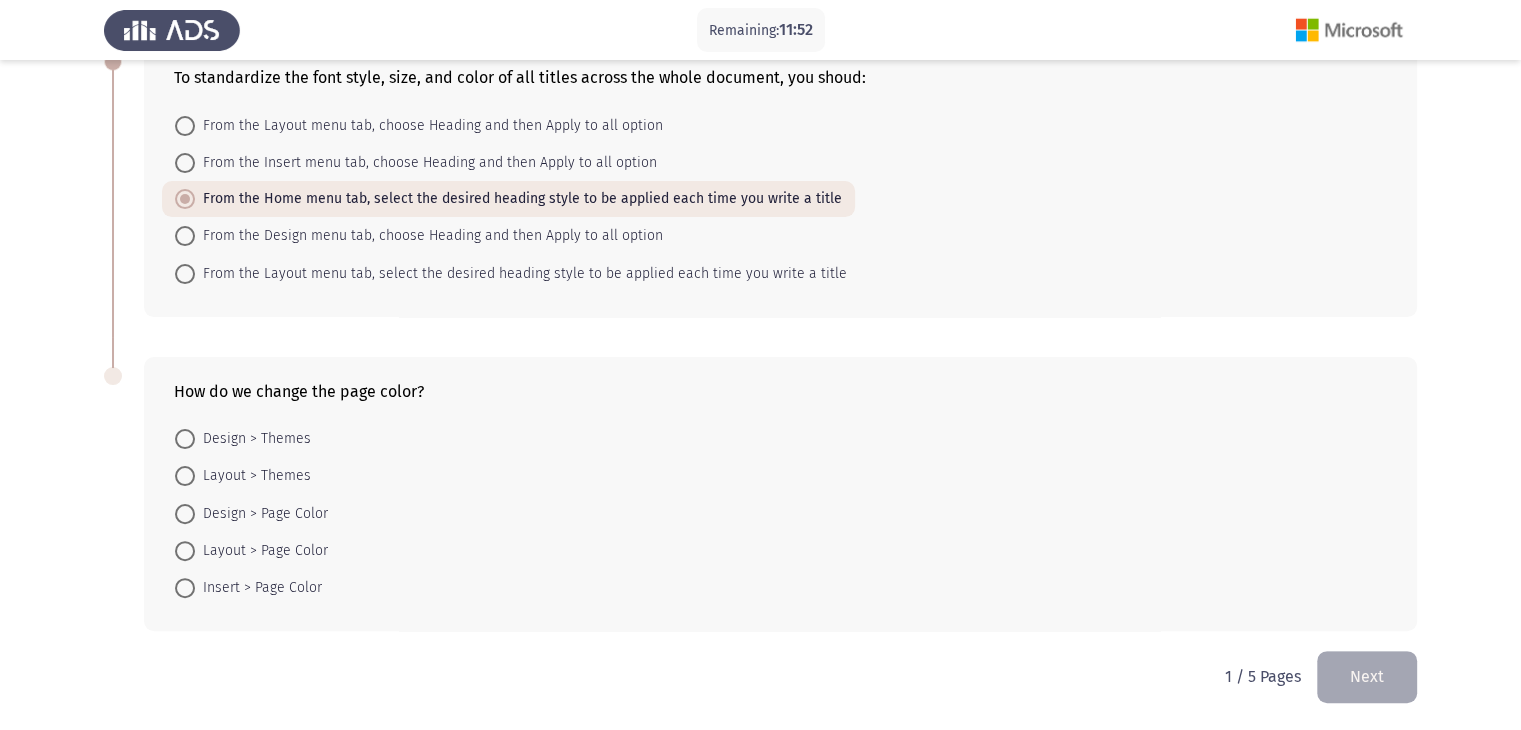 click on "Design > Themes" at bounding box center (253, 439) 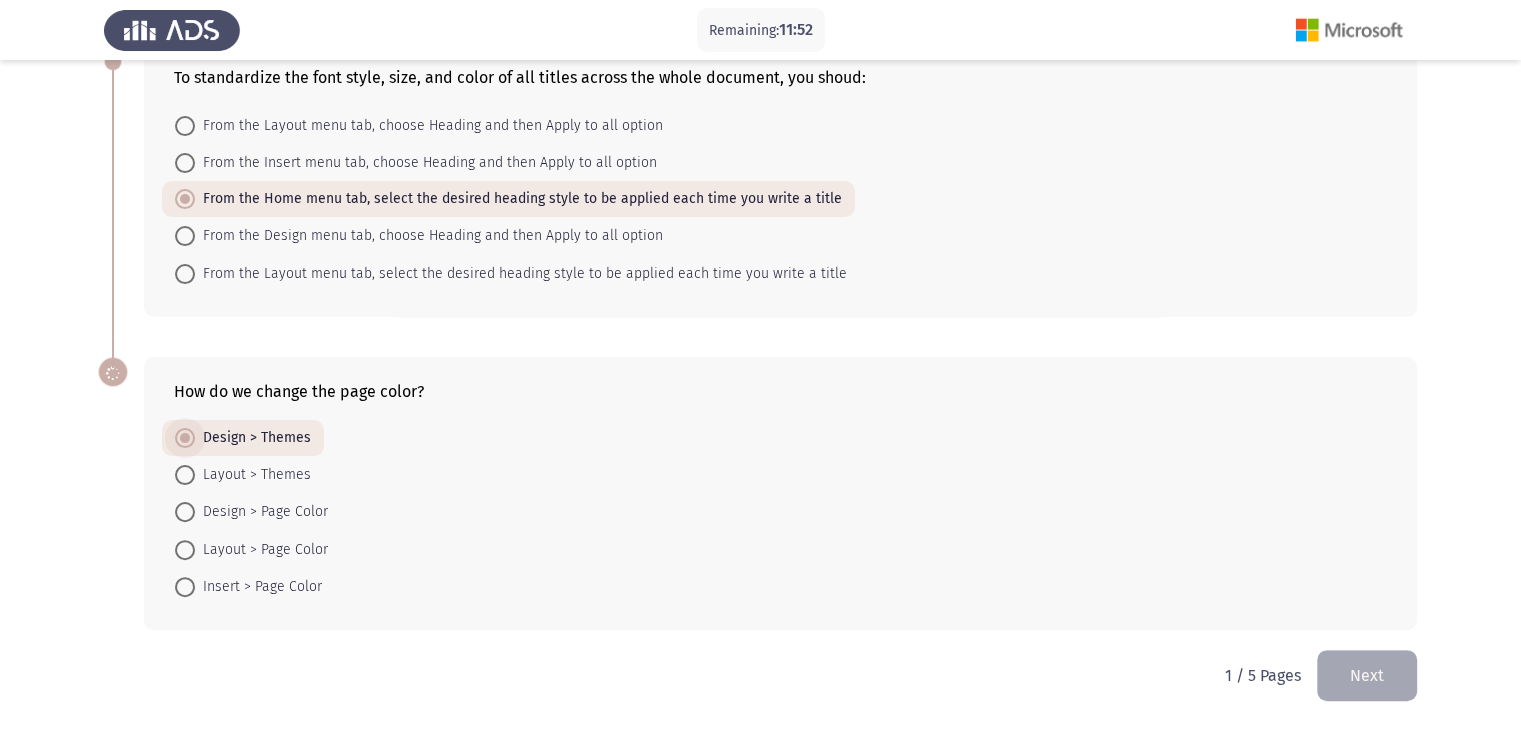 scroll, scrollTop: 437, scrollLeft: 0, axis: vertical 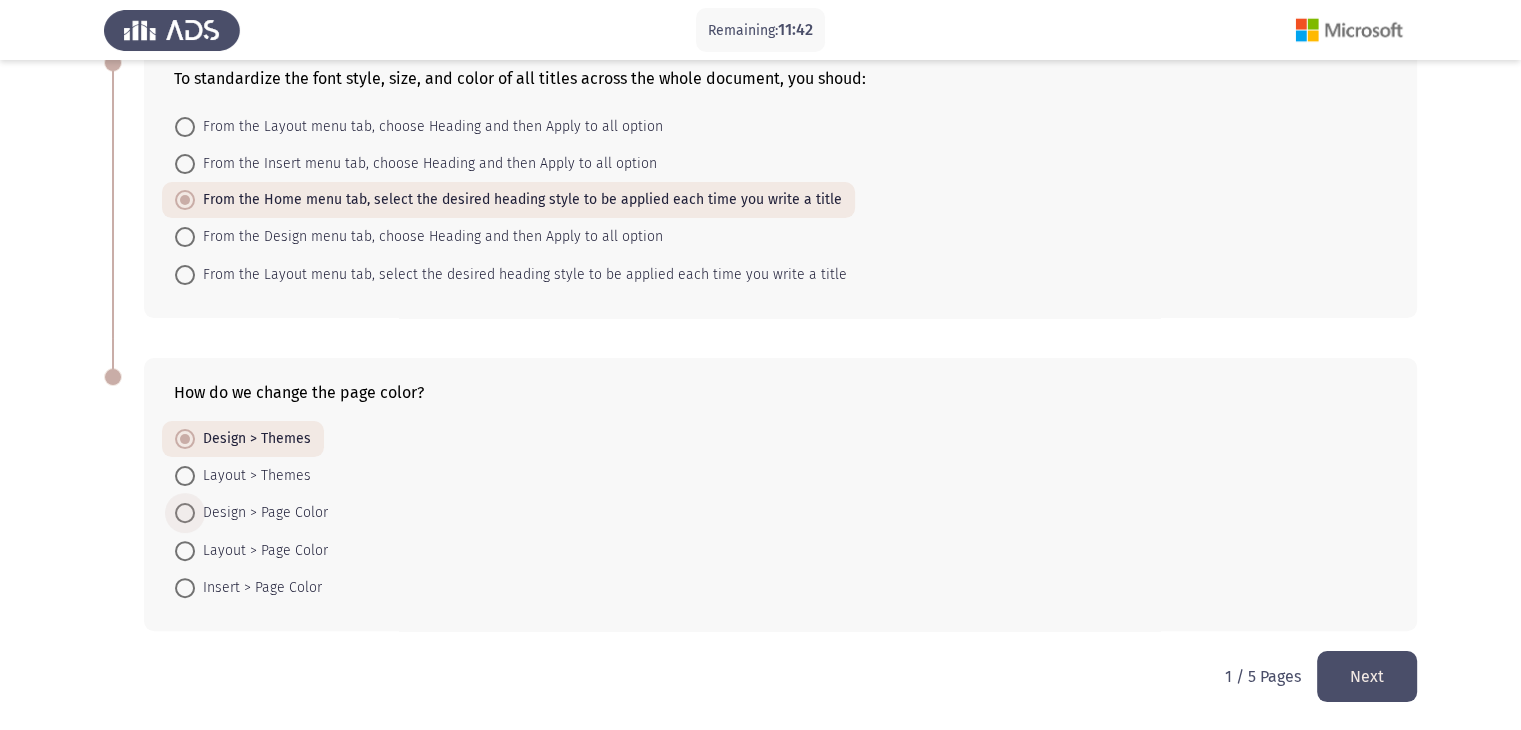 click on "Design > Page Color" at bounding box center [261, 513] 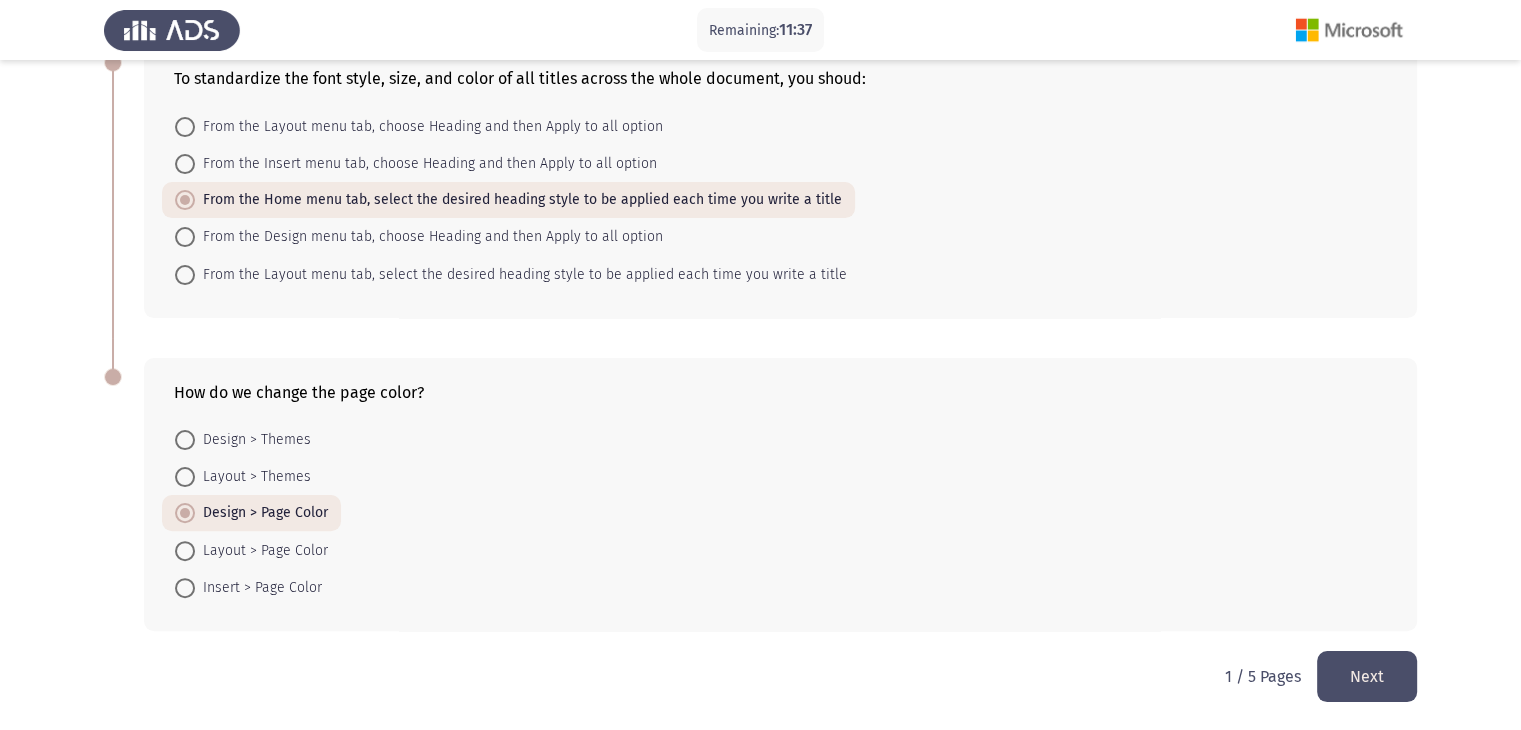 click on "Next" 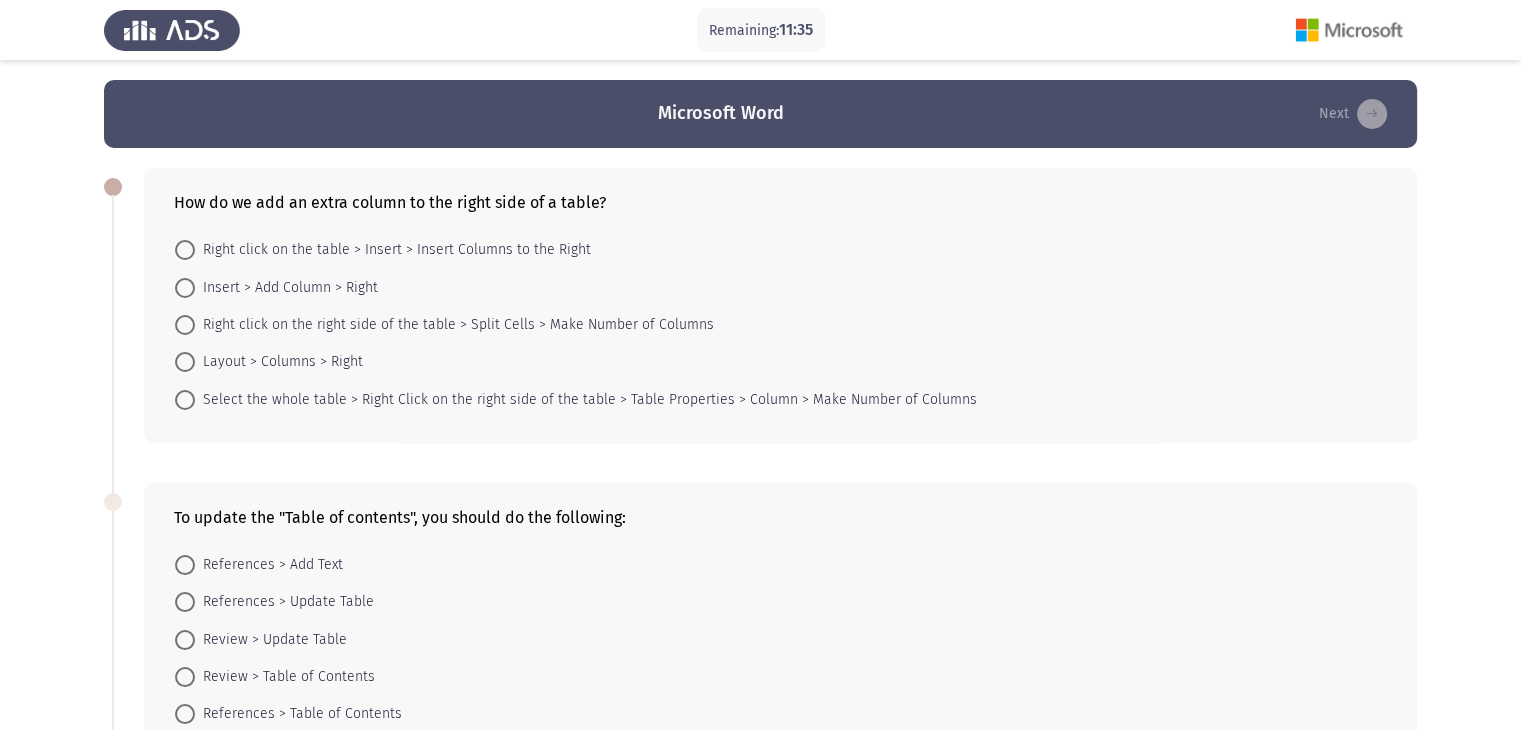 drag, startPoint x: 210, startPoint y: 206, endPoint x: 274, endPoint y: 209, distance: 64.070274 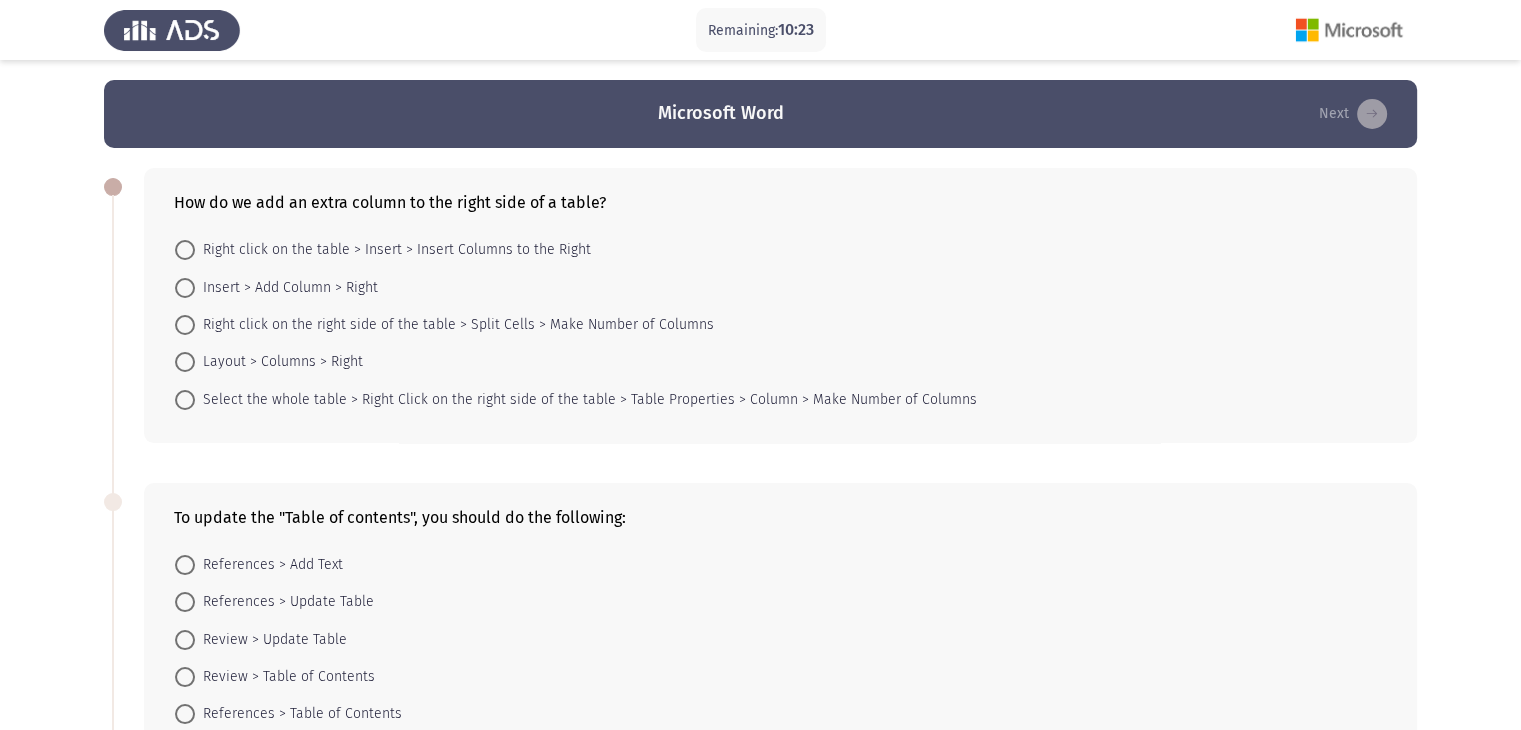 drag, startPoint x: 366, startPoint y: 207, endPoint x: 524, endPoint y: 212, distance: 158.0791 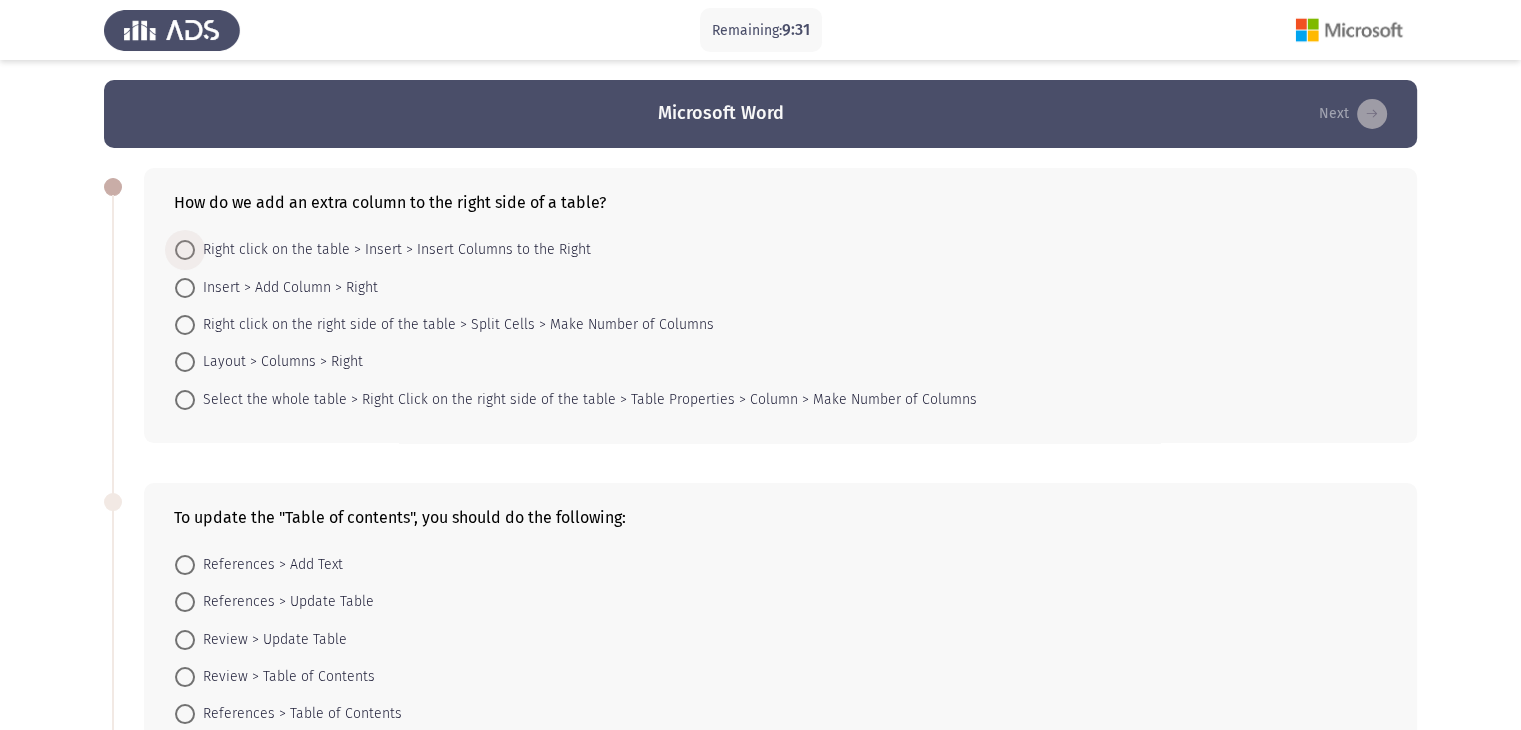 click on "Right click on the table > Insert > Insert Columns to the Right" at bounding box center (393, 250) 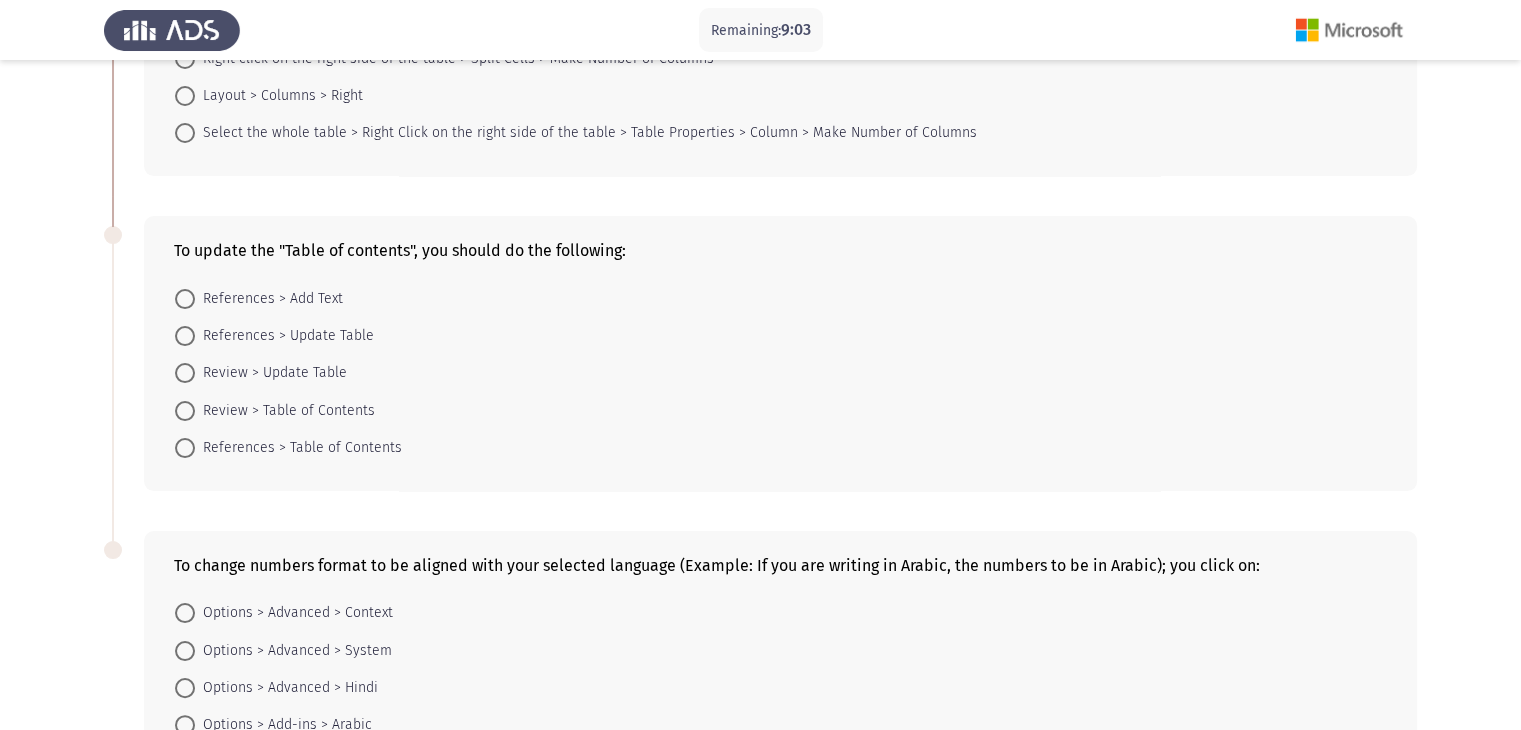 scroll, scrollTop: 300, scrollLeft: 0, axis: vertical 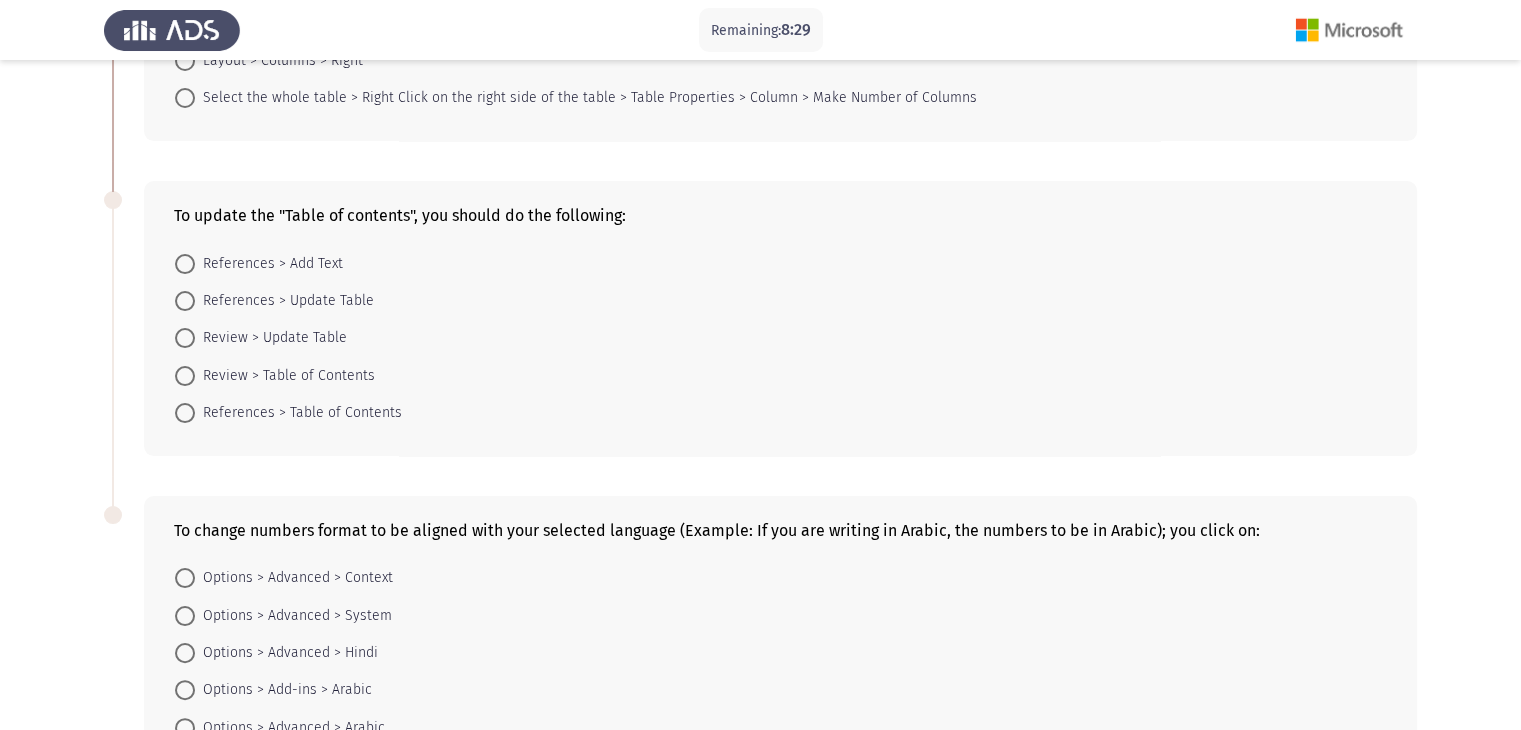 click on "References > Update Table" at bounding box center [284, 301] 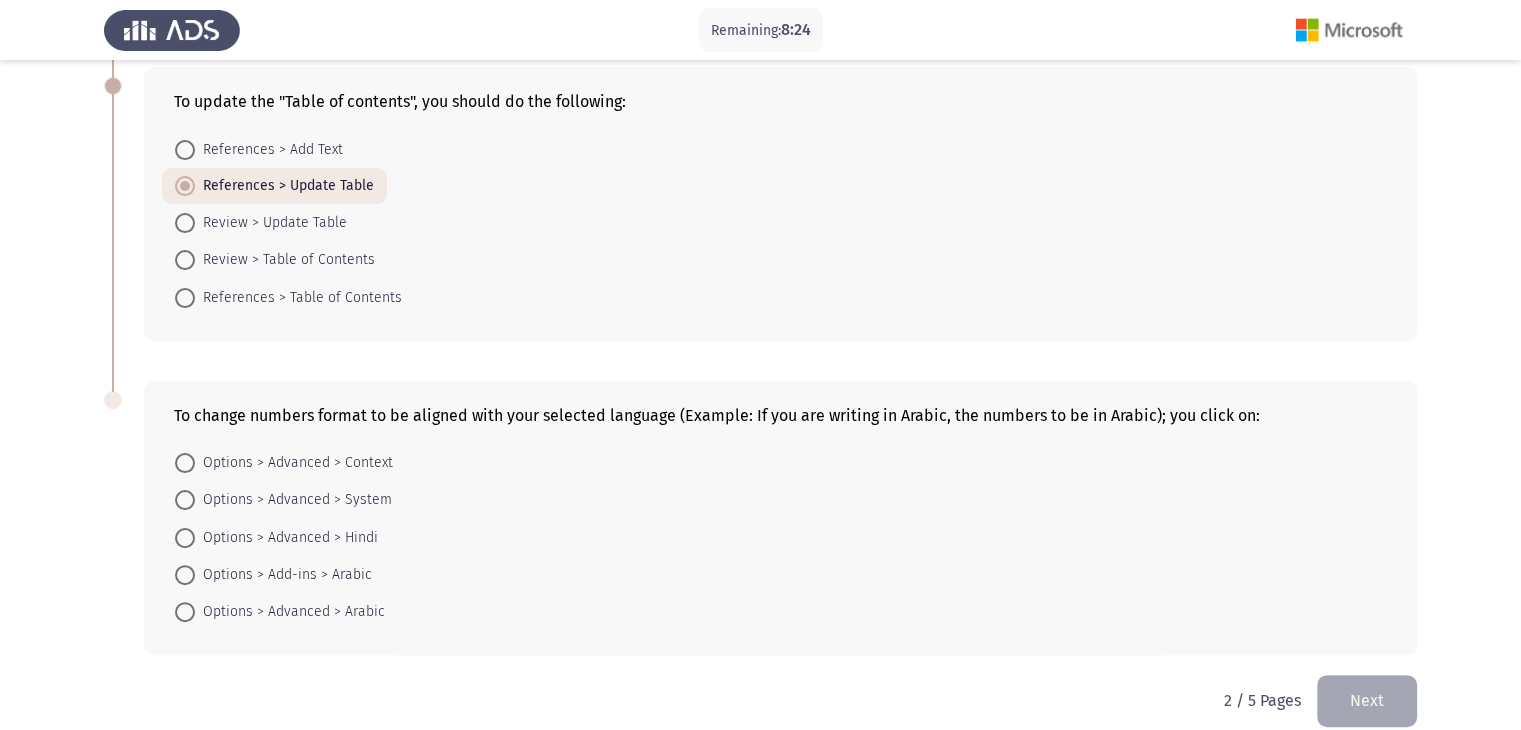 scroll, scrollTop: 438, scrollLeft: 0, axis: vertical 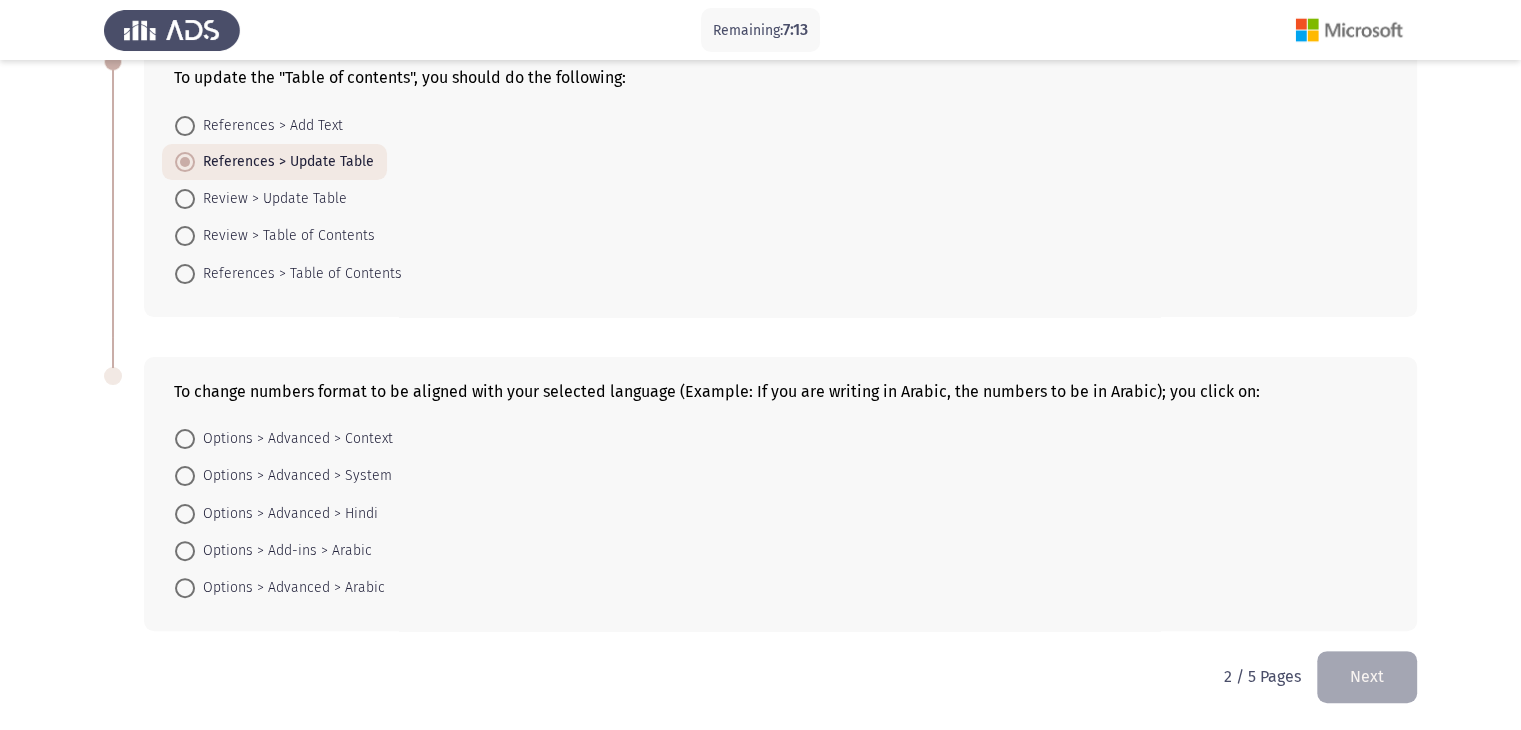click on "Options > Advanced > Context" at bounding box center [294, 439] 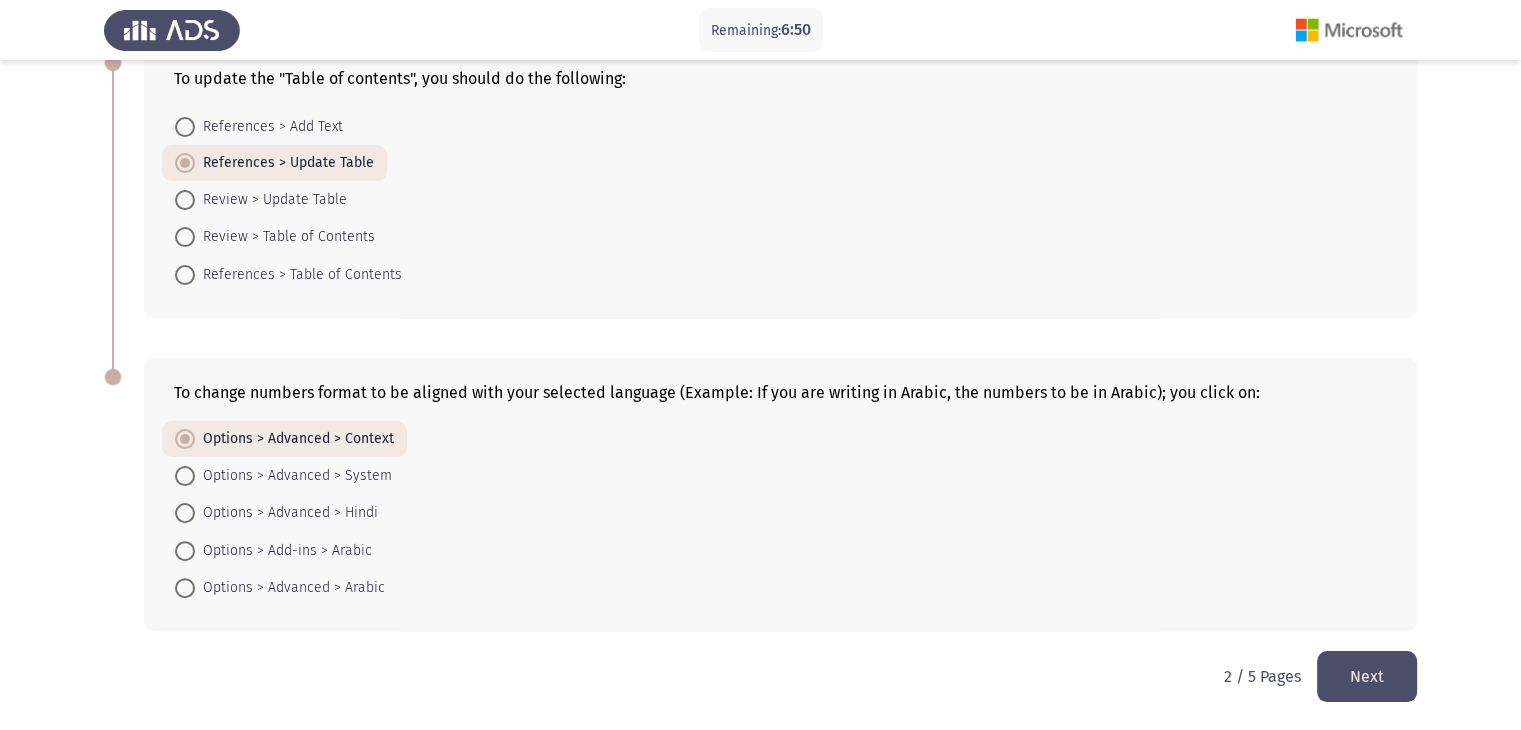 drag, startPoint x: 167, startPoint y: 391, endPoint x: 458, endPoint y: 395, distance: 291.0275 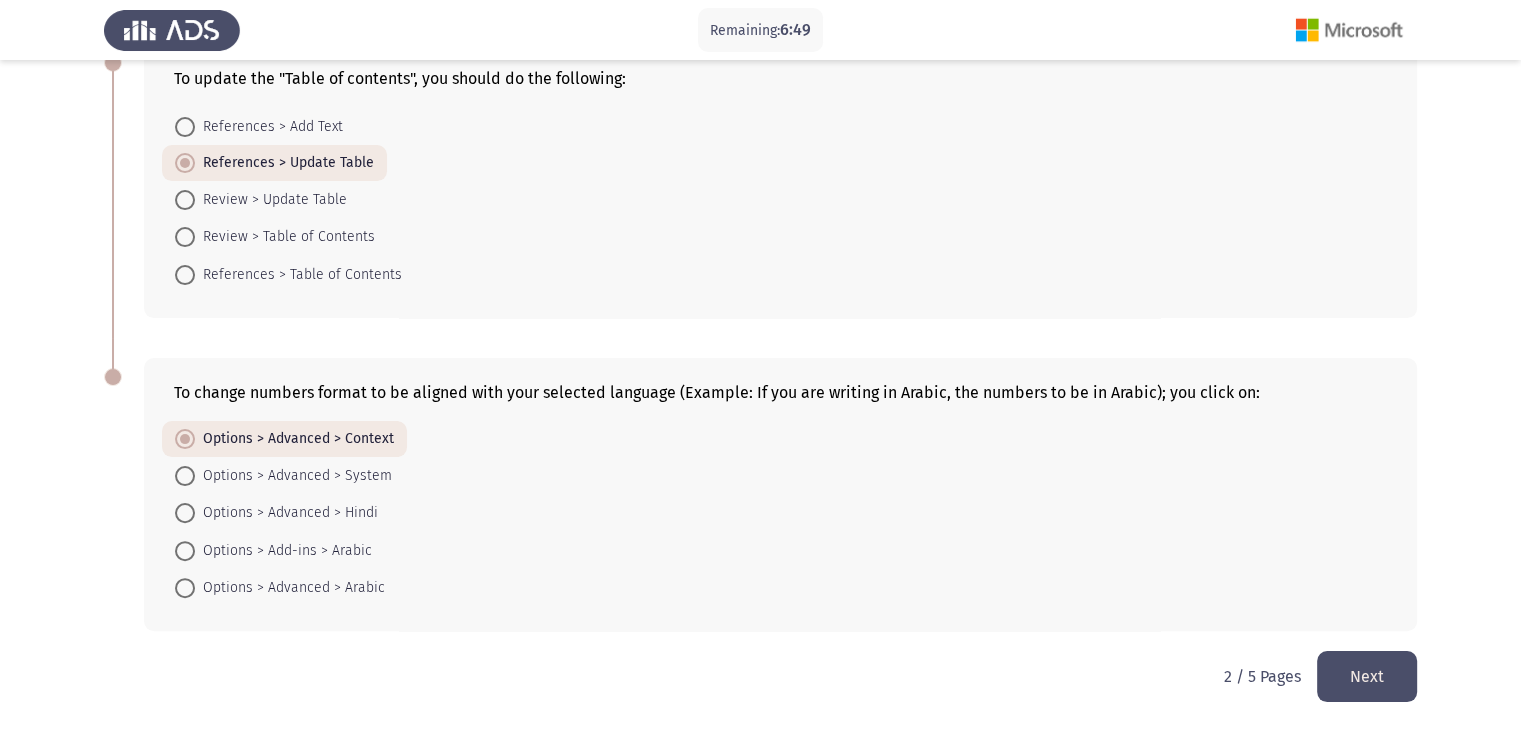 click on "To change numbers format to be aligned with your selected language (Example: If you are writing in Arabic, the numbers to be in Arabic); you click on:" 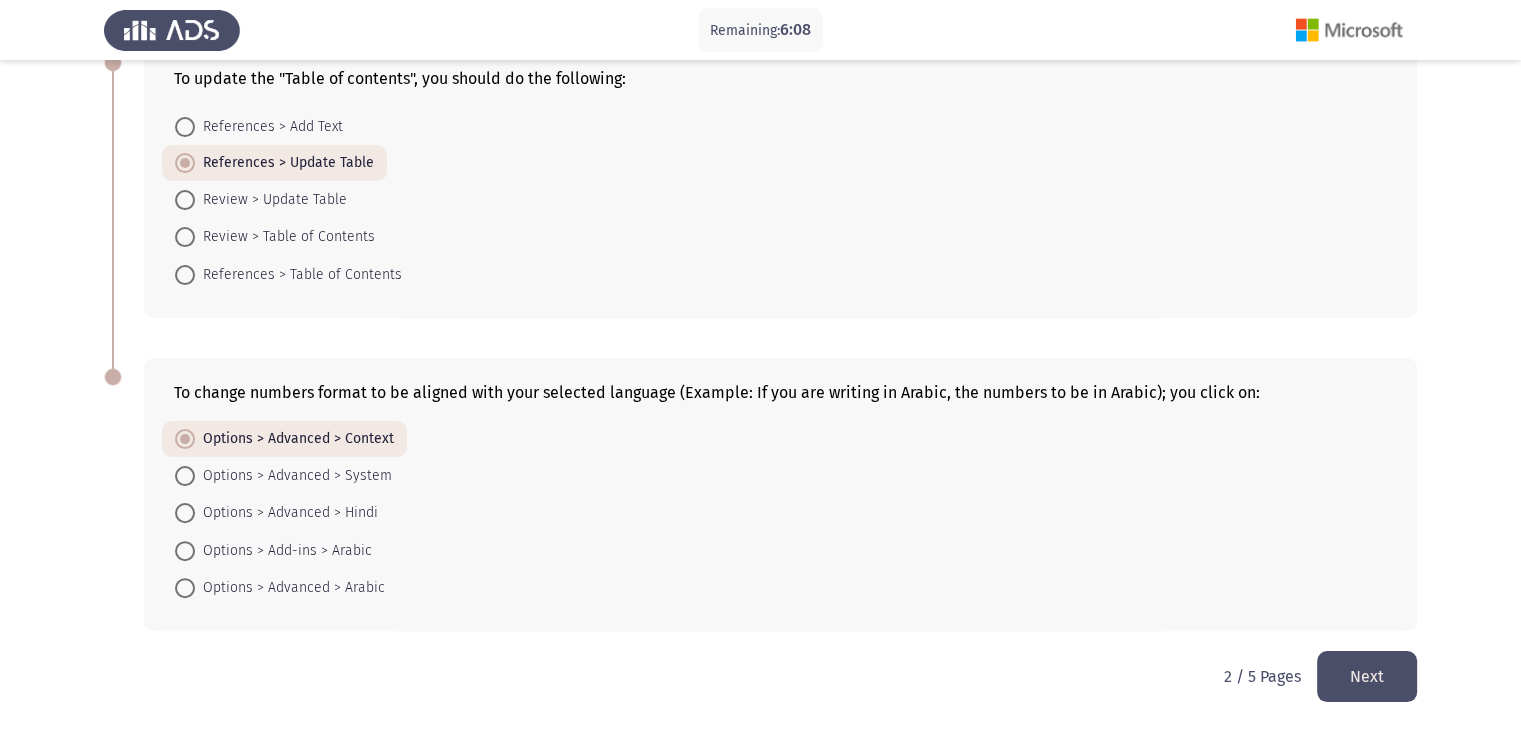 click on "Next" 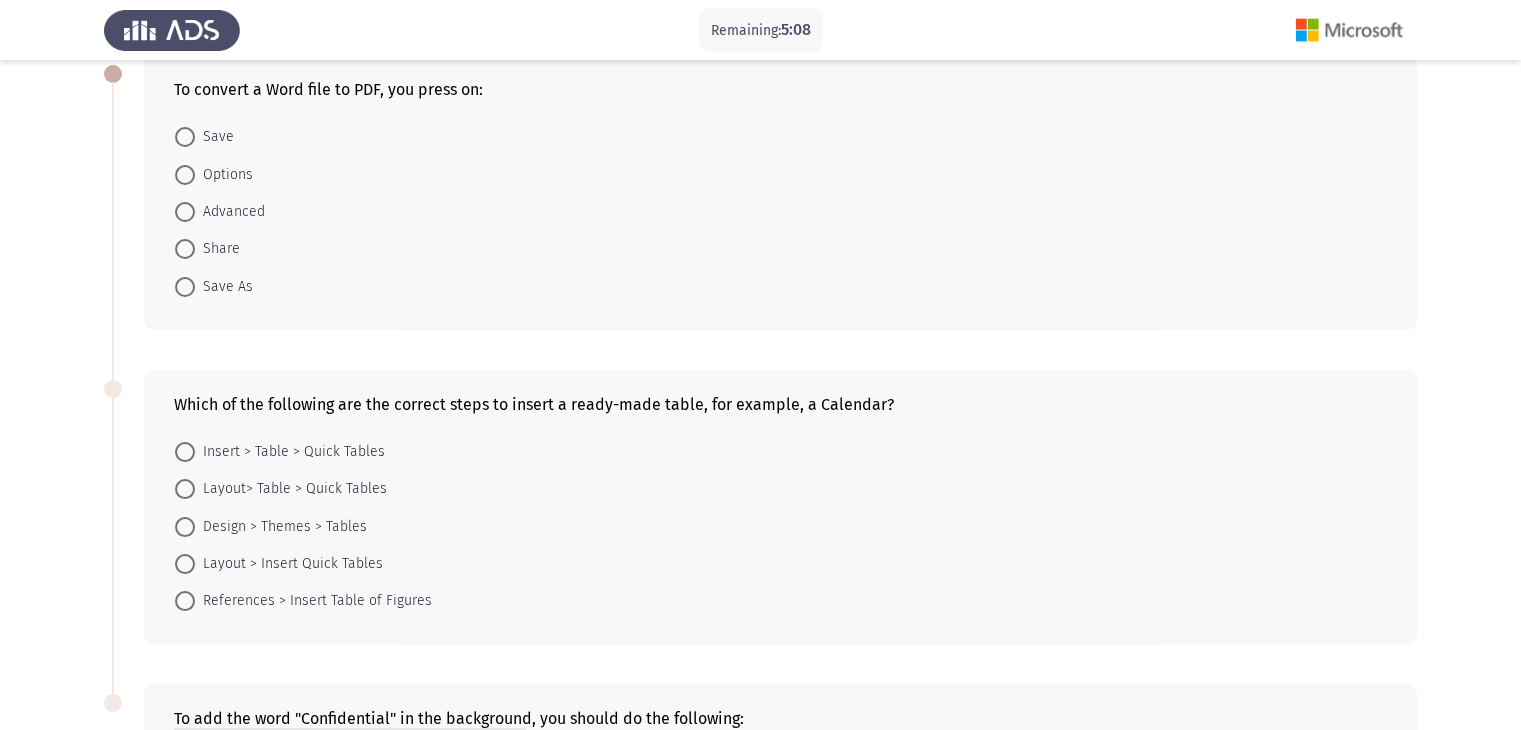 scroll, scrollTop: 0, scrollLeft: 0, axis: both 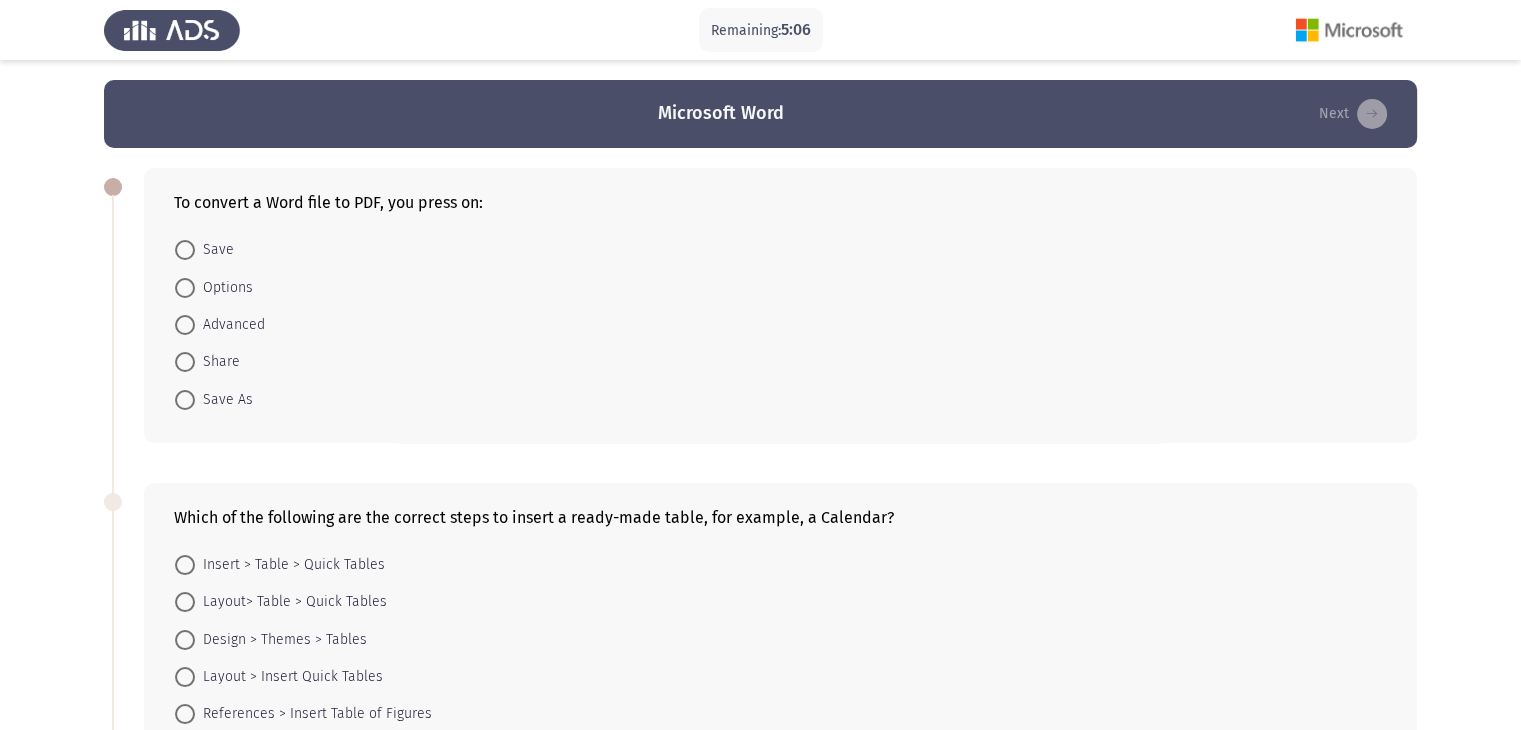 click on "Save As" at bounding box center (224, 400) 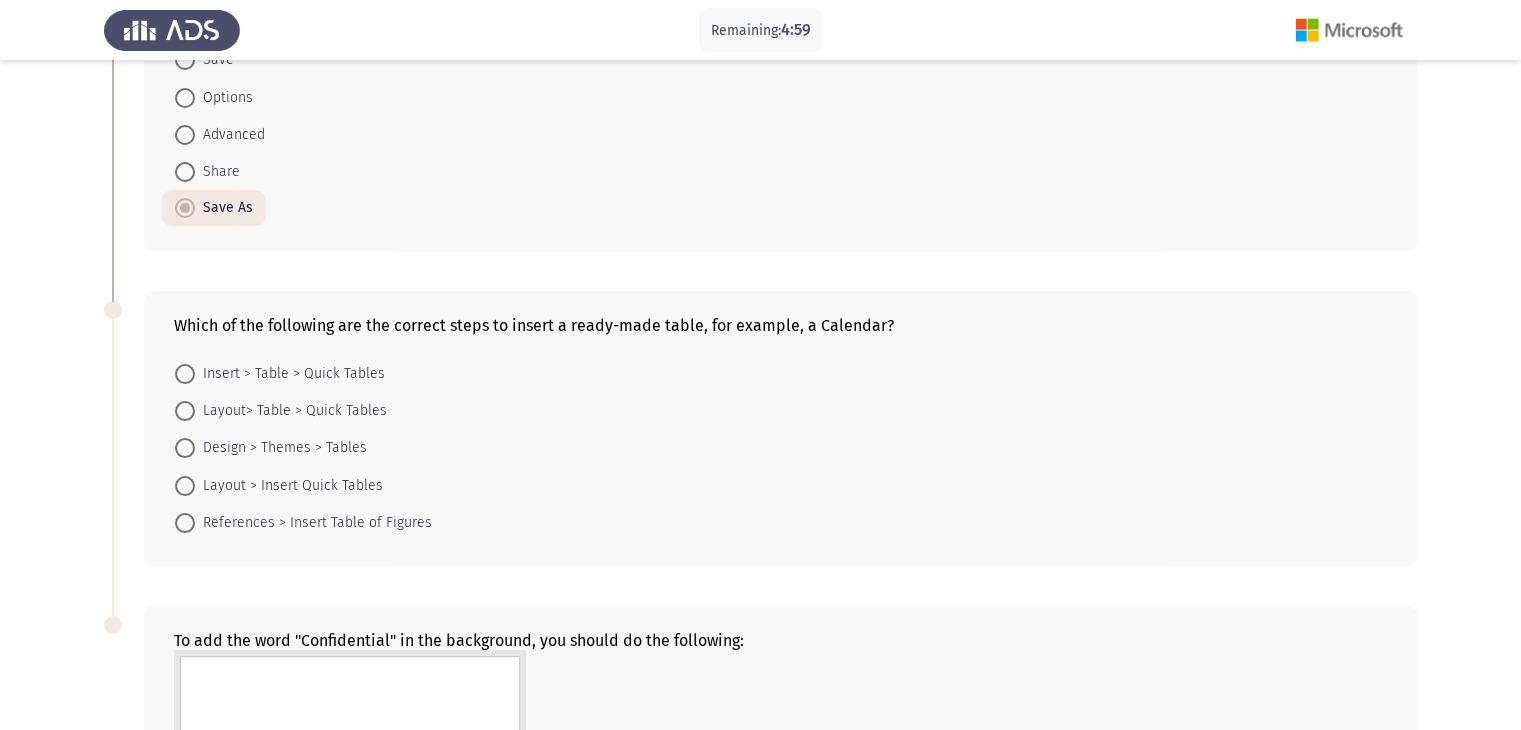 scroll, scrollTop: 200, scrollLeft: 0, axis: vertical 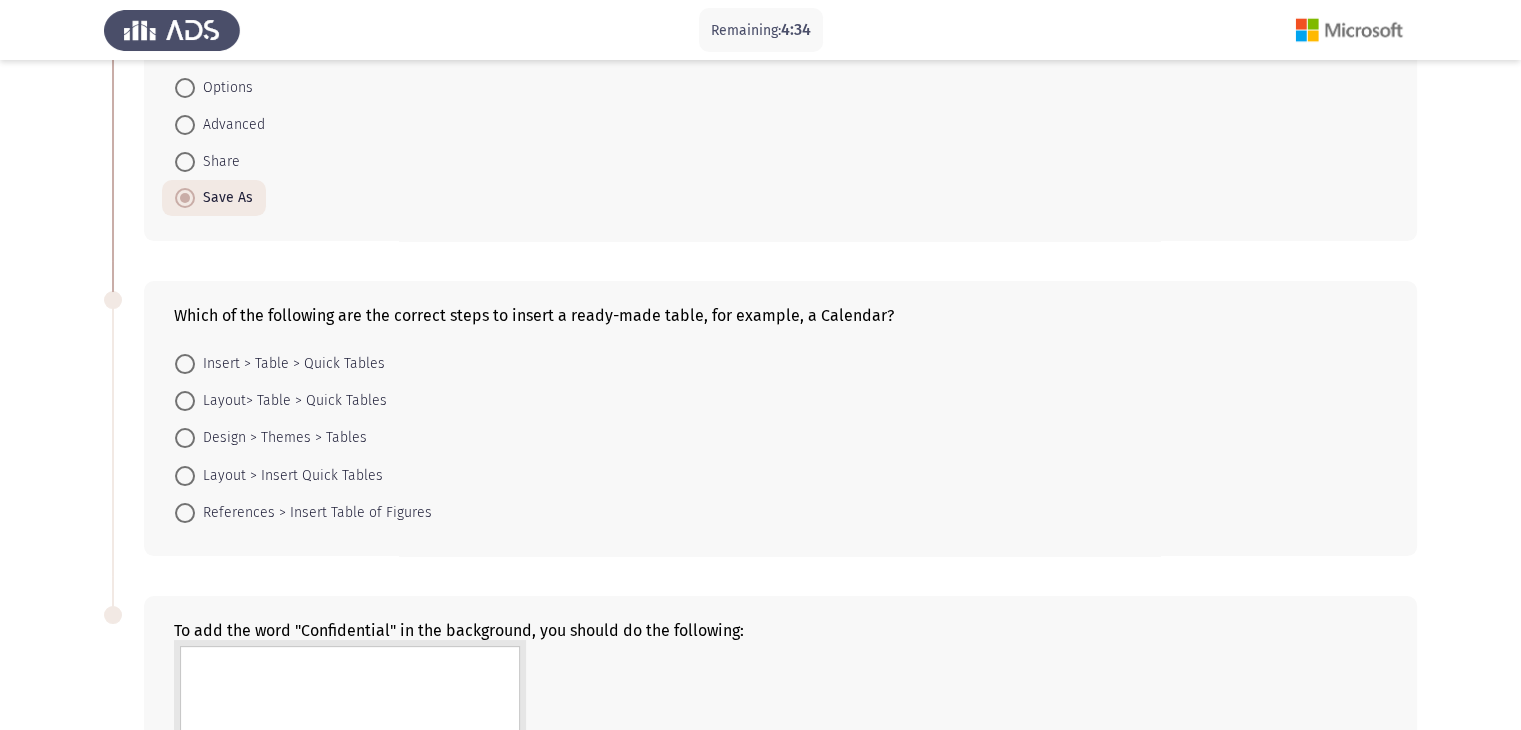 click on "Insert > Table > Quick Tables" at bounding box center (290, 364) 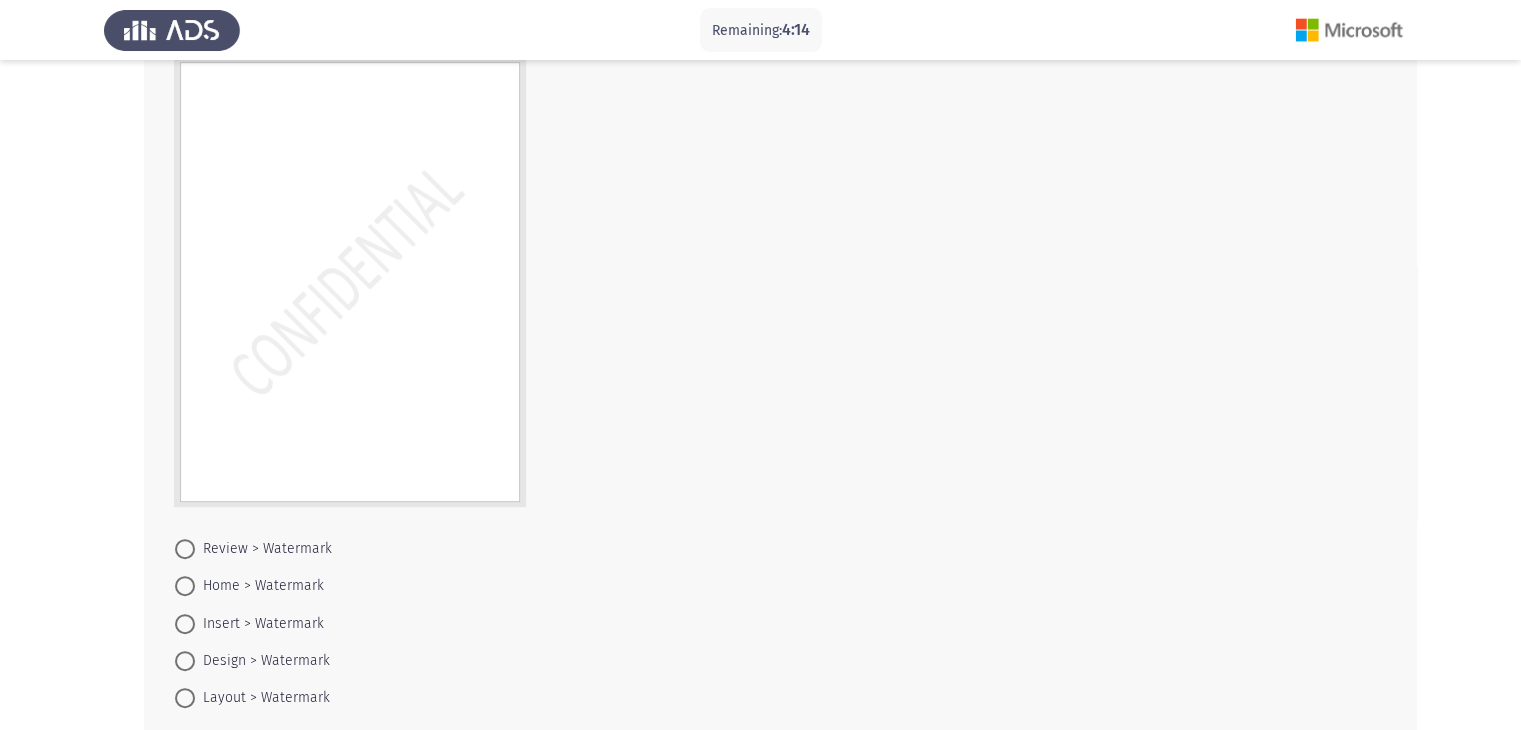 scroll, scrollTop: 893, scrollLeft: 0, axis: vertical 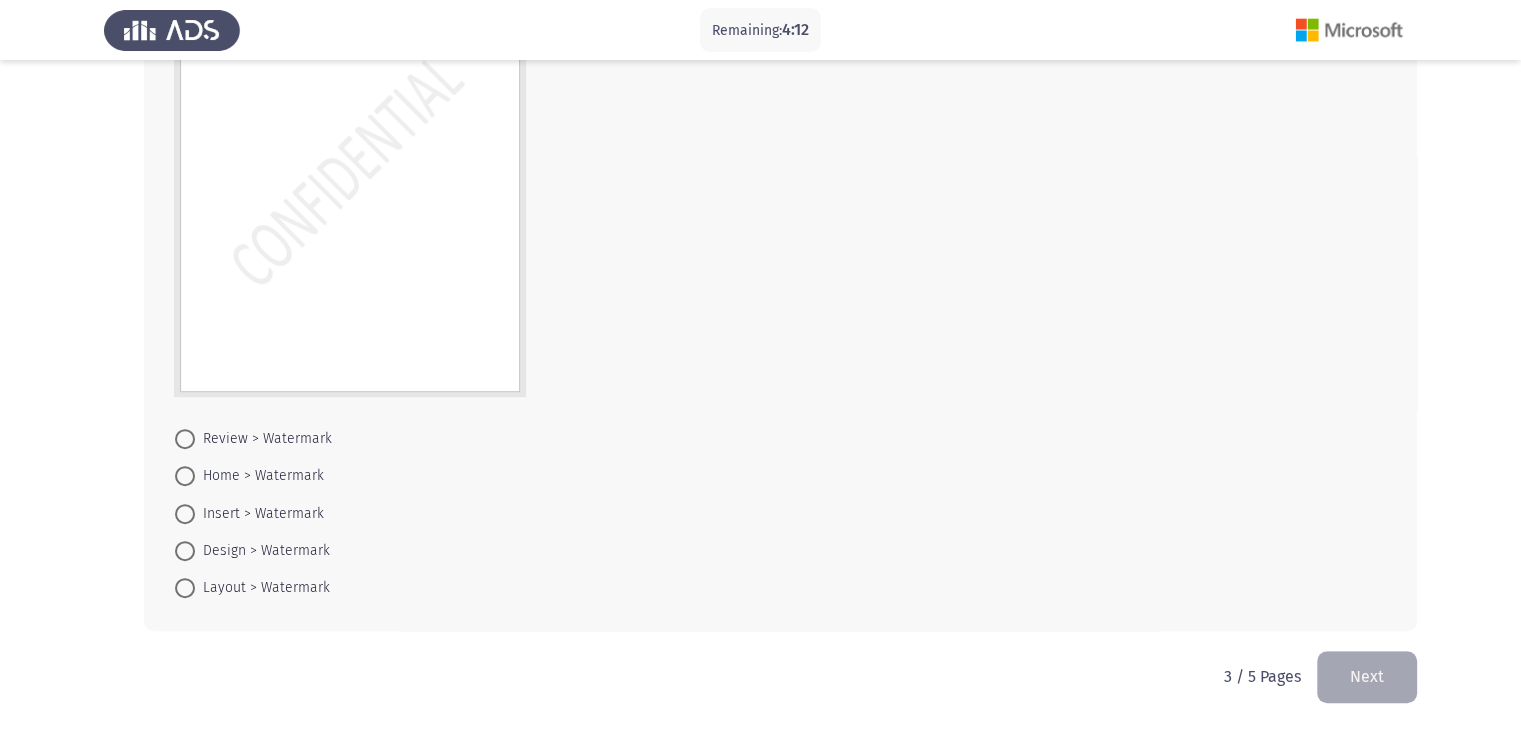click on "Design > Watermark" at bounding box center [262, 551] 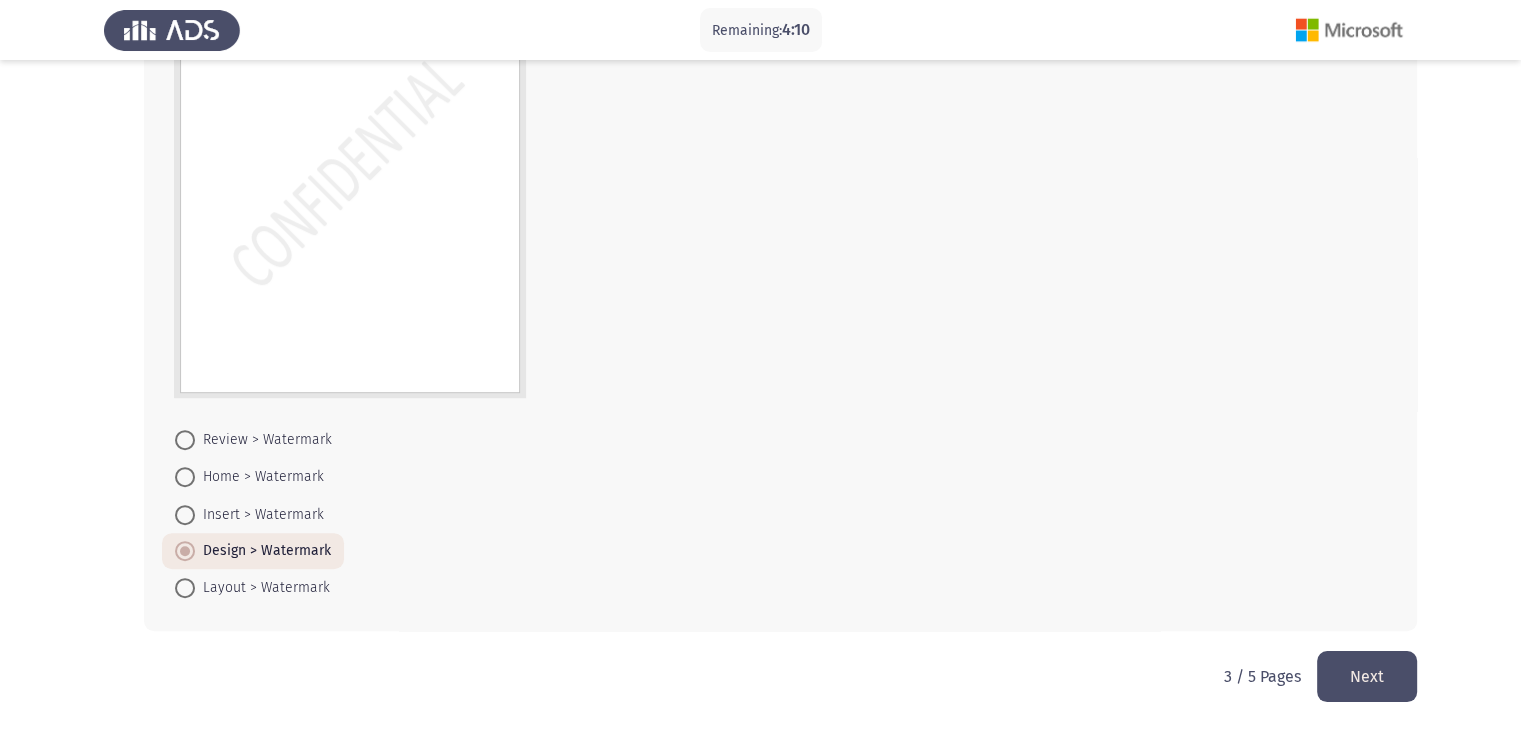 click on "Next" 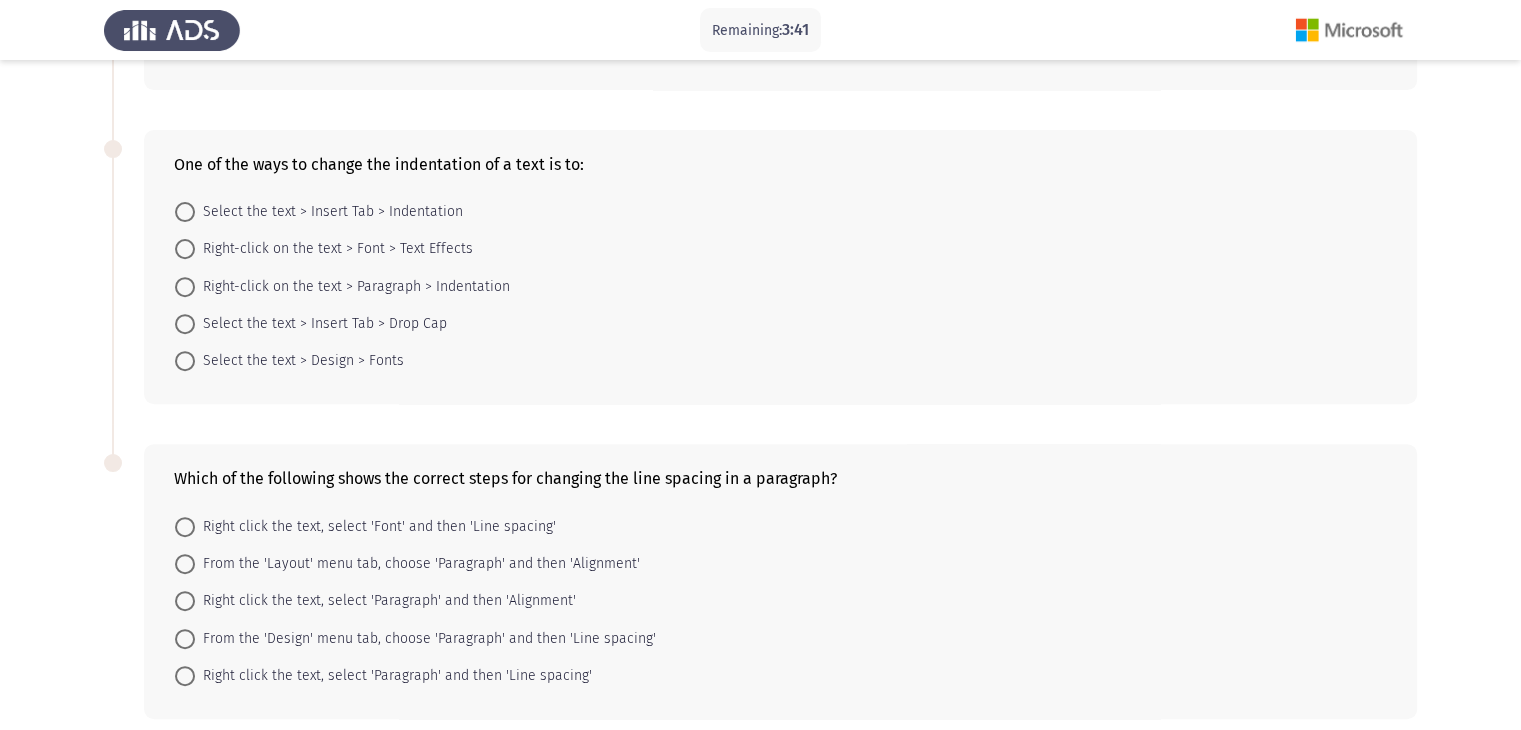 scroll, scrollTop: 588, scrollLeft: 0, axis: vertical 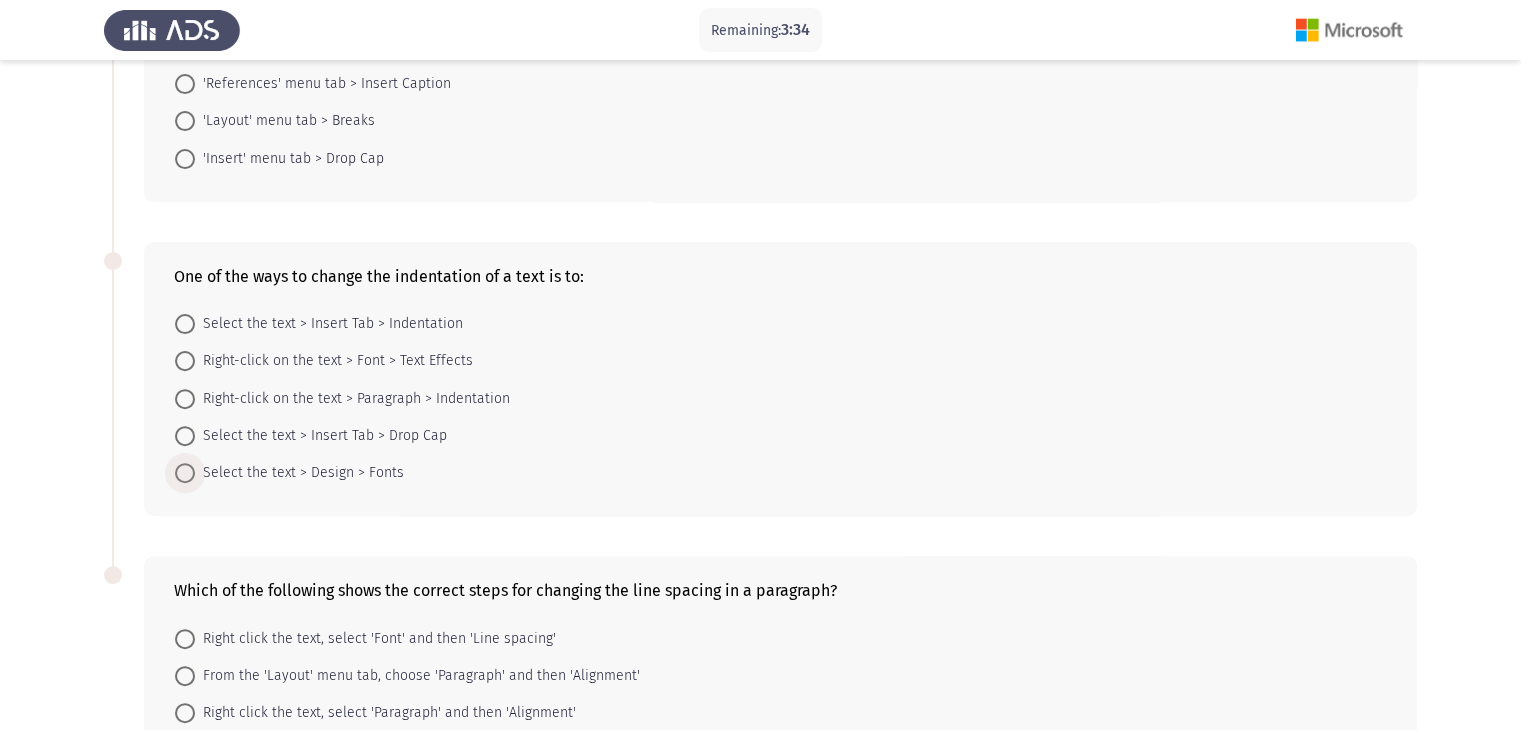 click on "Select the text > Design > Fonts" at bounding box center [299, 473] 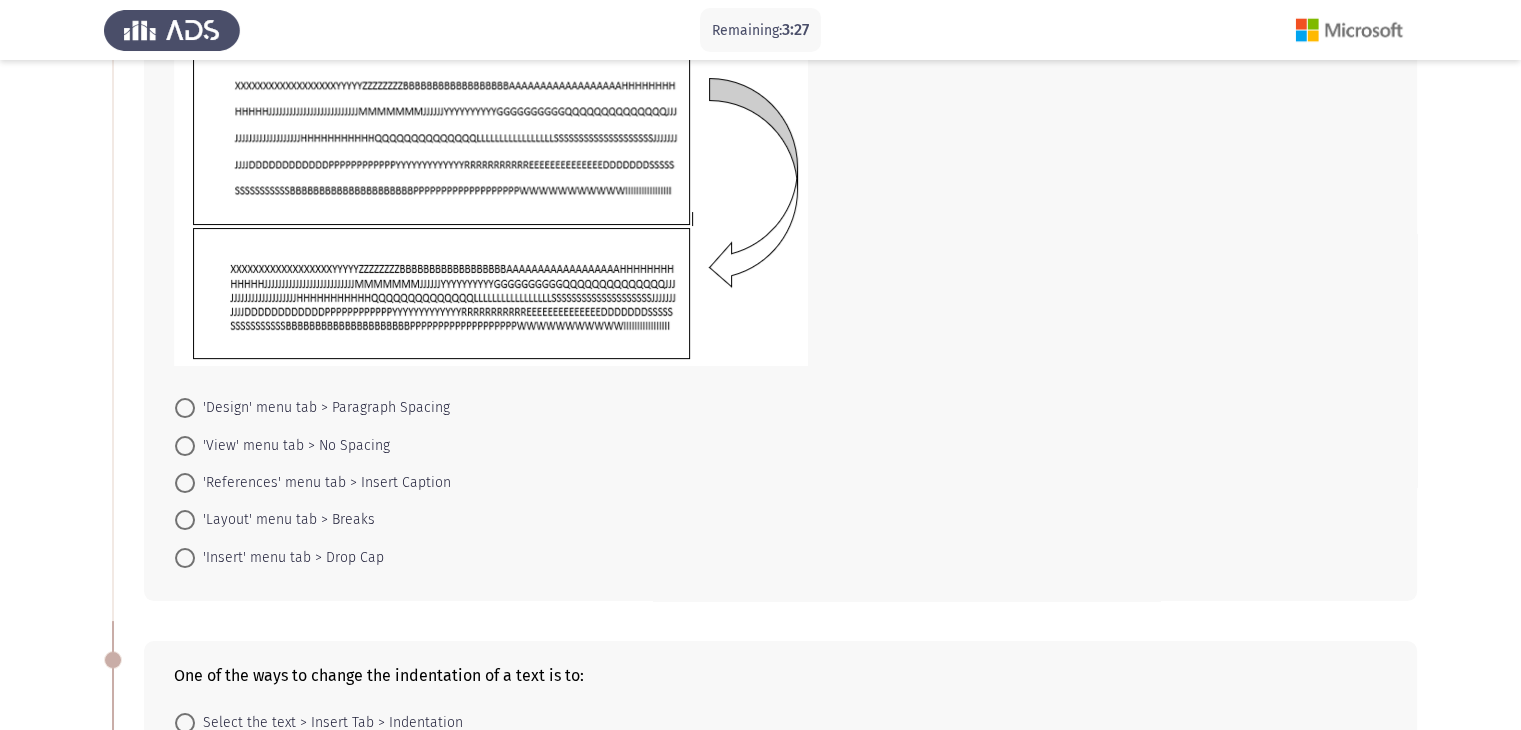 scroll, scrollTop: 186, scrollLeft: 0, axis: vertical 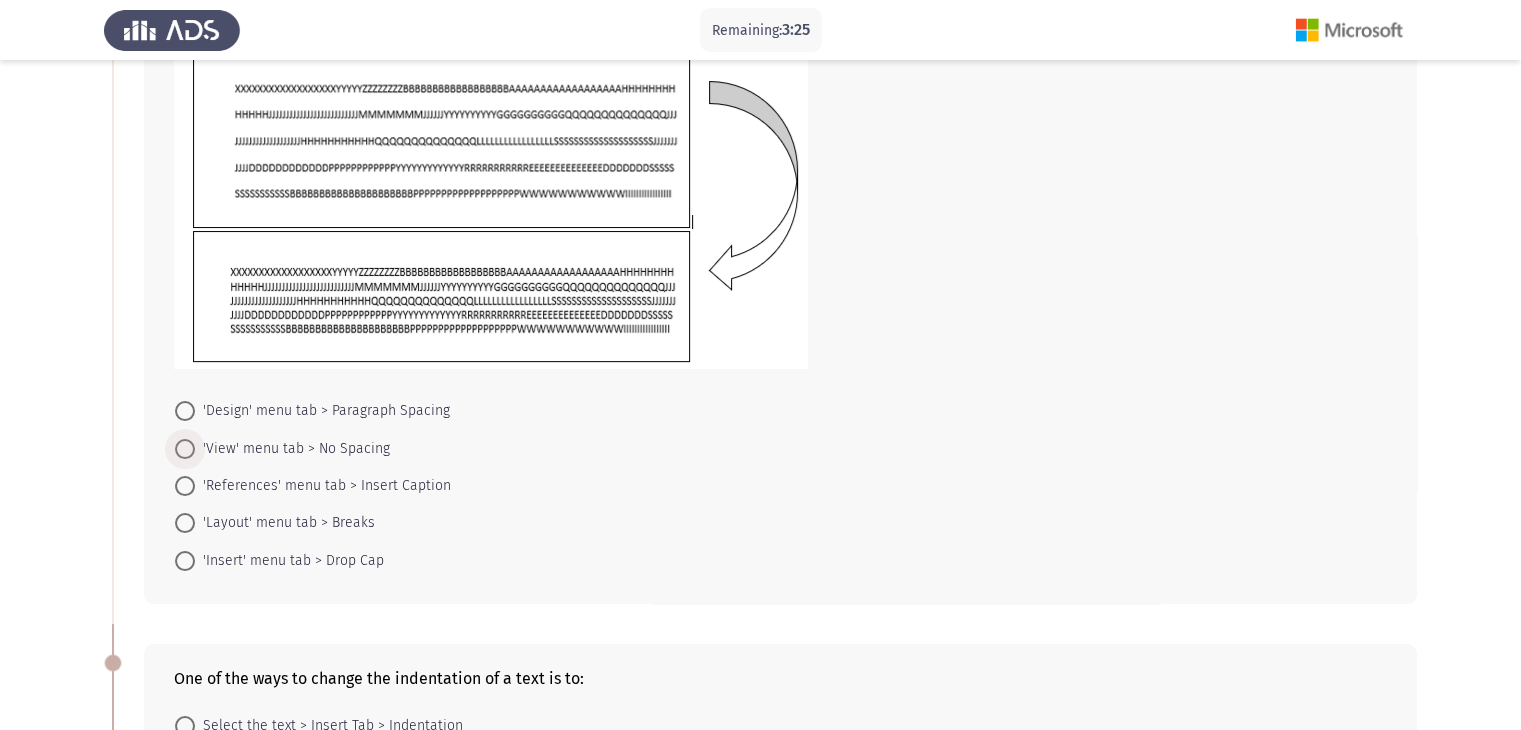 click on "'View' menu tab > No Spacing" at bounding box center (292, 449) 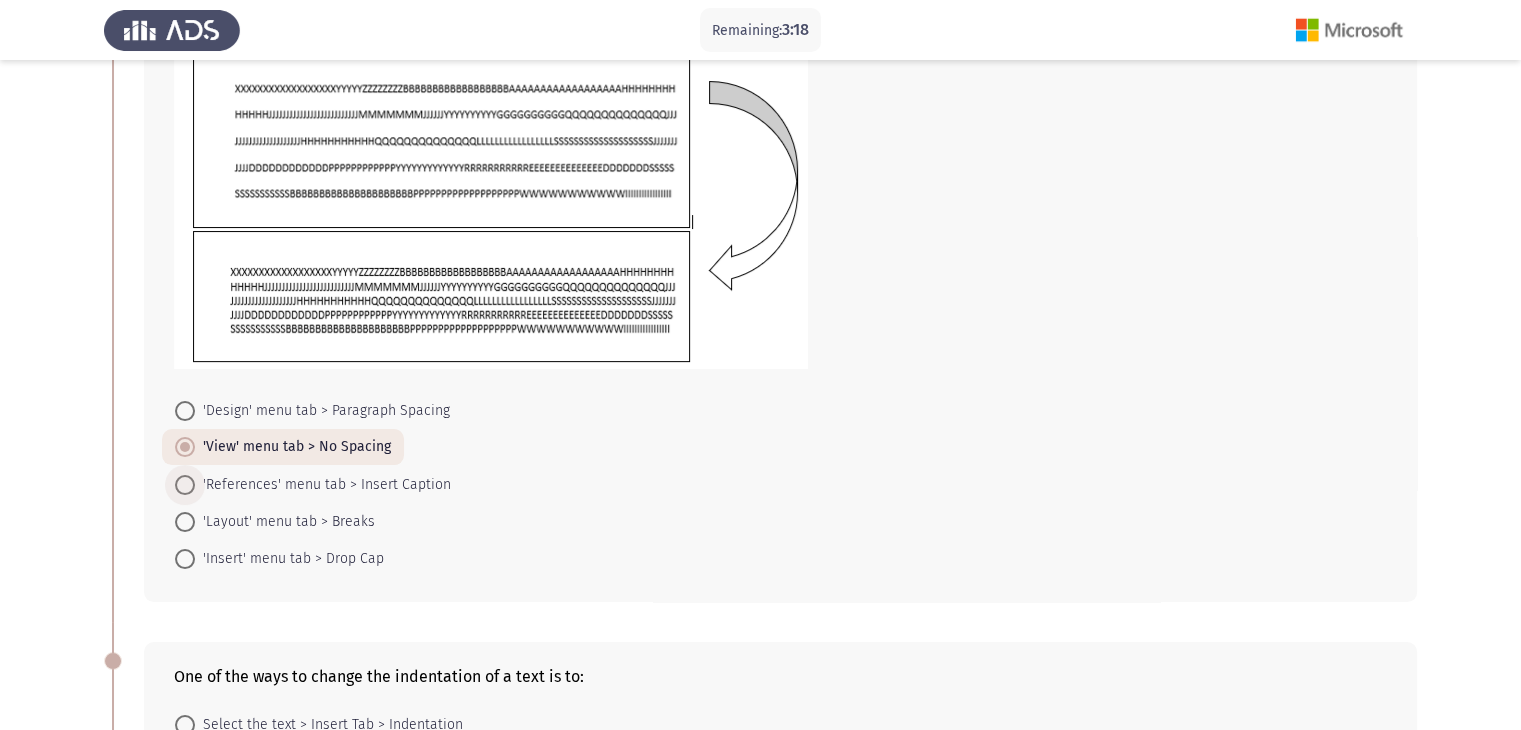 click on "'References' menu tab > Insert Caption" at bounding box center (323, 485) 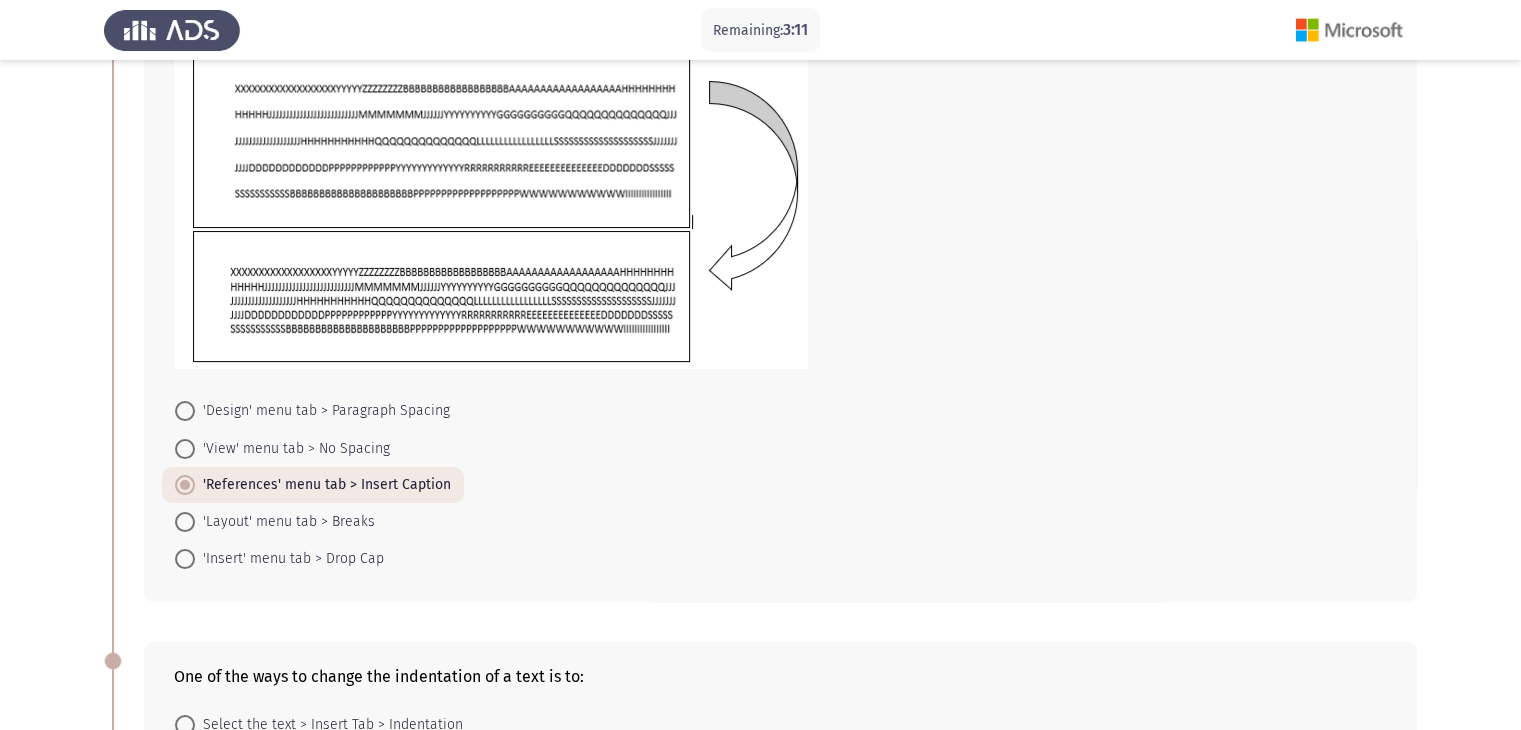click on "'Layout' menu tab > Breaks" at bounding box center [285, 522] 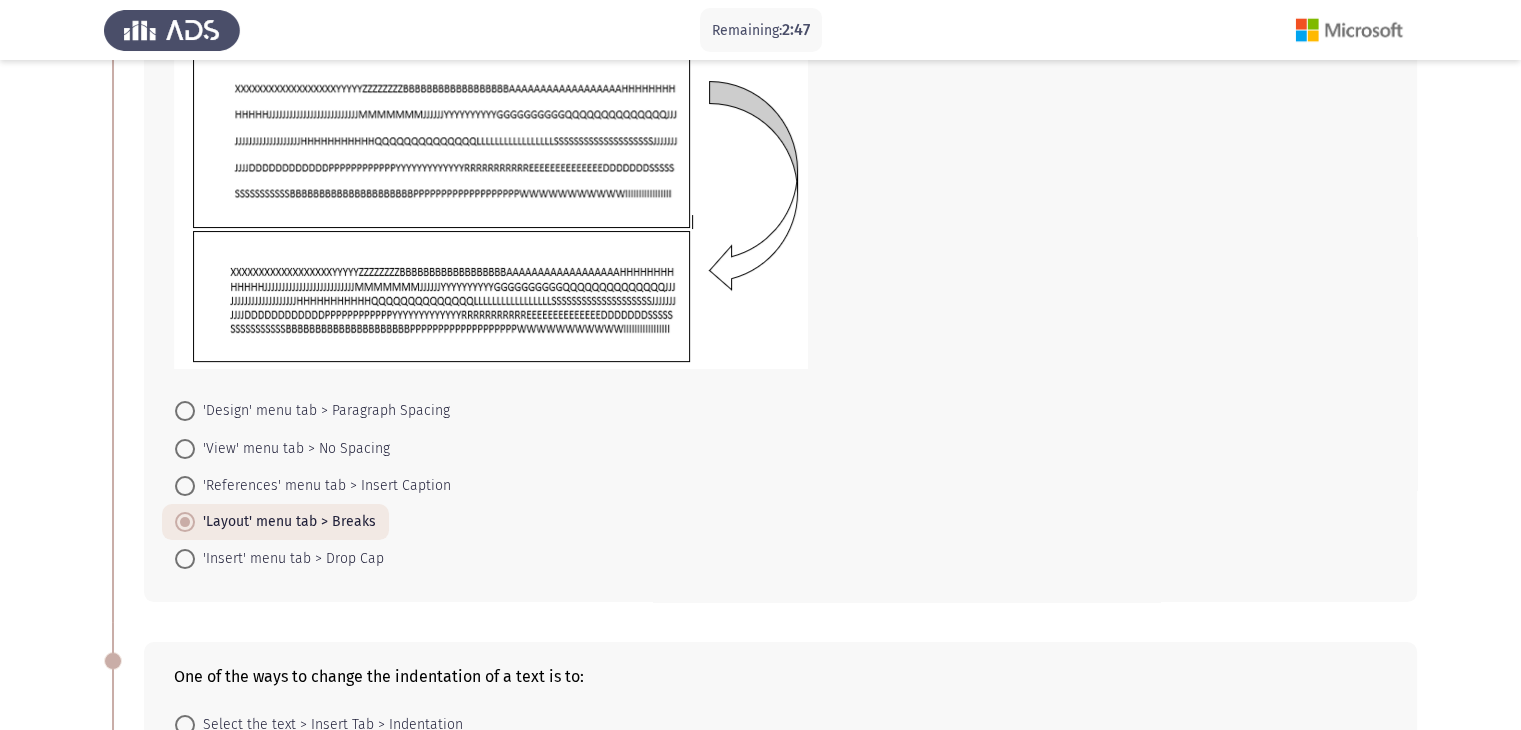 scroll, scrollTop: 286, scrollLeft: 0, axis: vertical 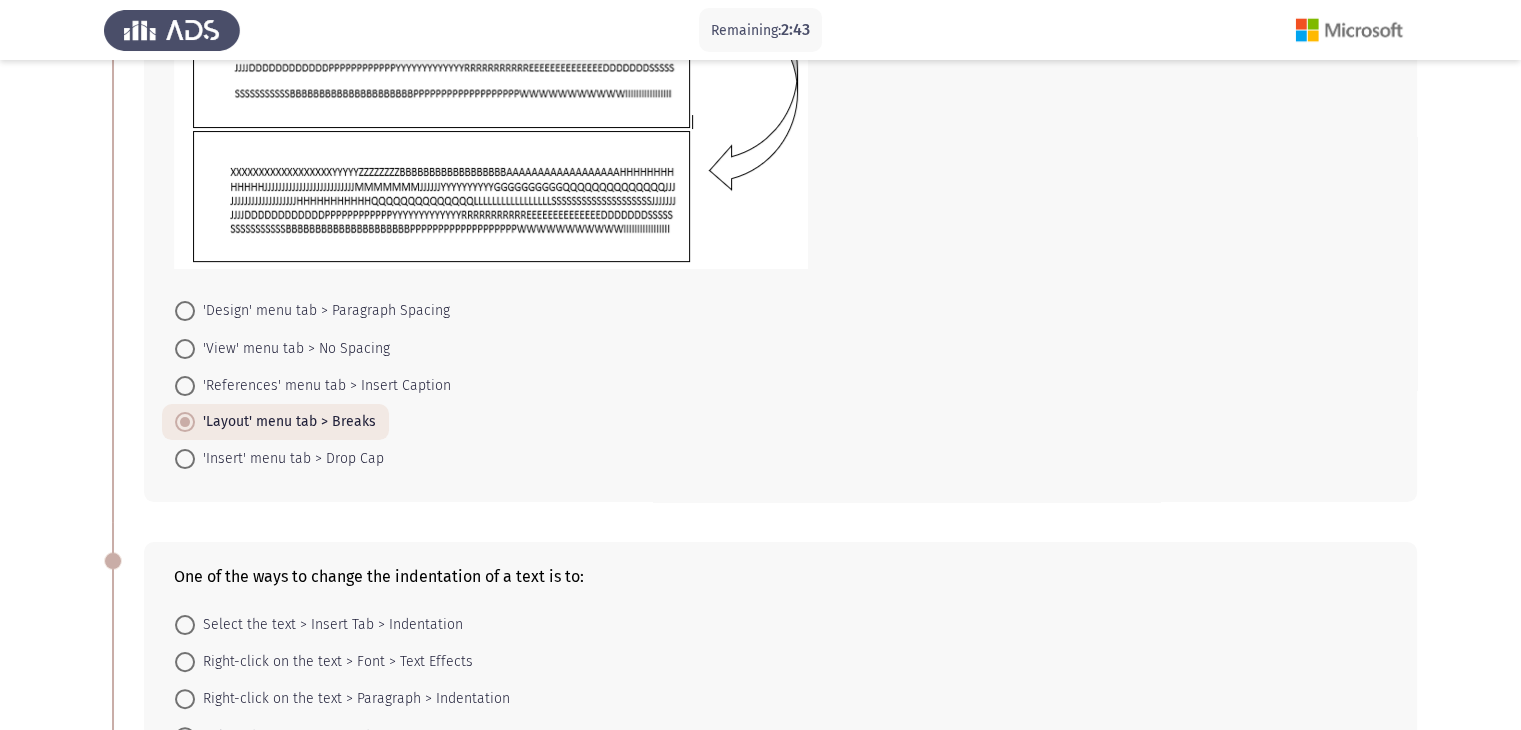 click on "'References' menu tab > Insert Caption" at bounding box center [323, 386] 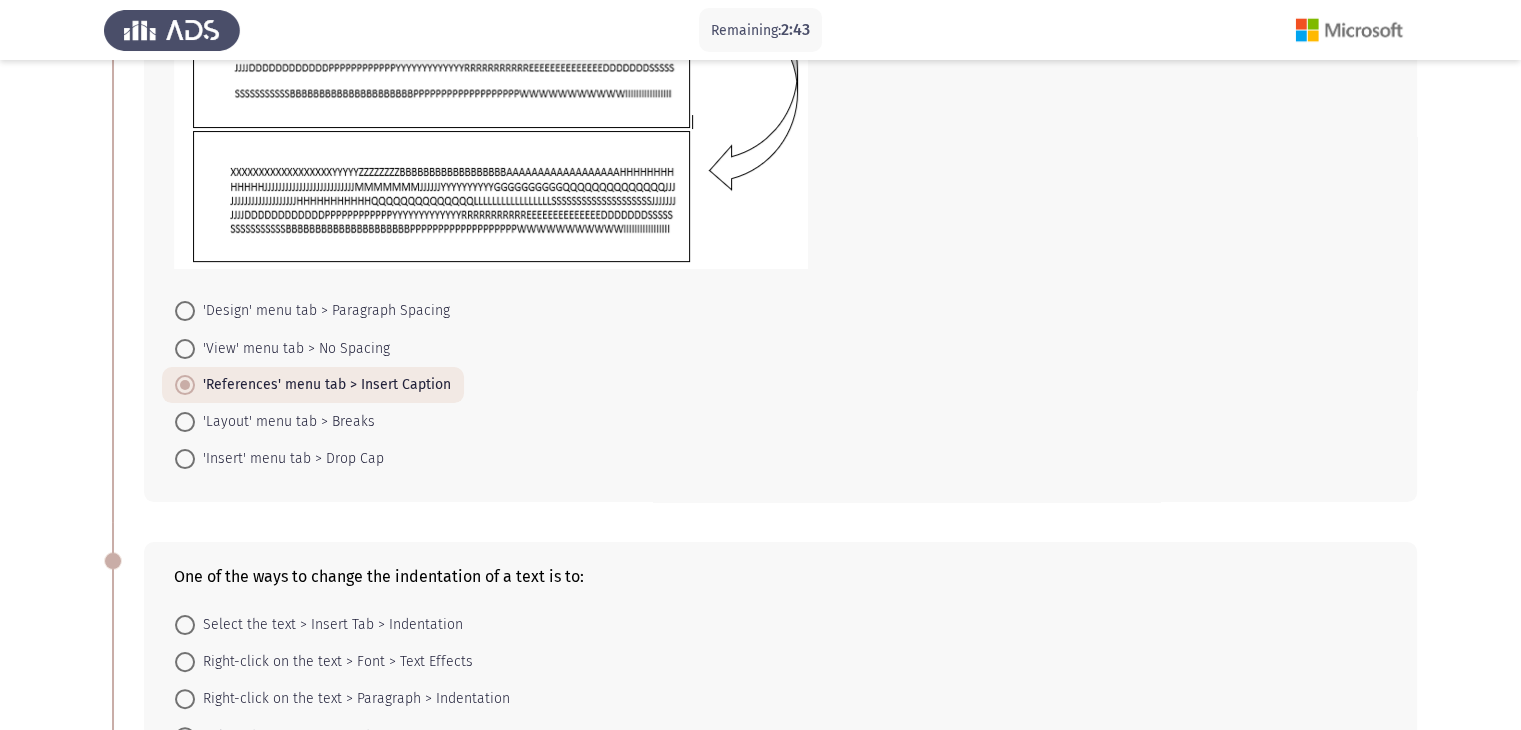 click on "'View' menu tab > No Spacing" at bounding box center (292, 349) 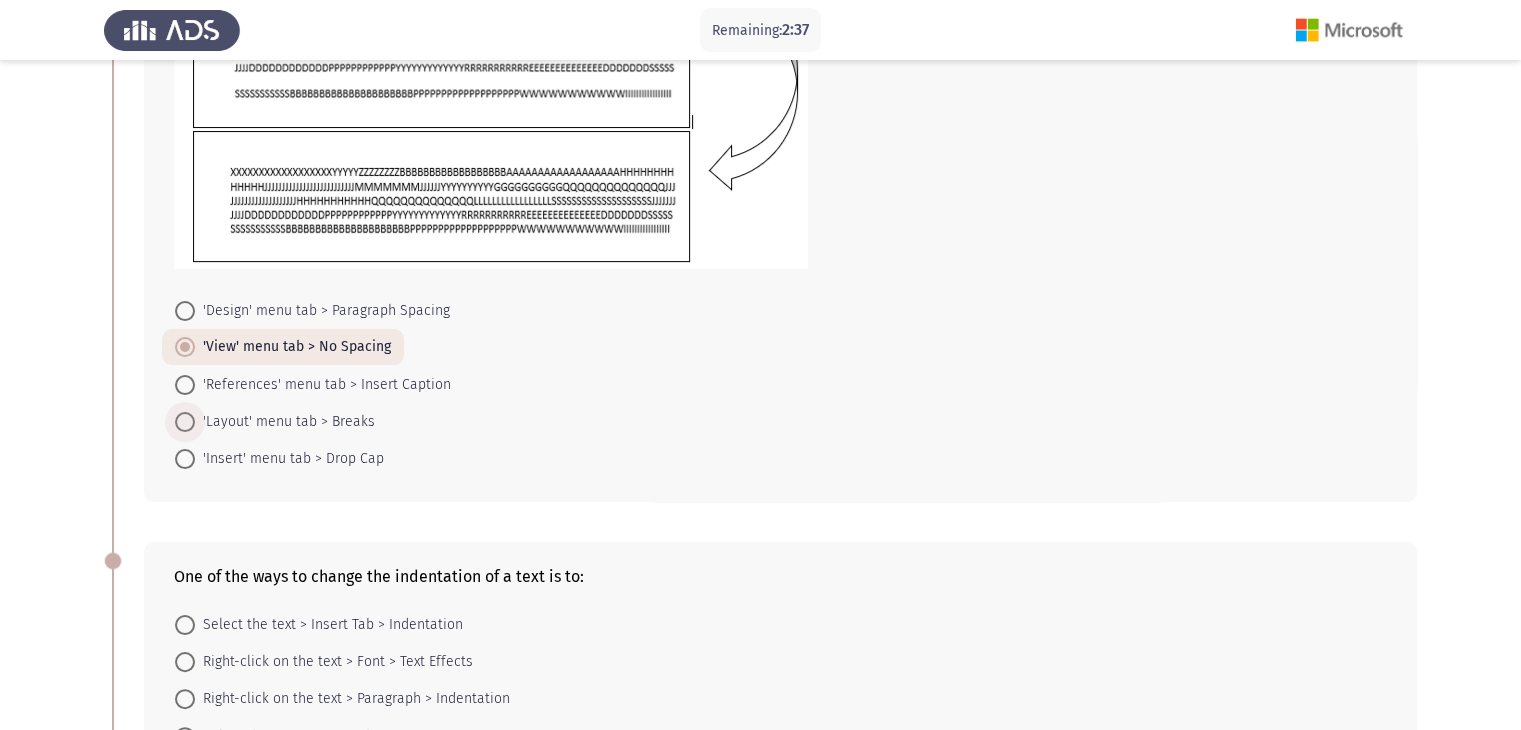 click on "'Layout' menu tab > Breaks" at bounding box center [285, 422] 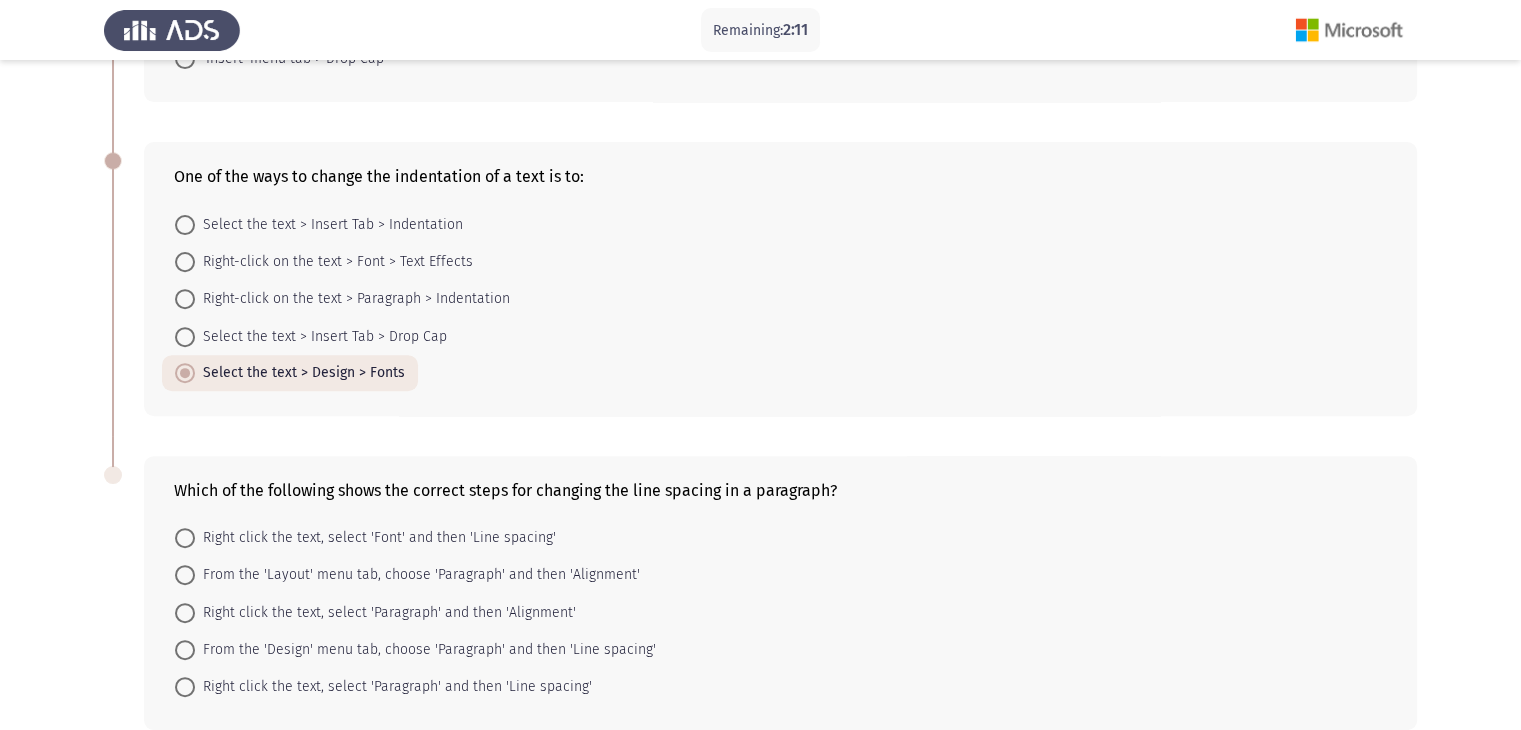 scroll, scrollTop: 785, scrollLeft: 0, axis: vertical 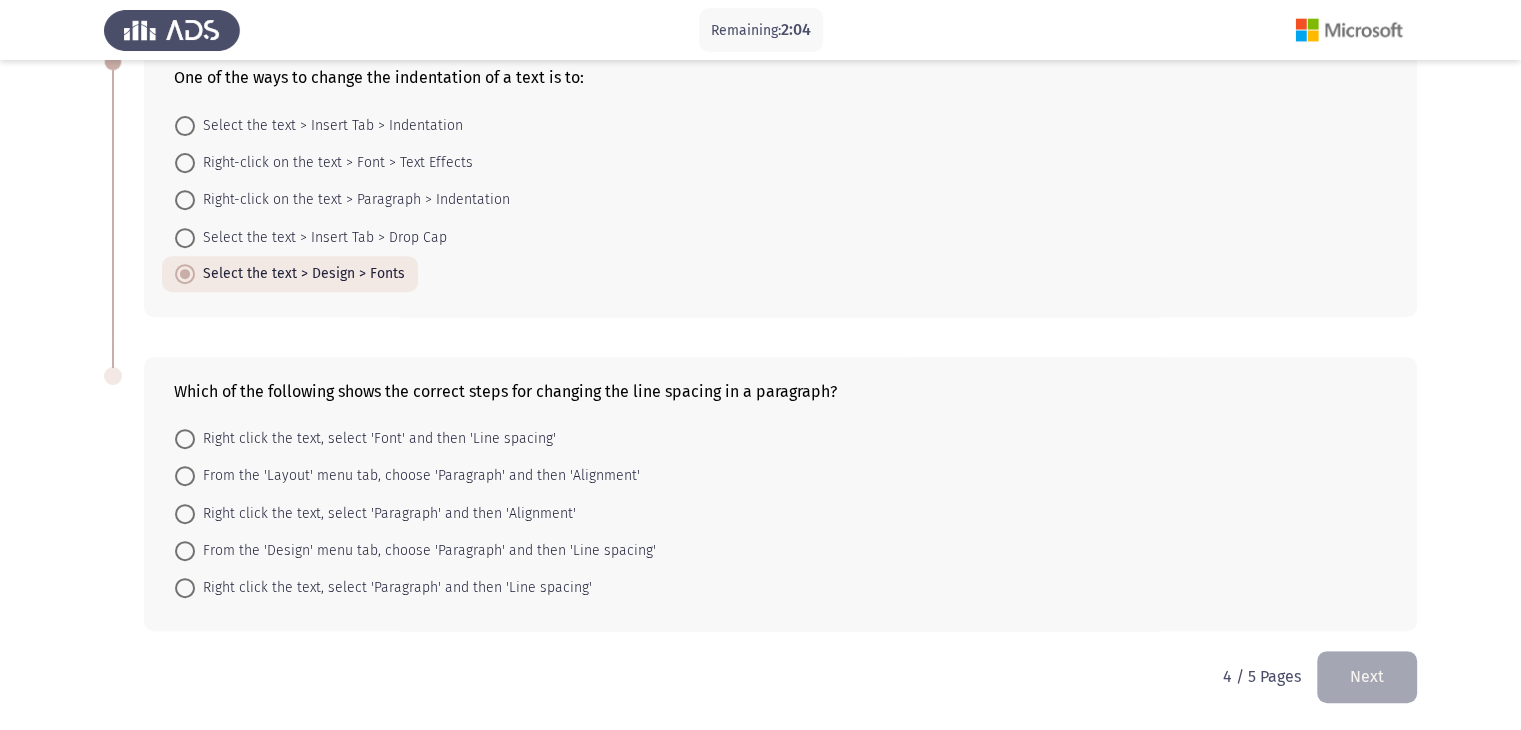 click on "From the 'Layout' menu tab, choose 'Paragraph' and then 'Alignment'" at bounding box center [417, 476] 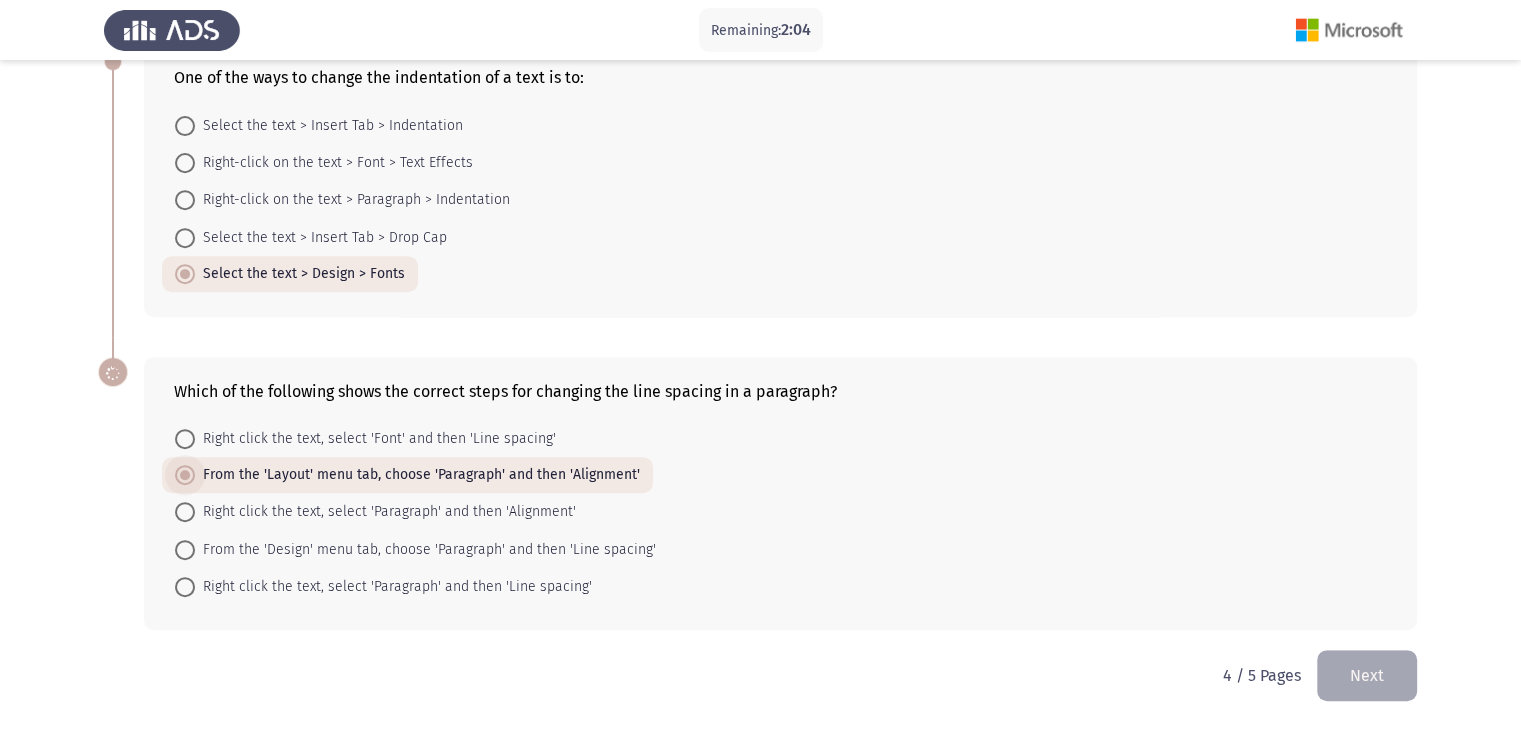scroll, scrollTop: 784, scrollLeft: 0, axis: vertical 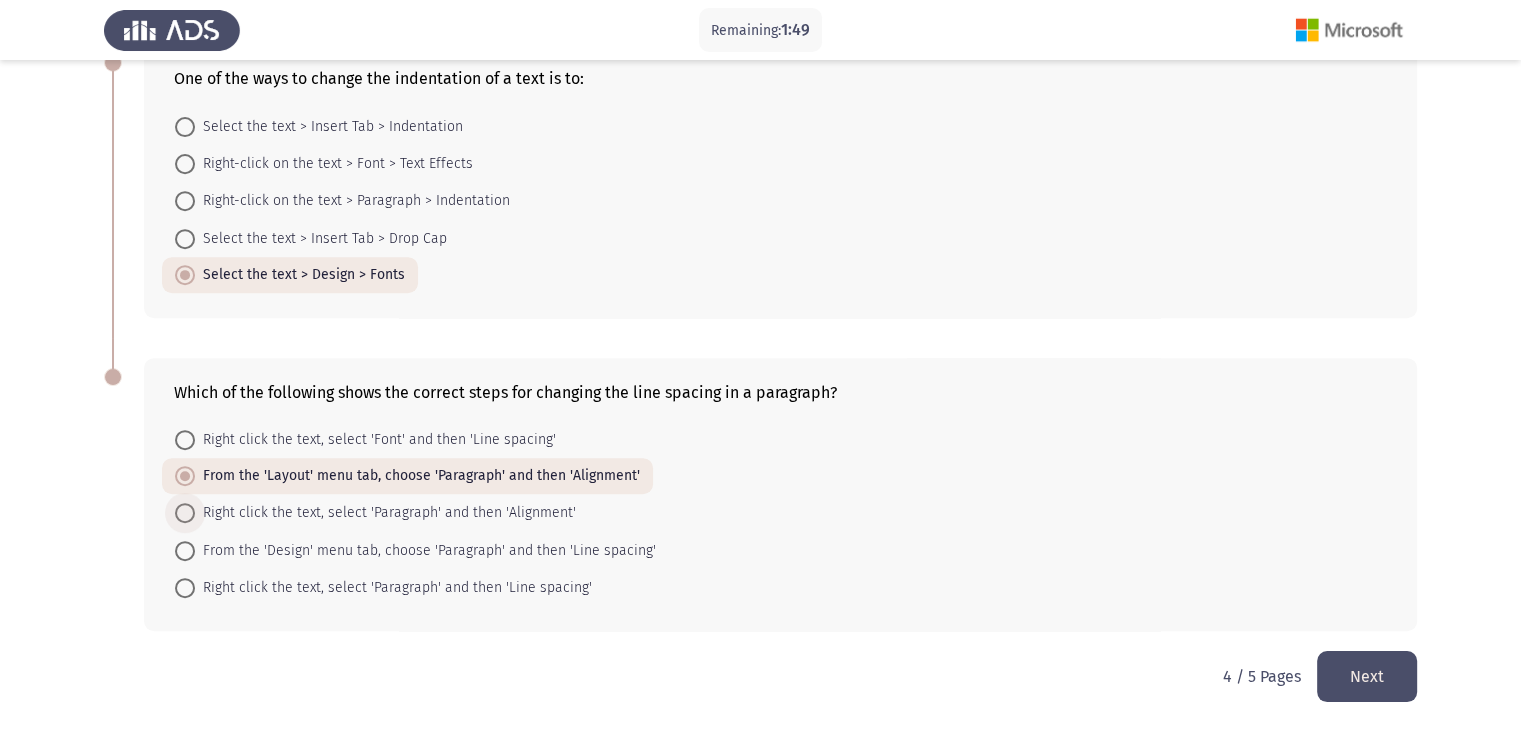 click on "Right click the text, select 'Paragraph' and then 'Alignment'" at bounding box center [385, 513] 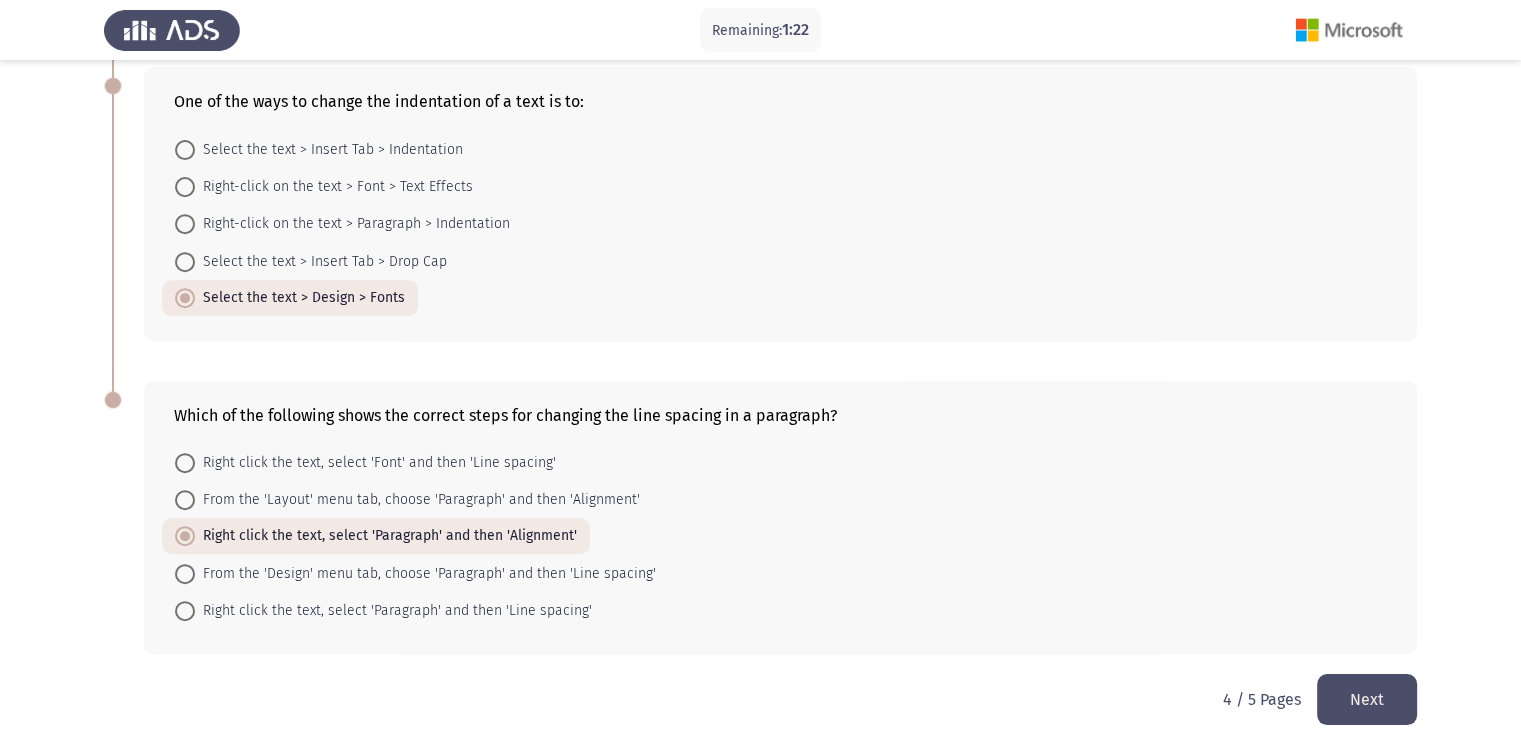 scroll, scrollTop: 784, scrollLeft: 0, axis: vertical 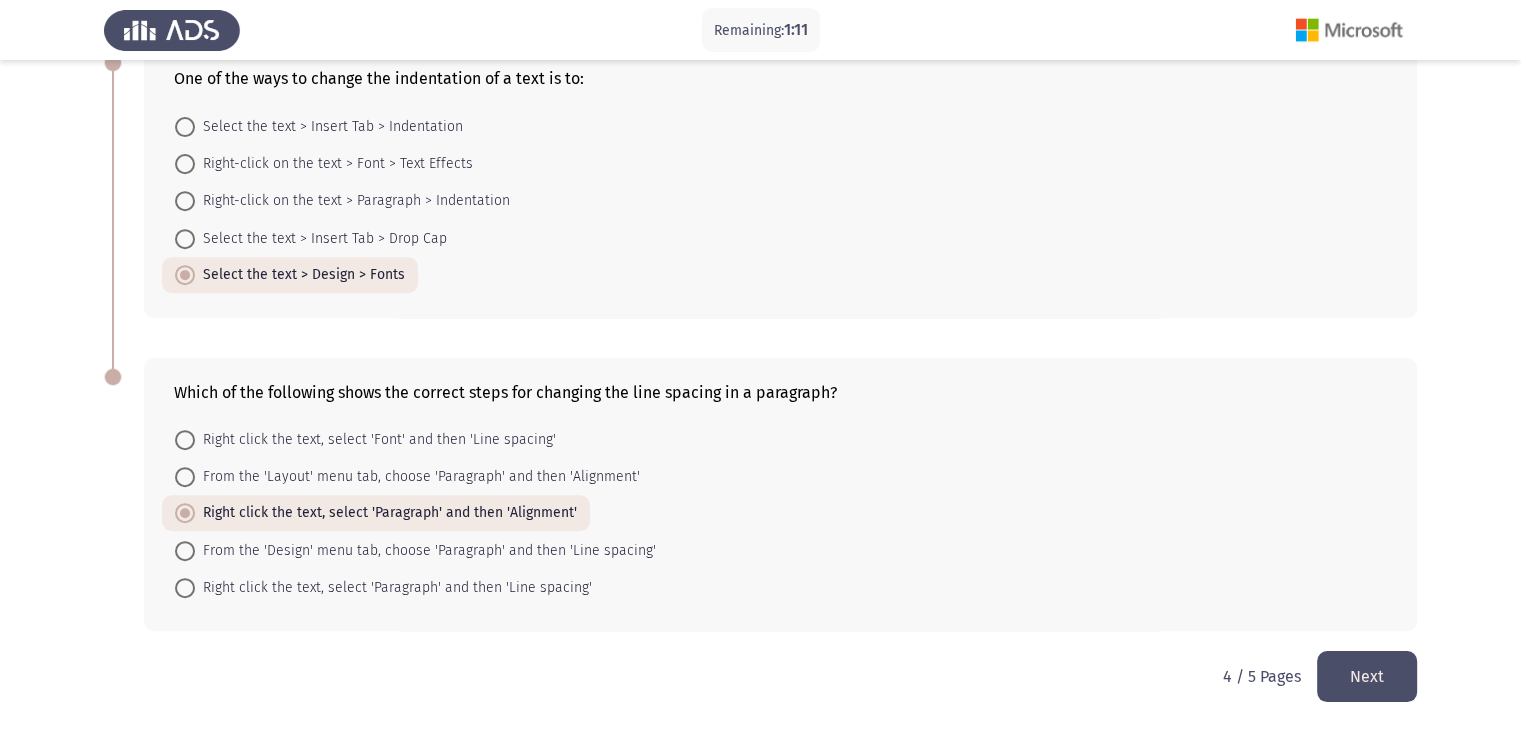 click on "Next" 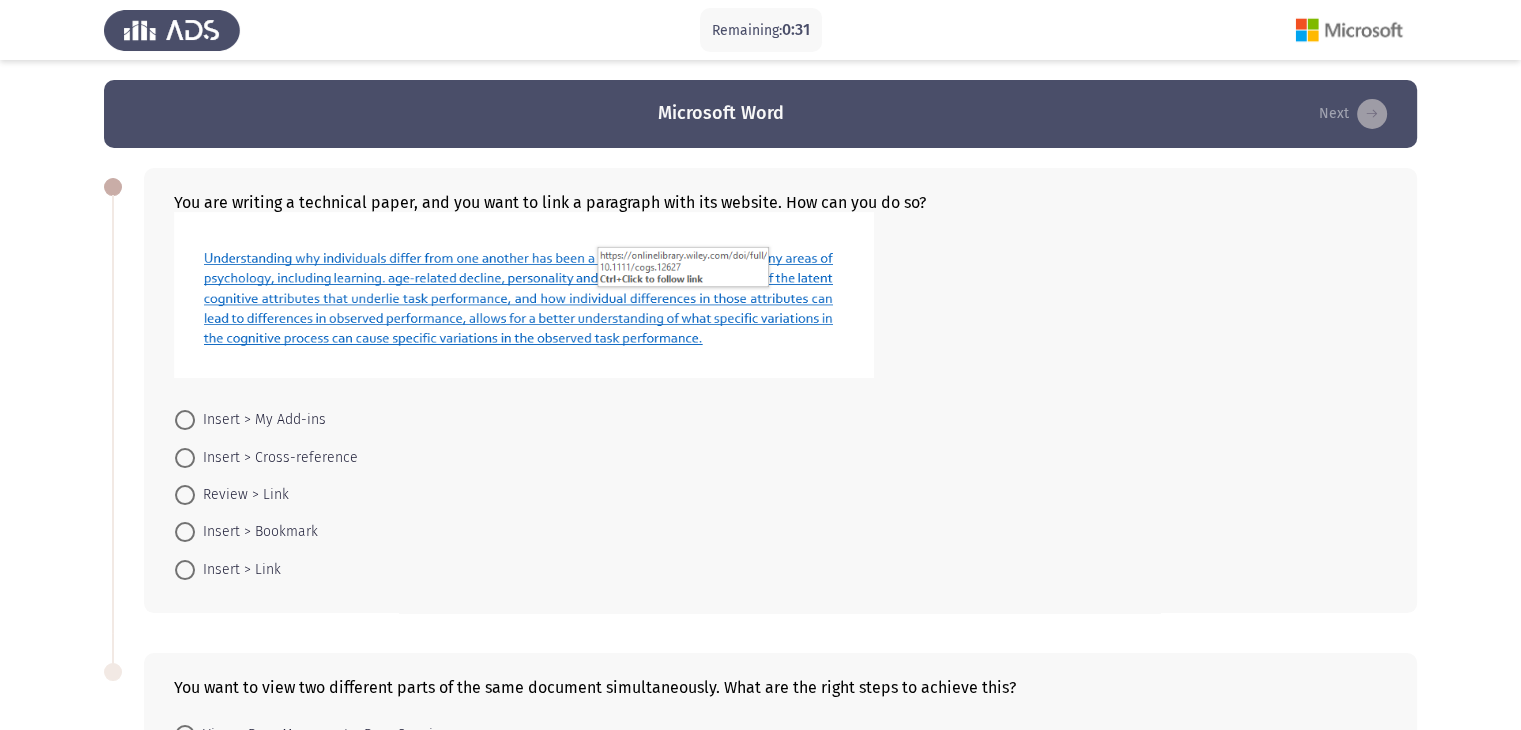 click on "Insert > My Add-ins" at bounding box center [250, 419] 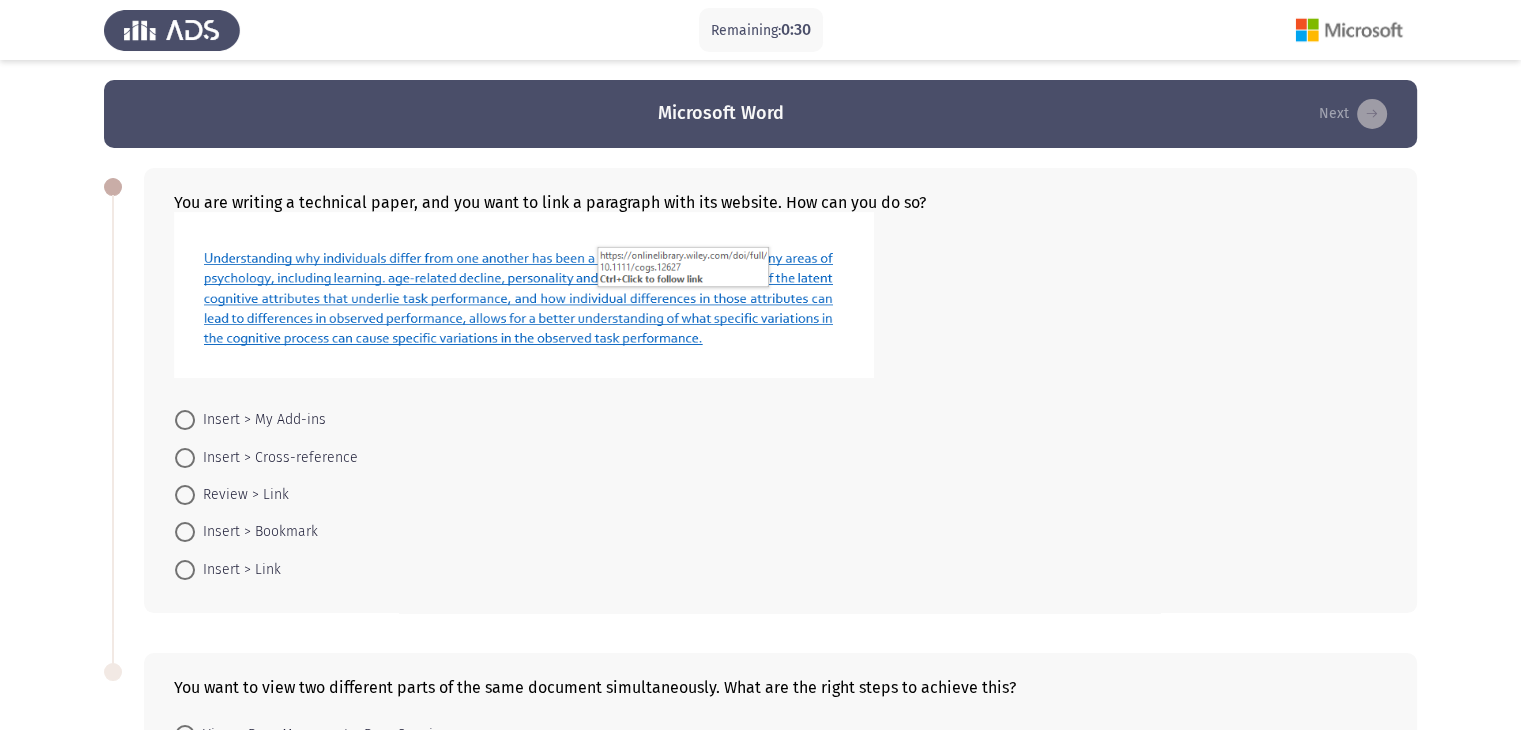 click on "Insert > My Add-ins" at bounding box center [260, 420] 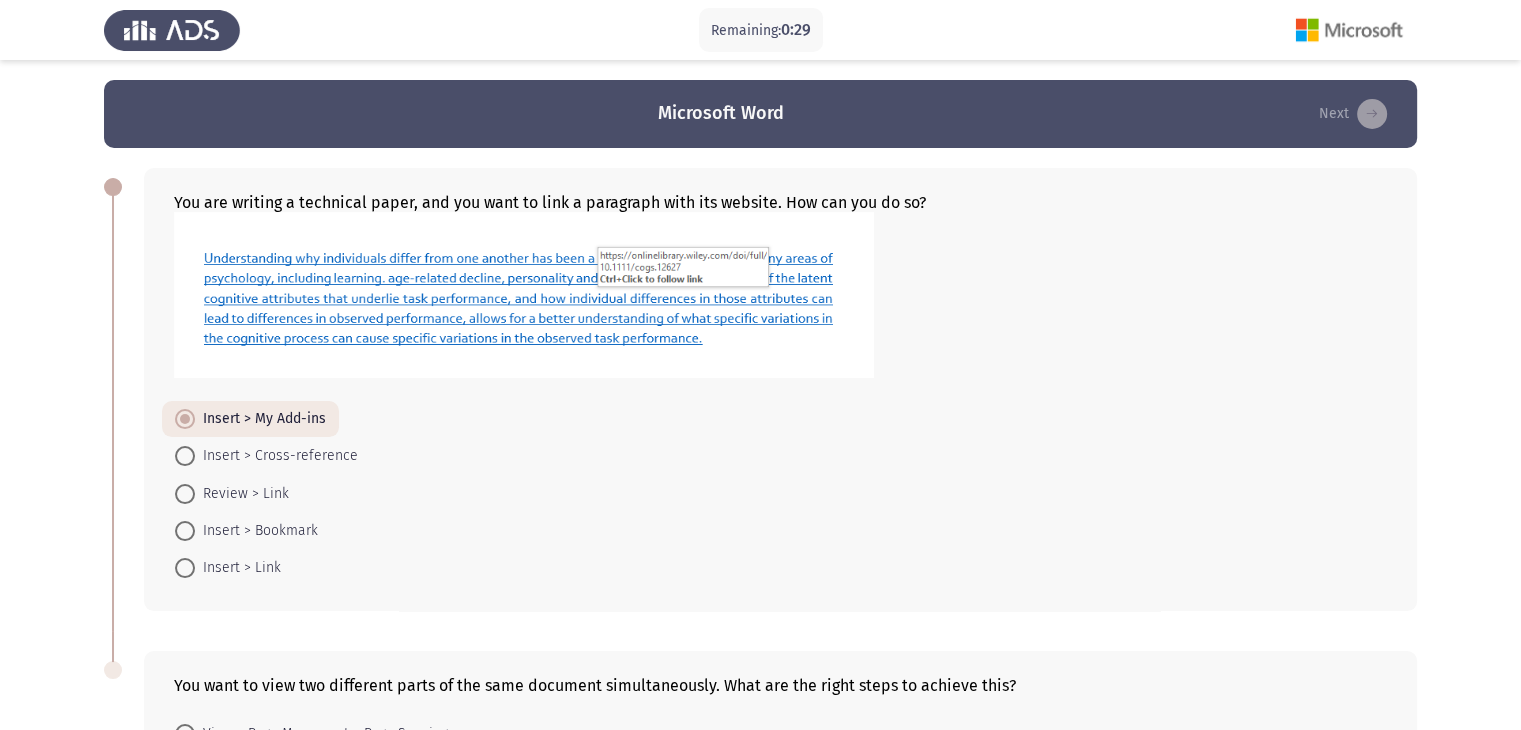 click on "Insert > Bookmark" at bounding box center (256, 531) 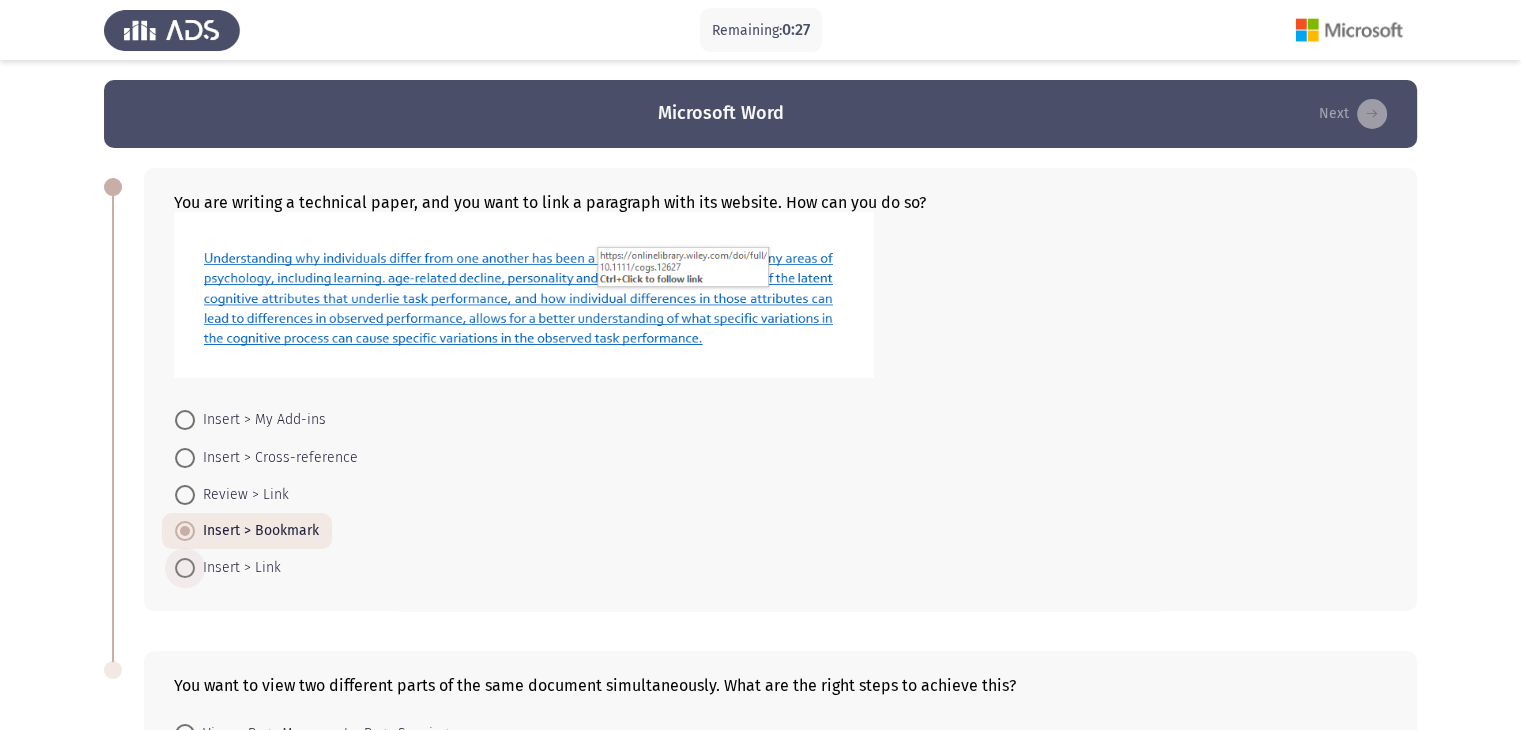 click on "Insert > Link" at bounding box center (238, 568) 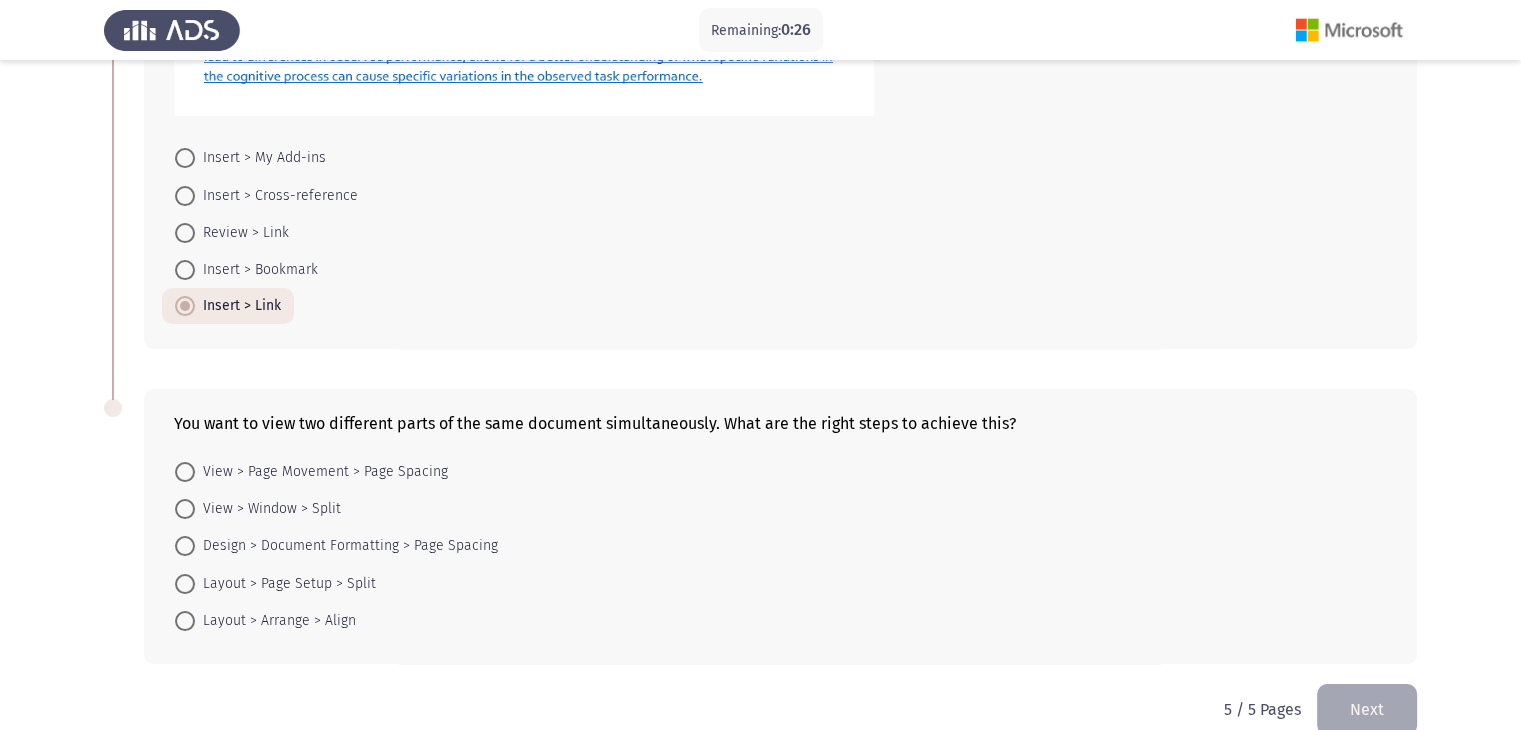 scroll, scrollTop: 295, scrollLeft: 0, axis: vertical 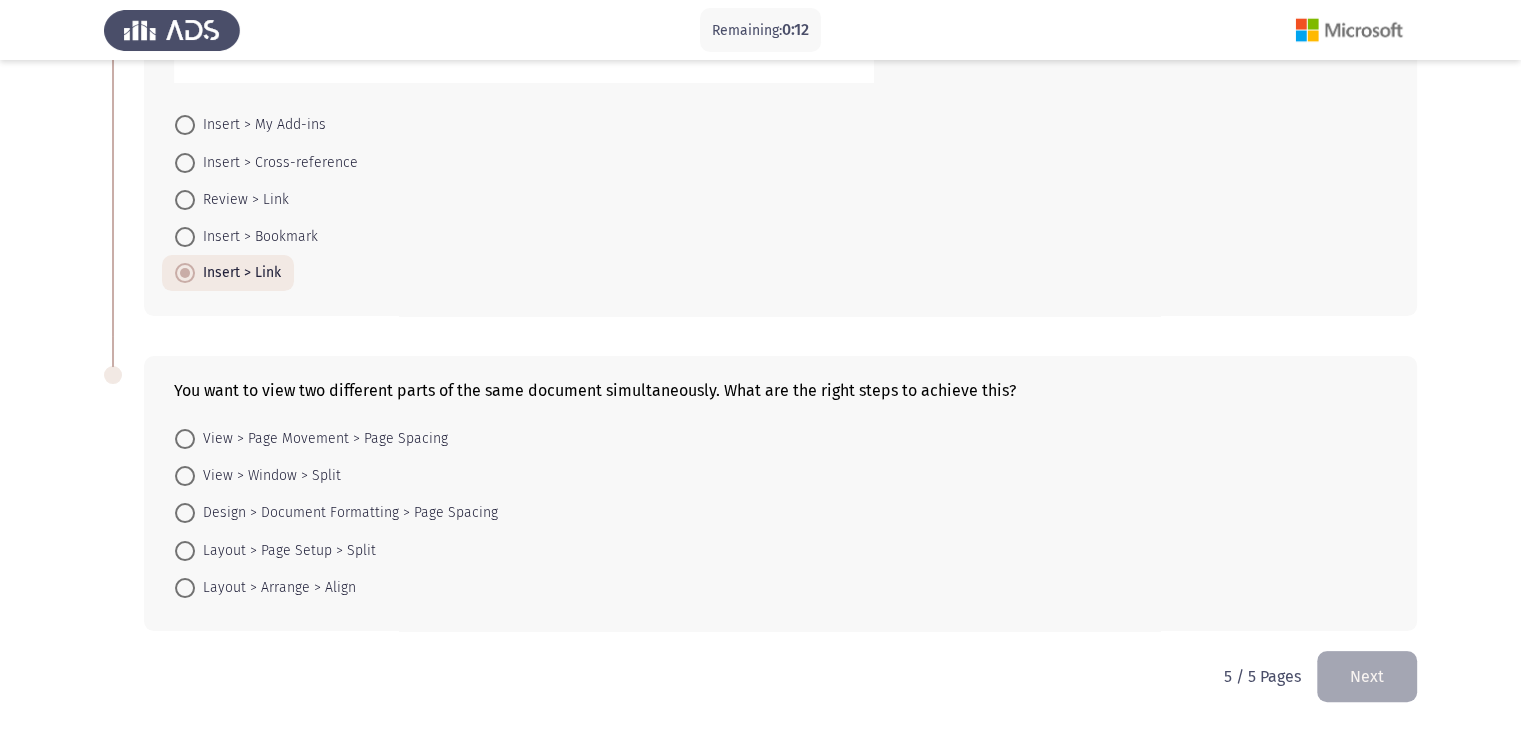 drag, startPoint x: 490, startPoint y: 389, endPoint x: 617, endPoint y: 391, distance: 127.01575 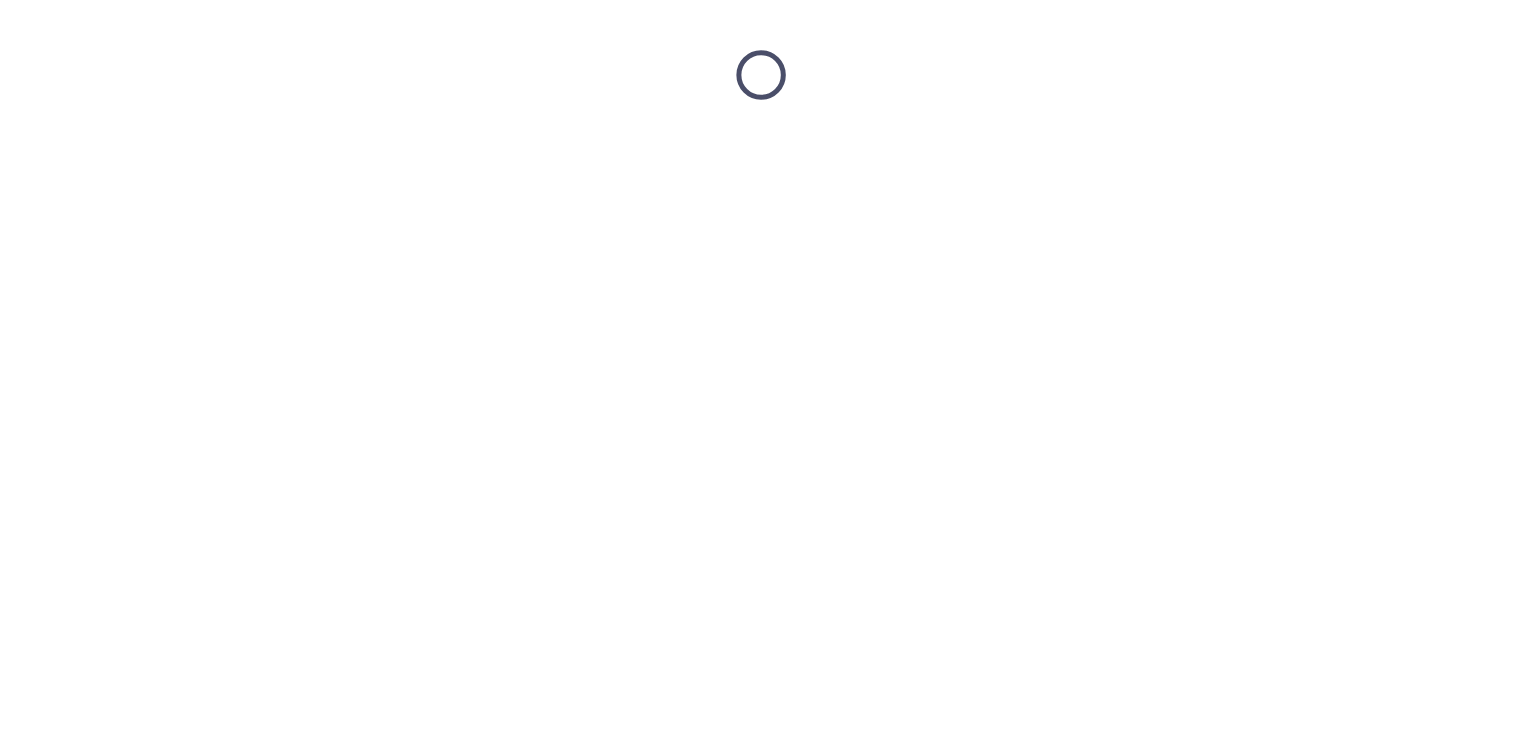 scroll, scrollTop: 0, scrollLeft: 0, axis: both 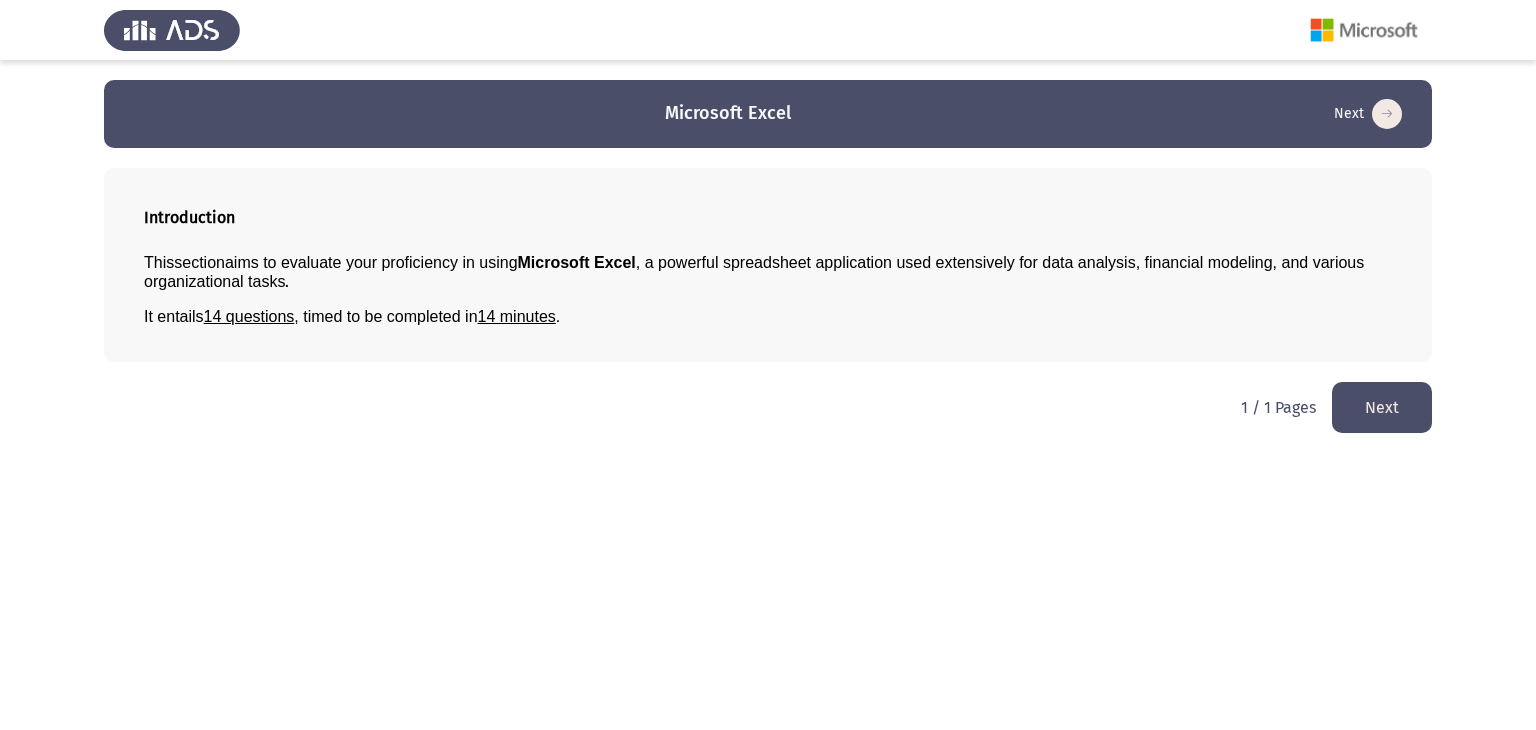 click on "Next" 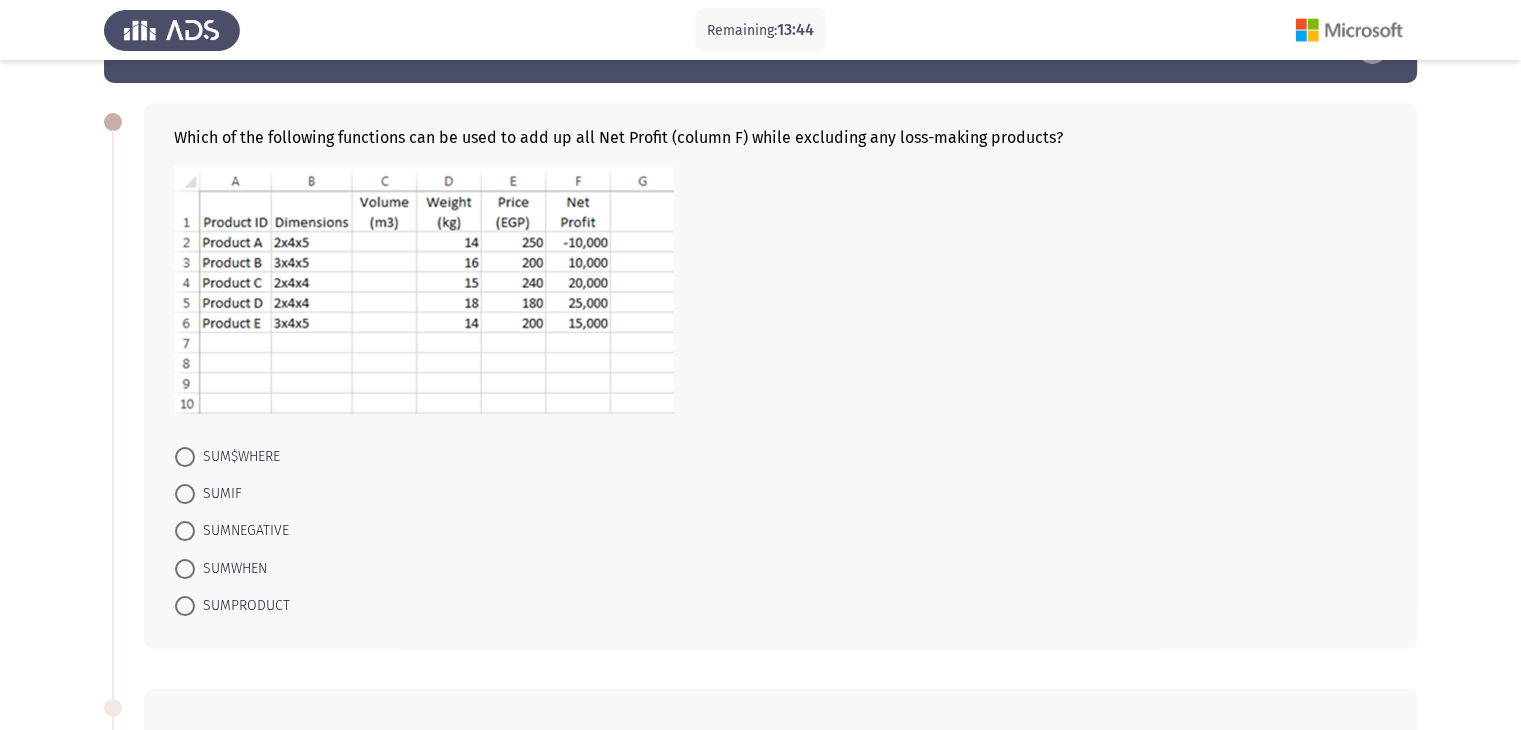 scroll, scrollTop: 100, scrollLeft: 0, axis: vertical 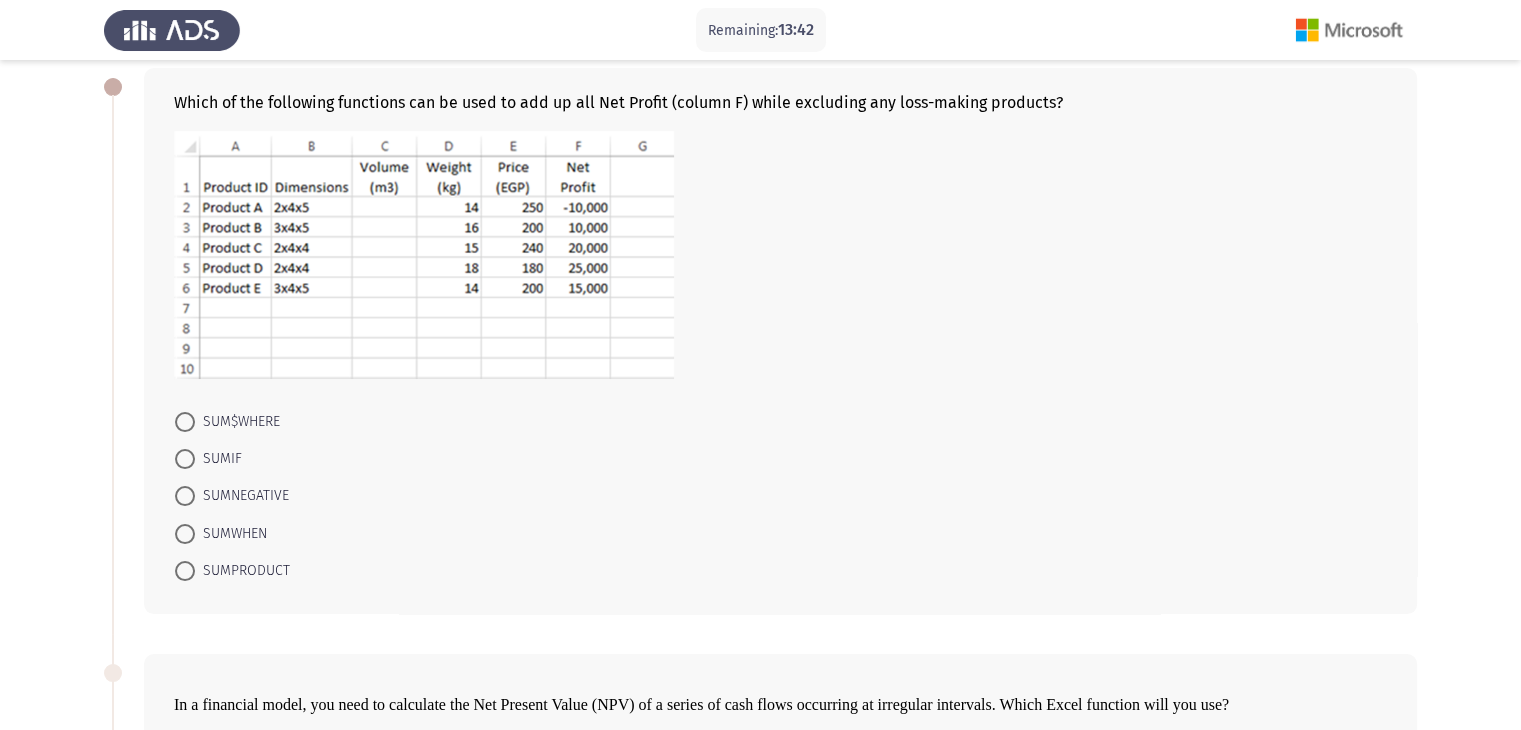 click 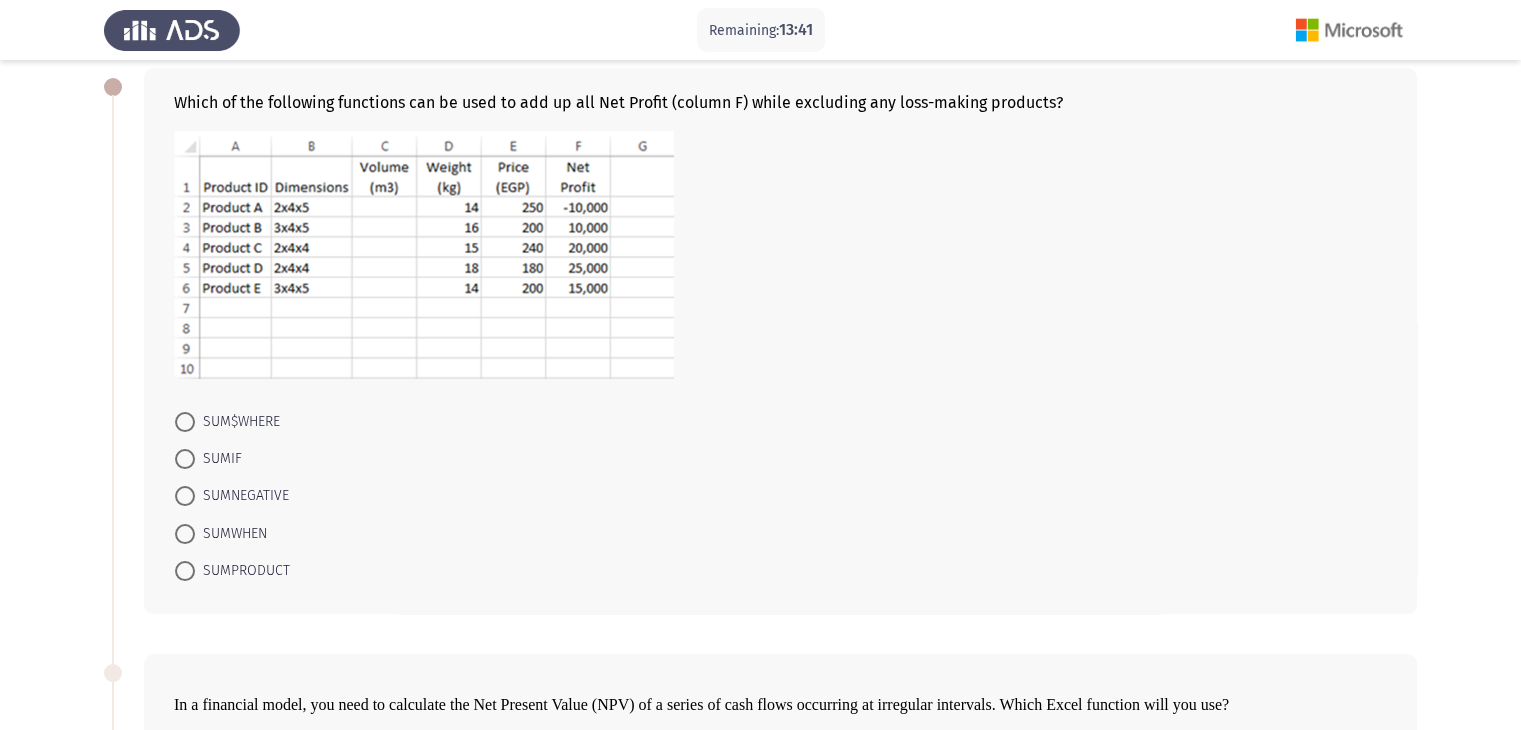 click 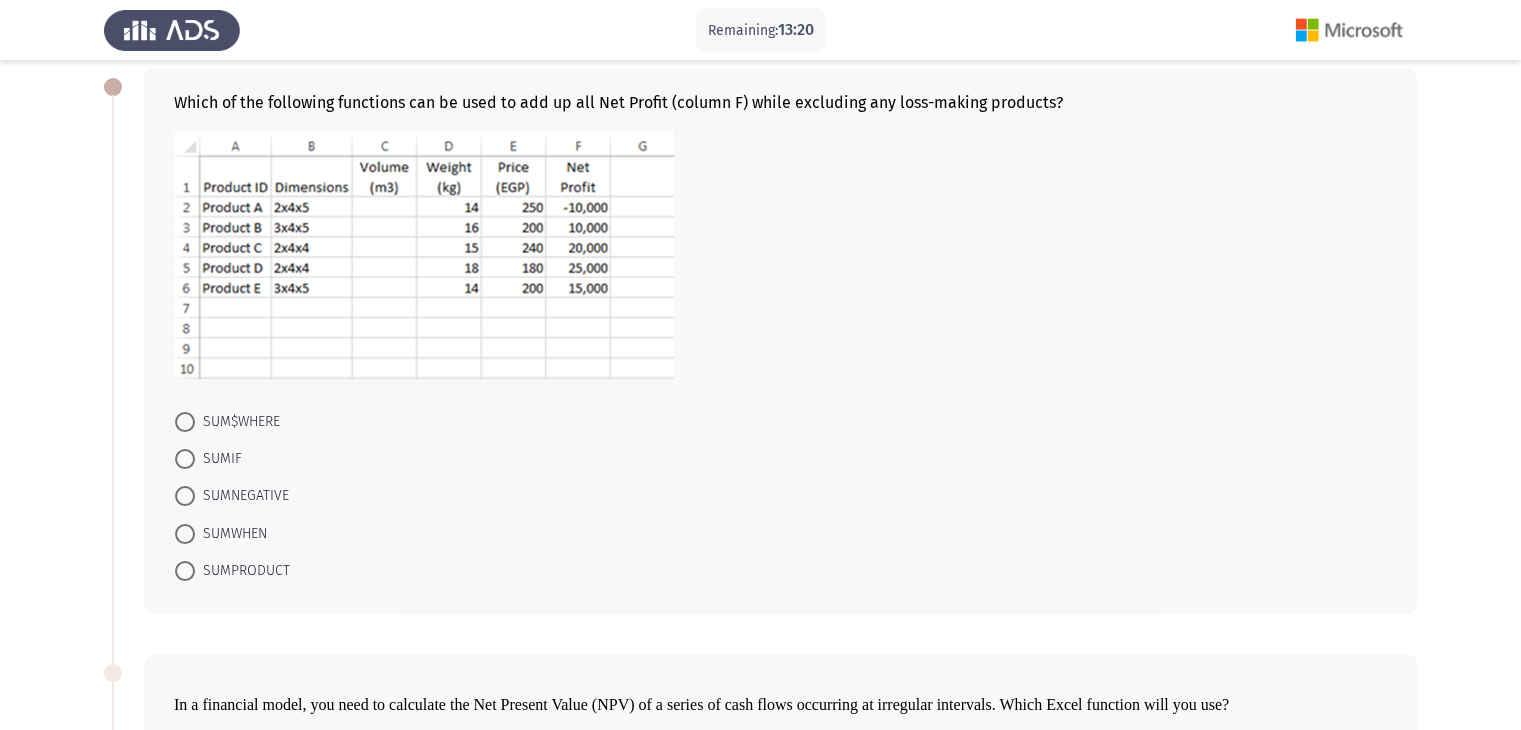 click on "SUMIF" at bounding box center [218, 459] 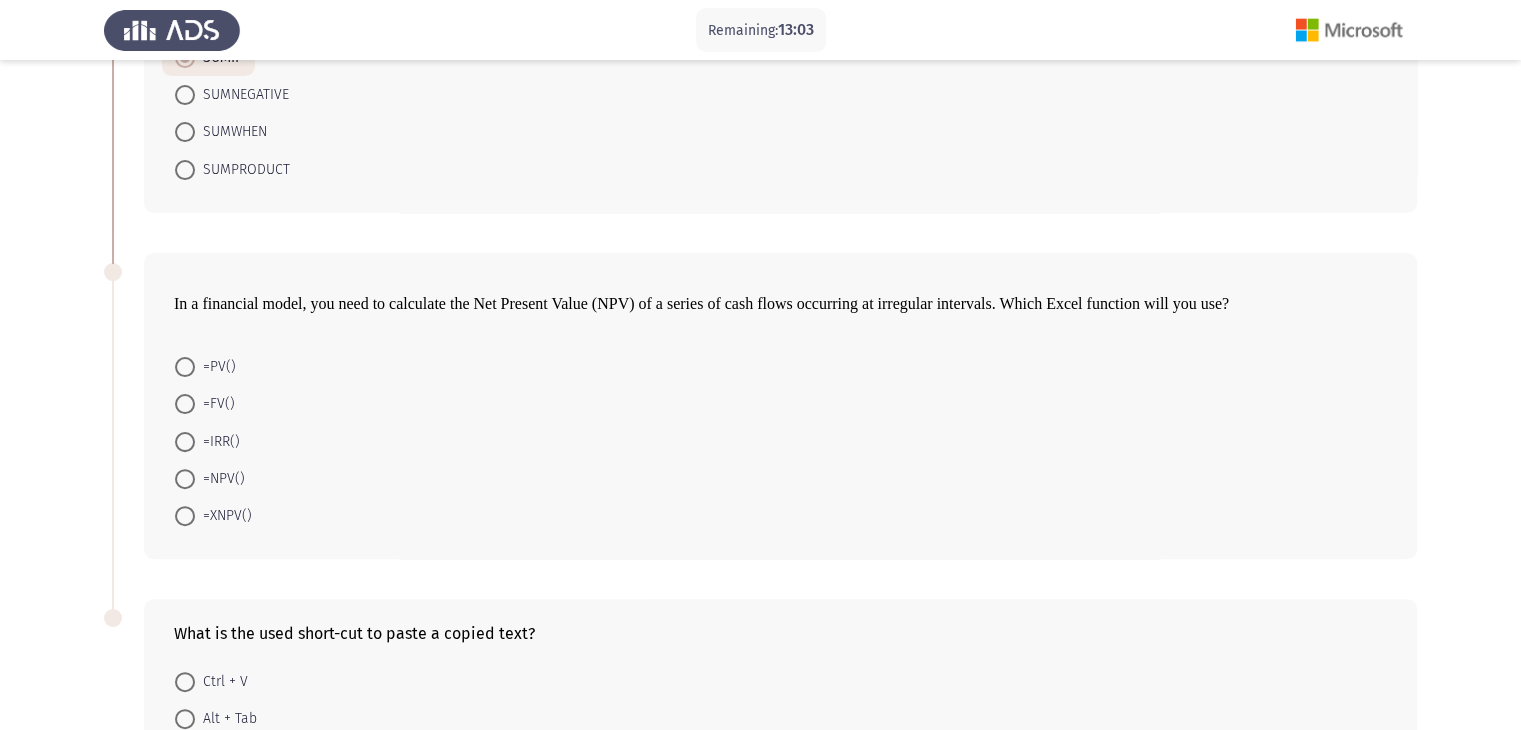 scroll, scrollTop: 600, scrollLeft: 0, axis: vertical 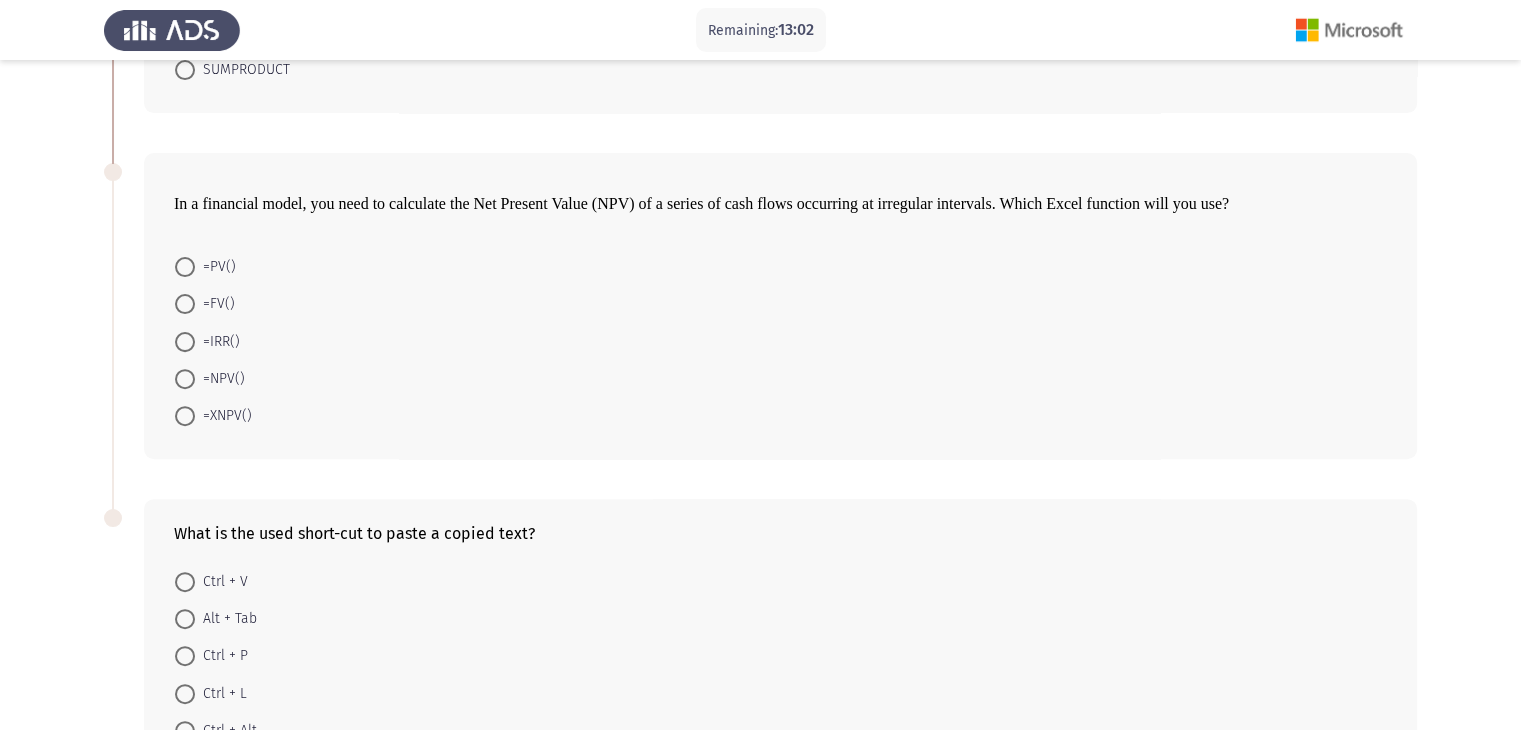 click on "=NPV()" at bounding box center (220, 379) 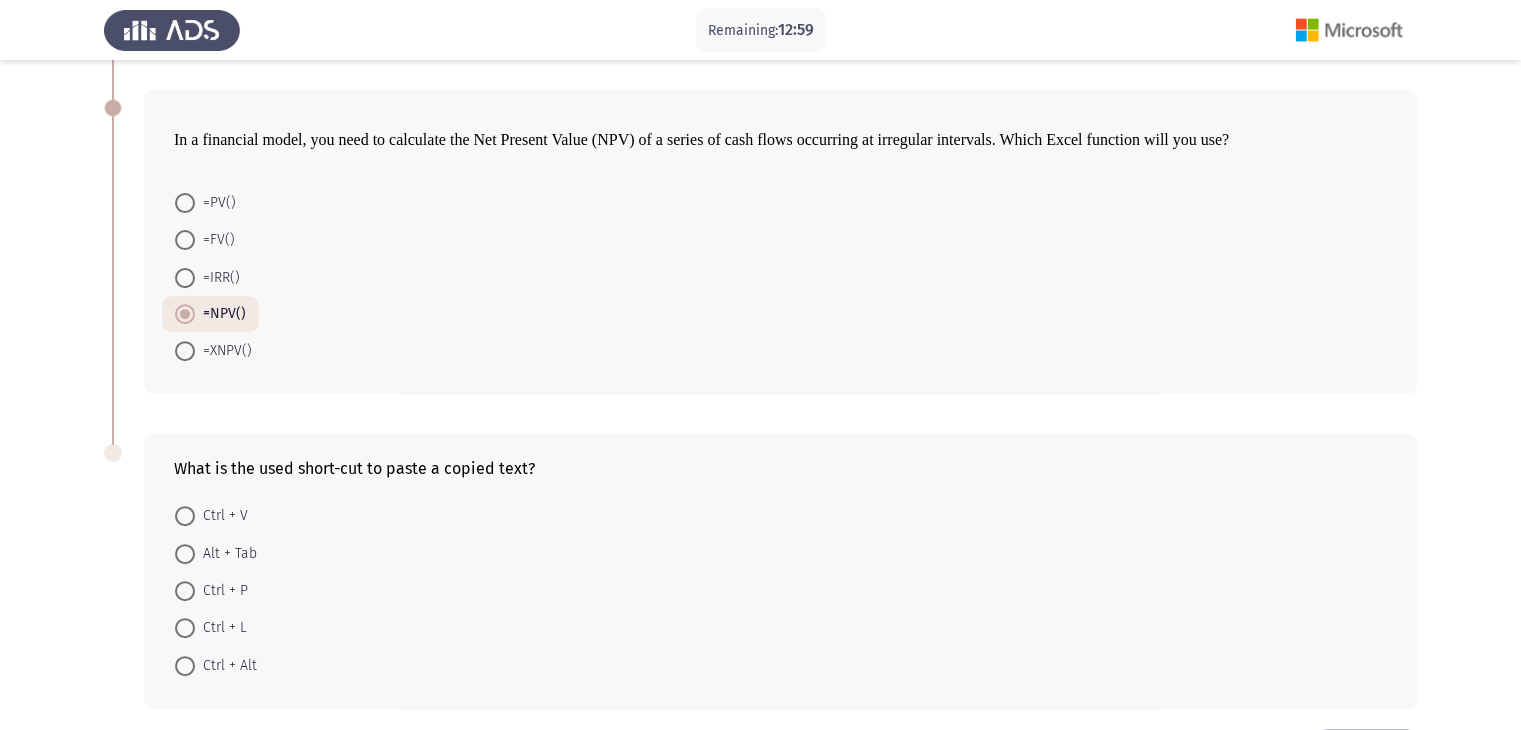 scroll, scrollTop: 700, scrollLeft: 0, axis: vertical 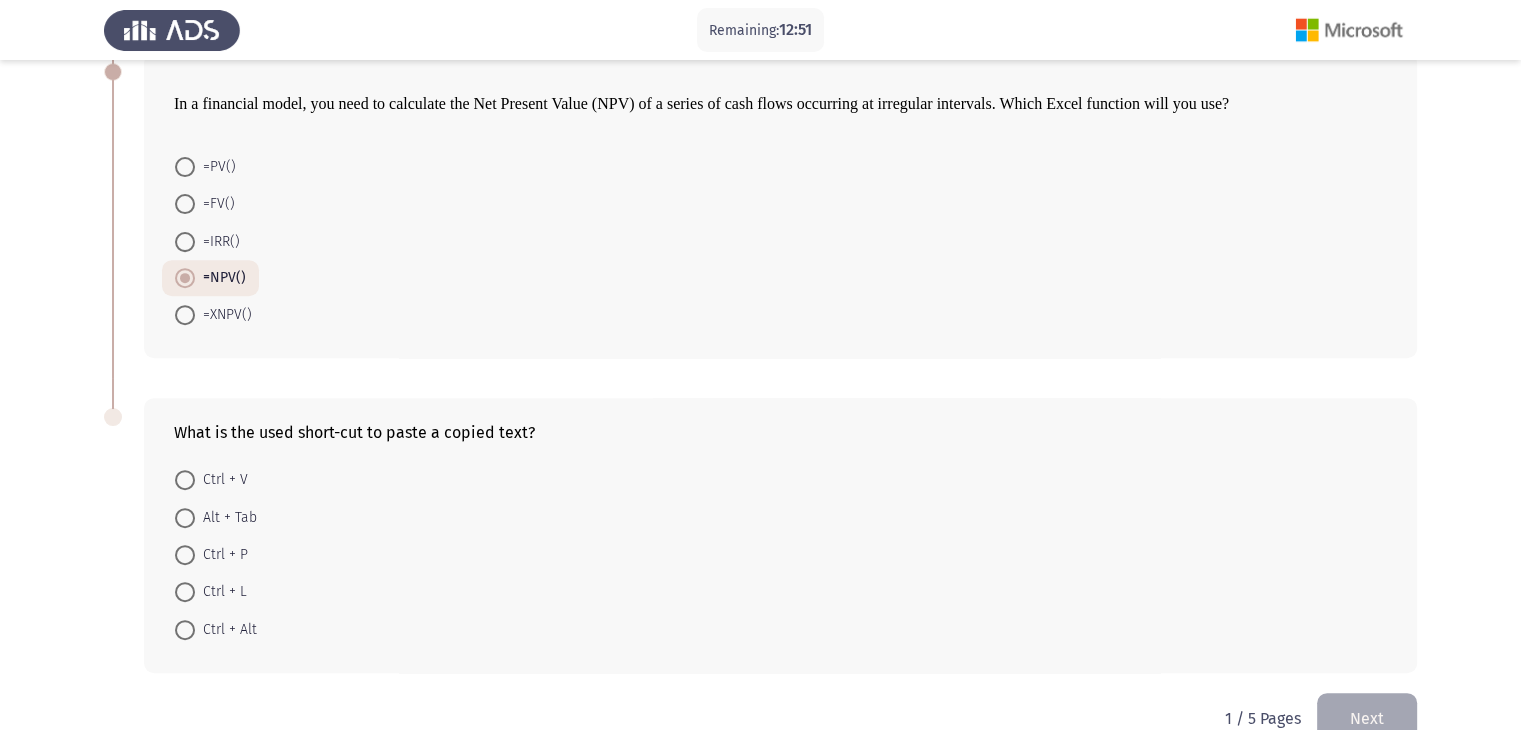 click on "Ctrl + V" at bounding box center [211, 479] 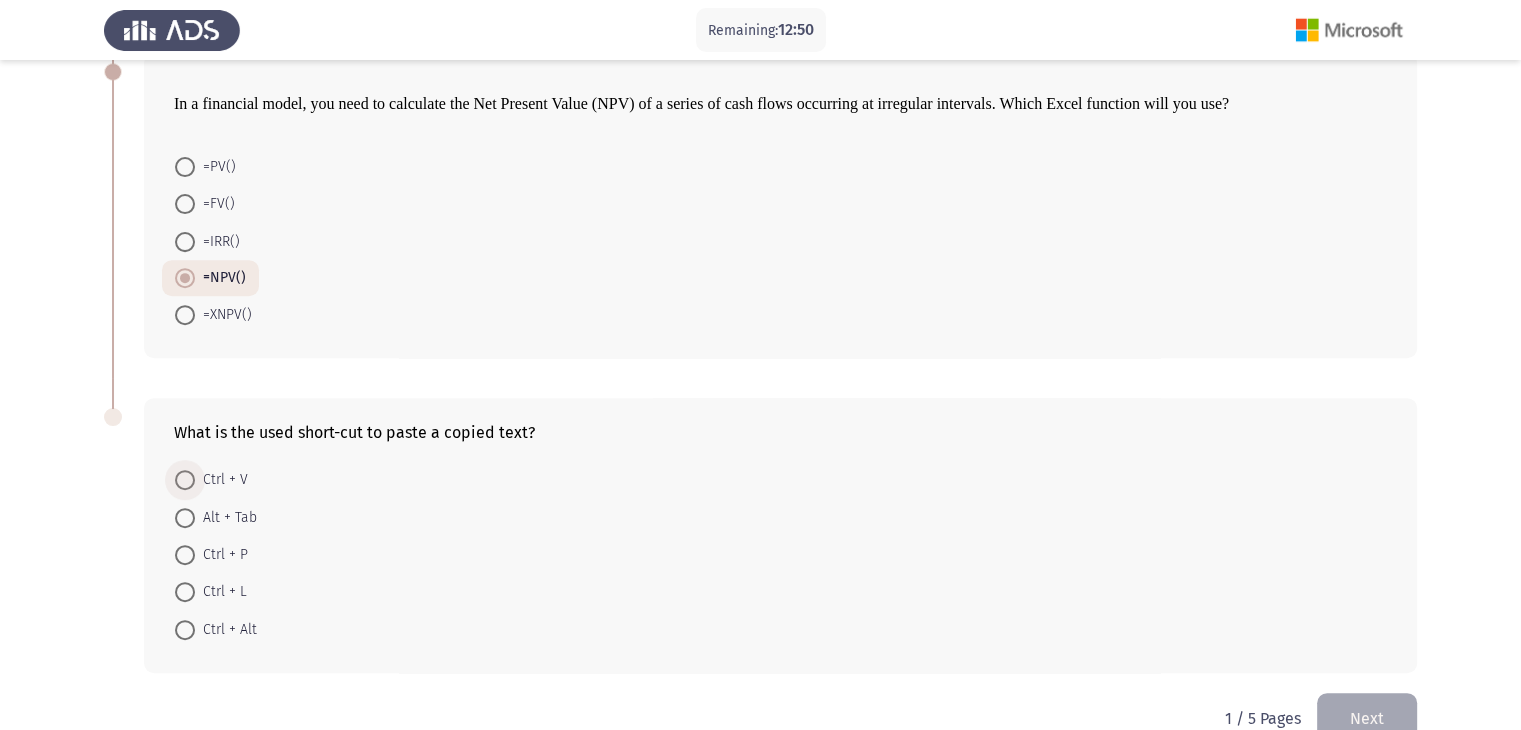click on "Ctrl + V" at bounding box center [221, 480] 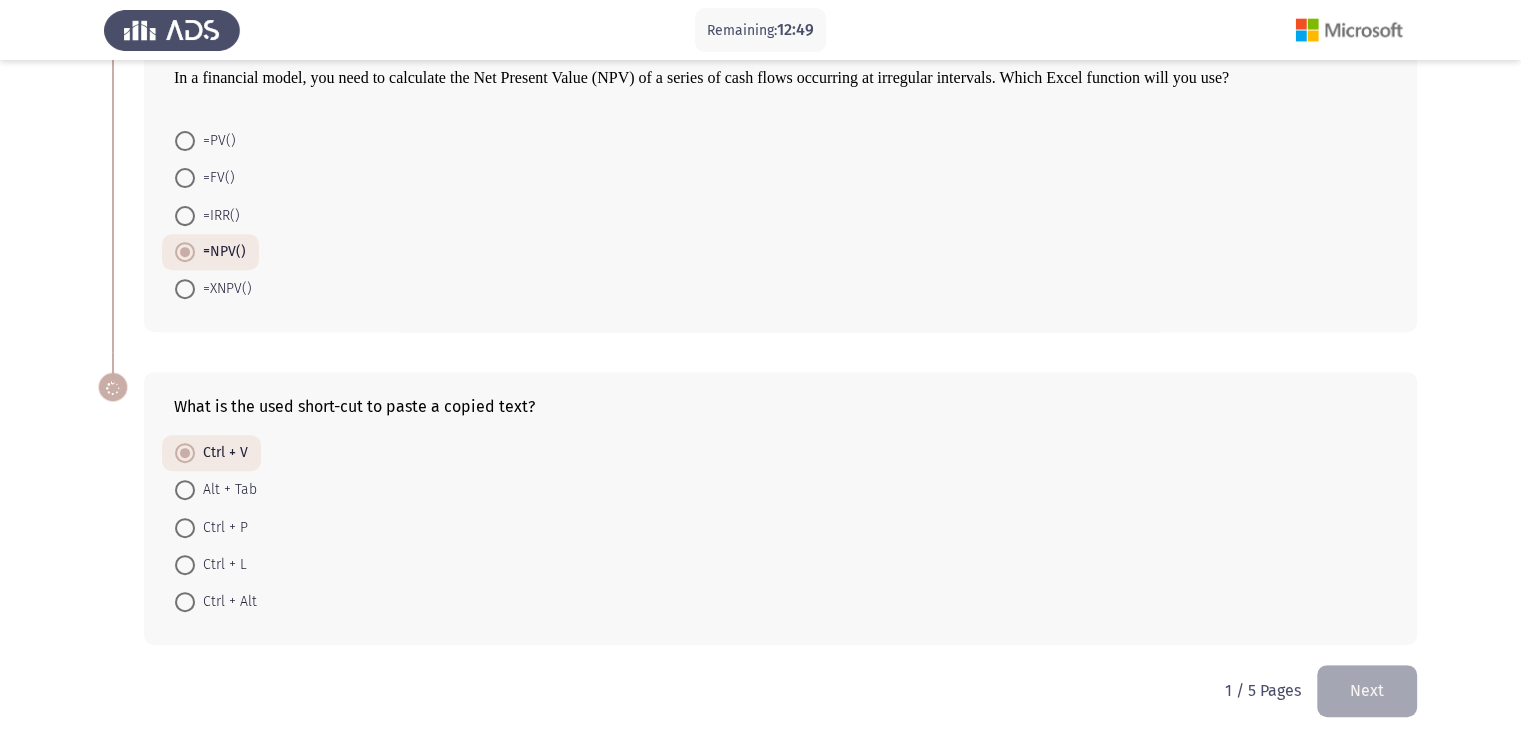 scroll, scrollTop: 740, scrollLeft: 0, axis: vertical 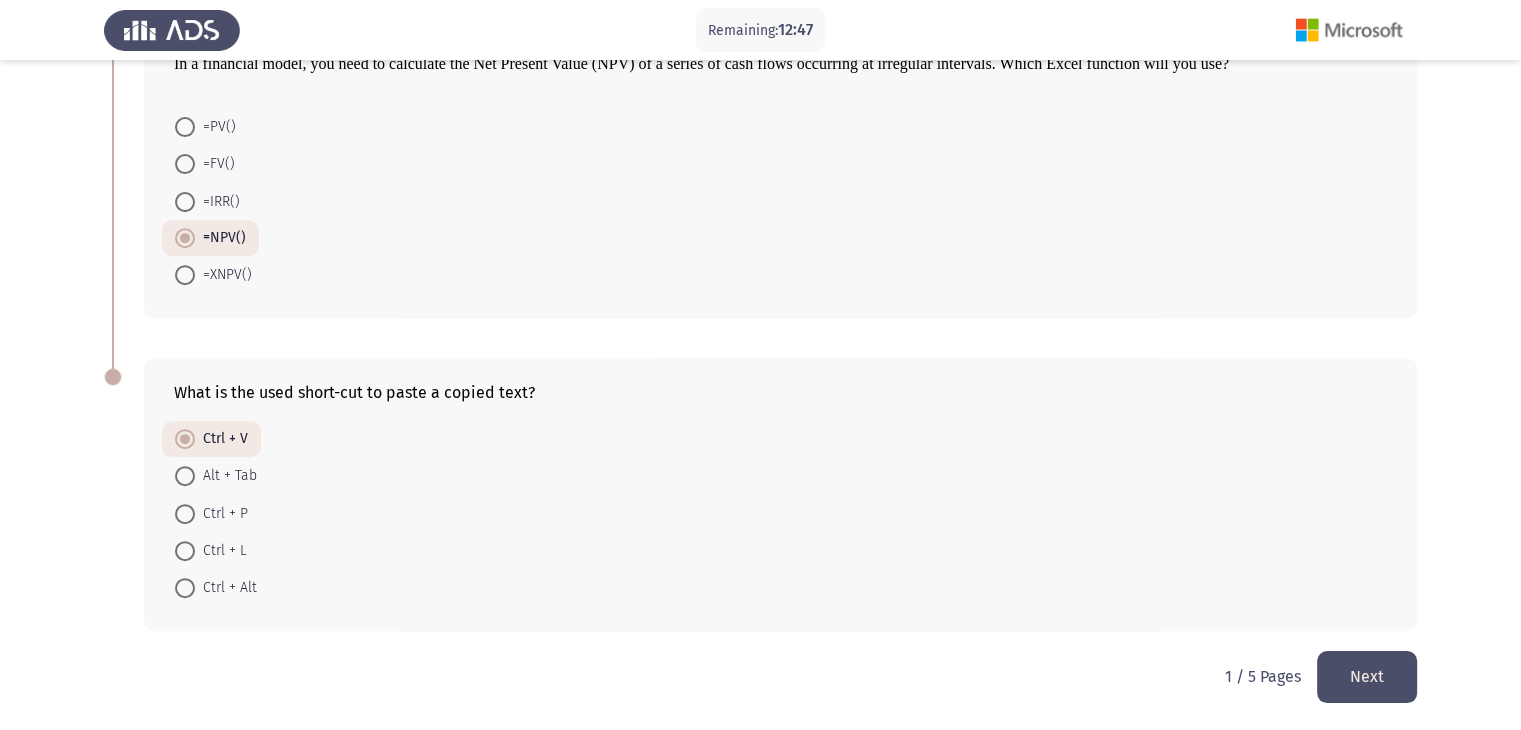 click on "Next" 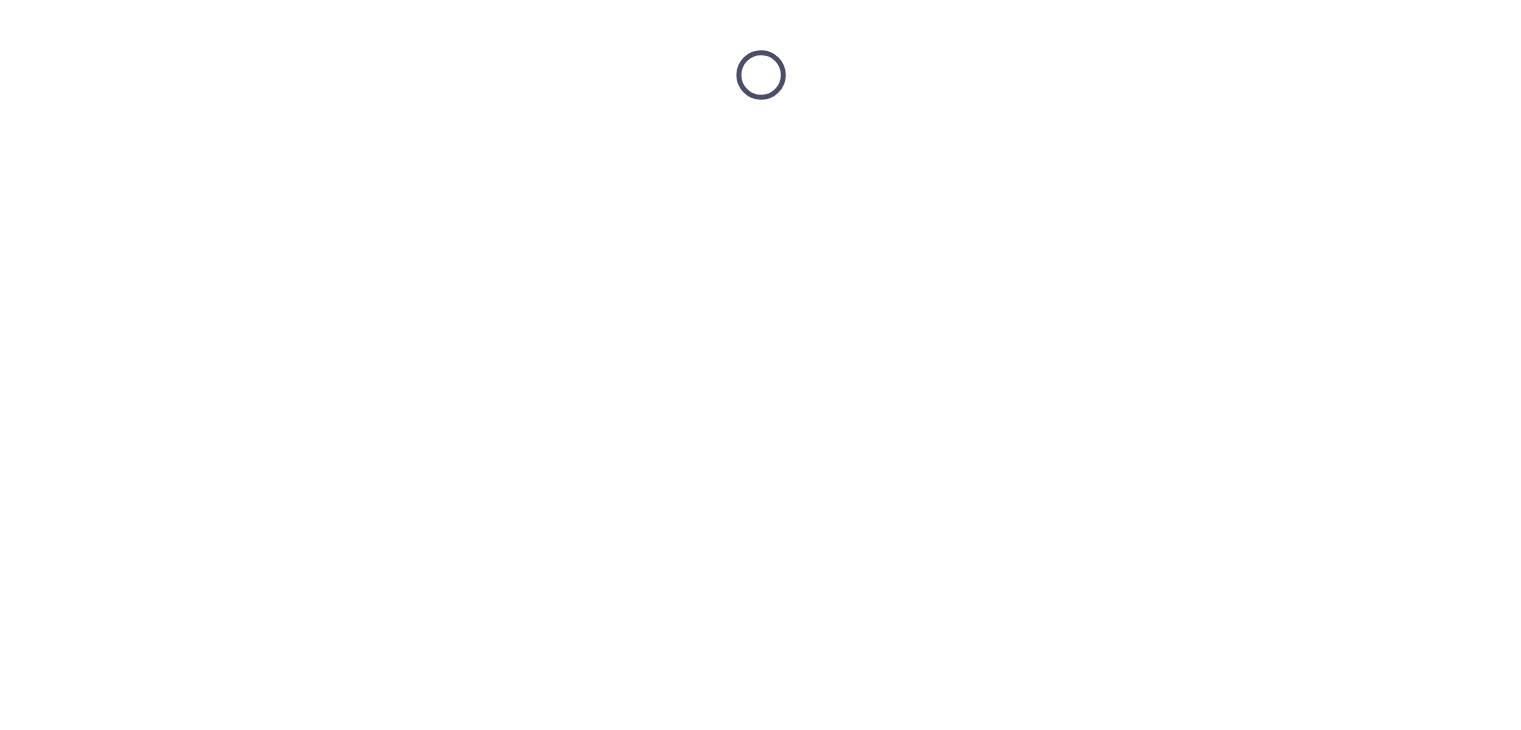 scroll, scrollTop: 0, scrollLeft: 0, axis: both 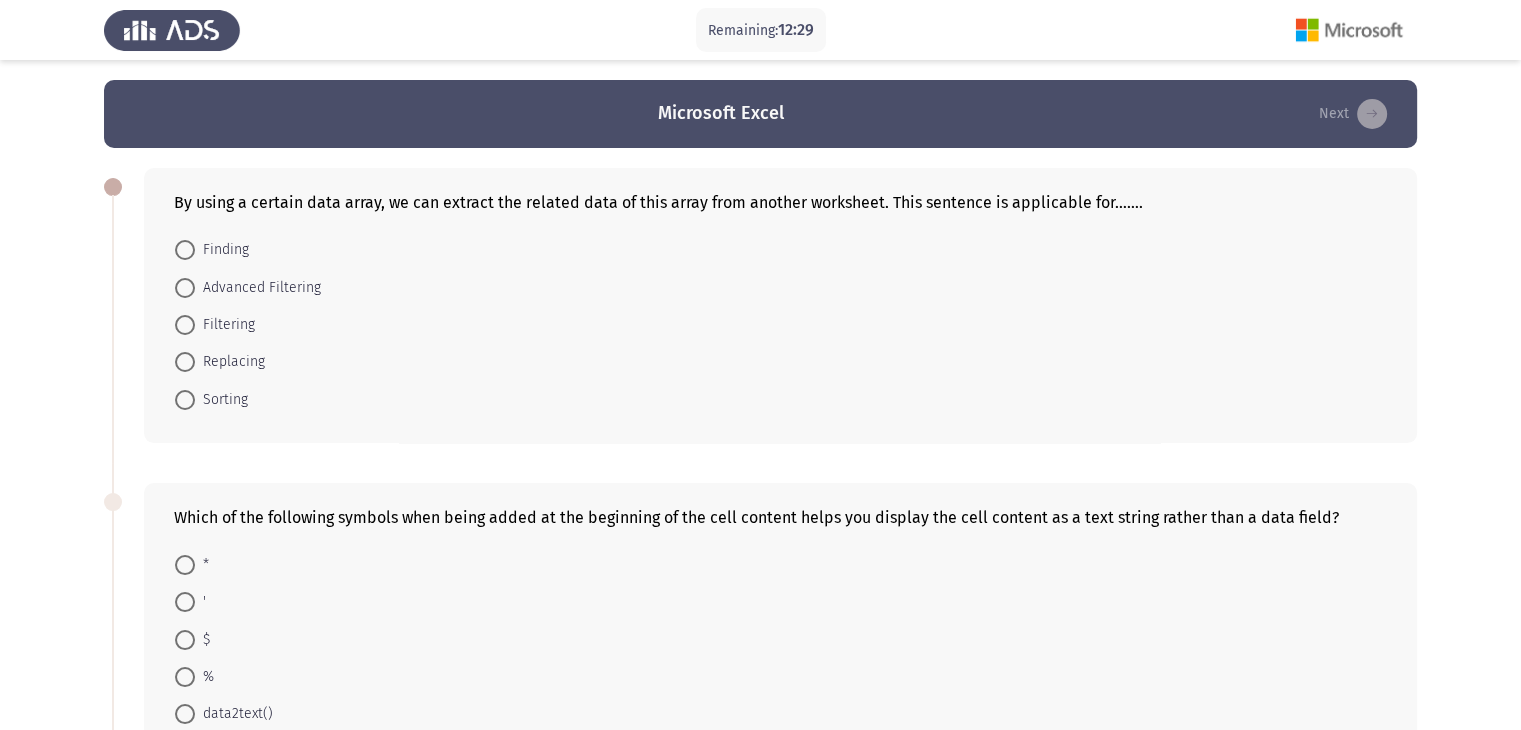 click on "Advanced Filtering" at bounding box center (258, 288) 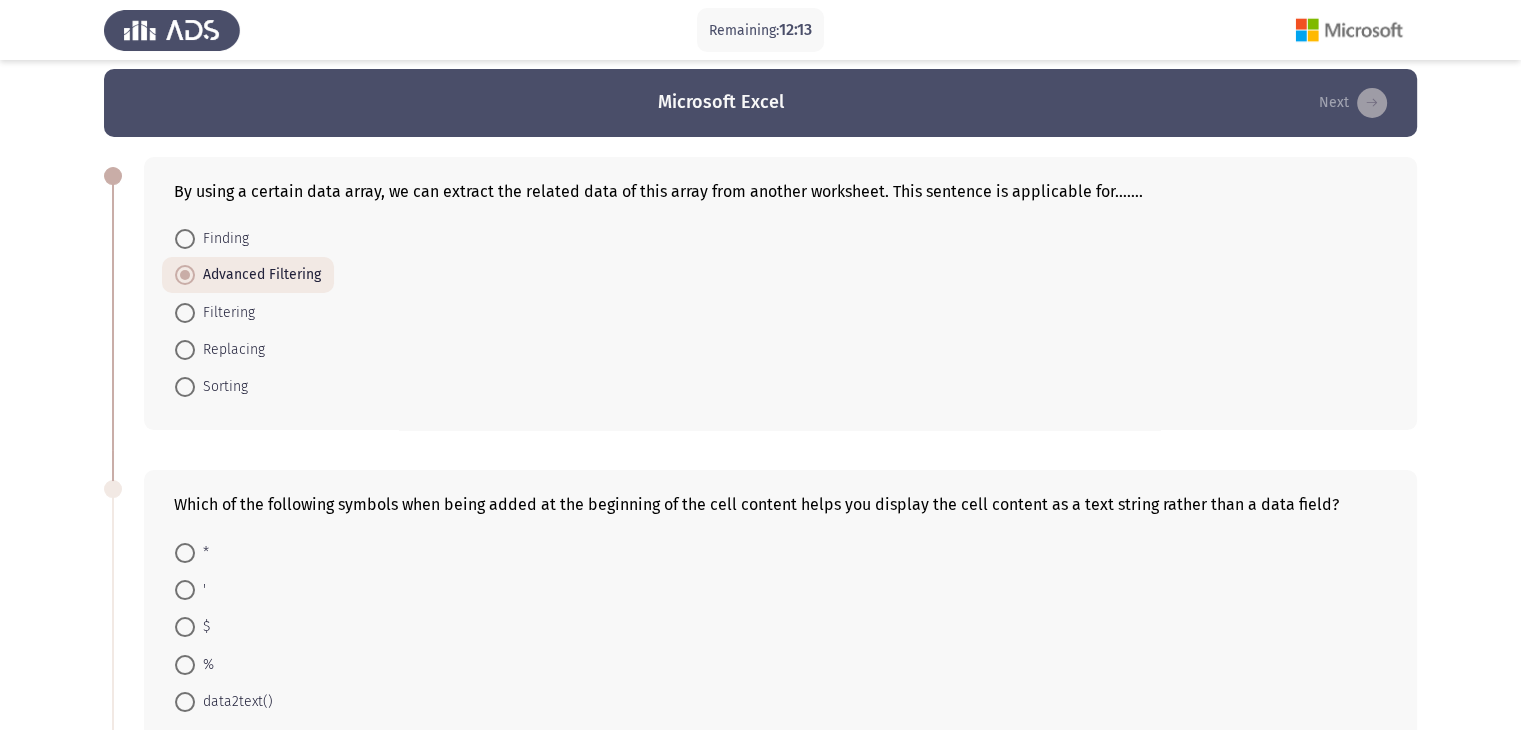 scroll, scrollTop: 0, scrollLeft: 0, axis: both 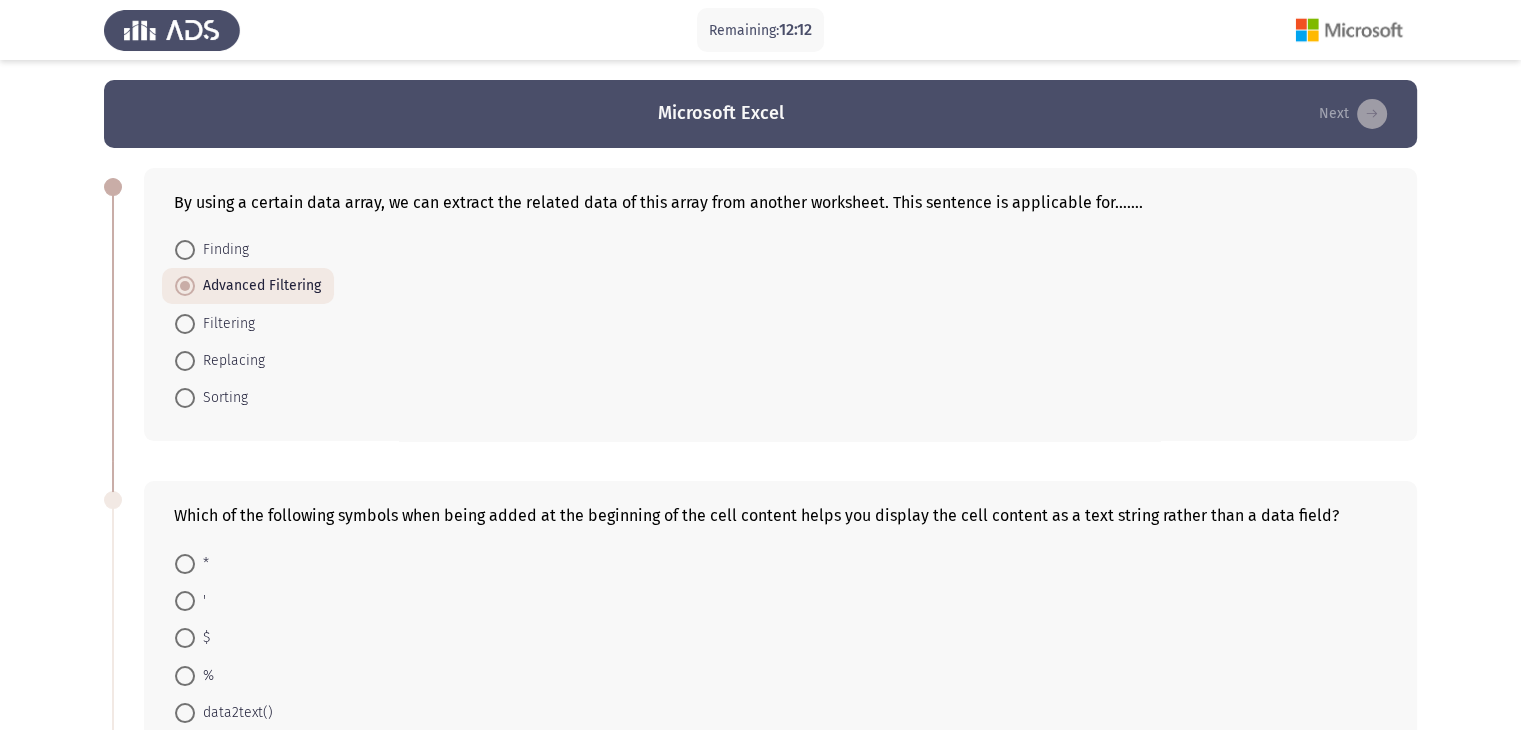 drag, startPoint x: 313, startPoint y: 205, endPoint x: 581, endPoint y: 230, distance: 269.1635 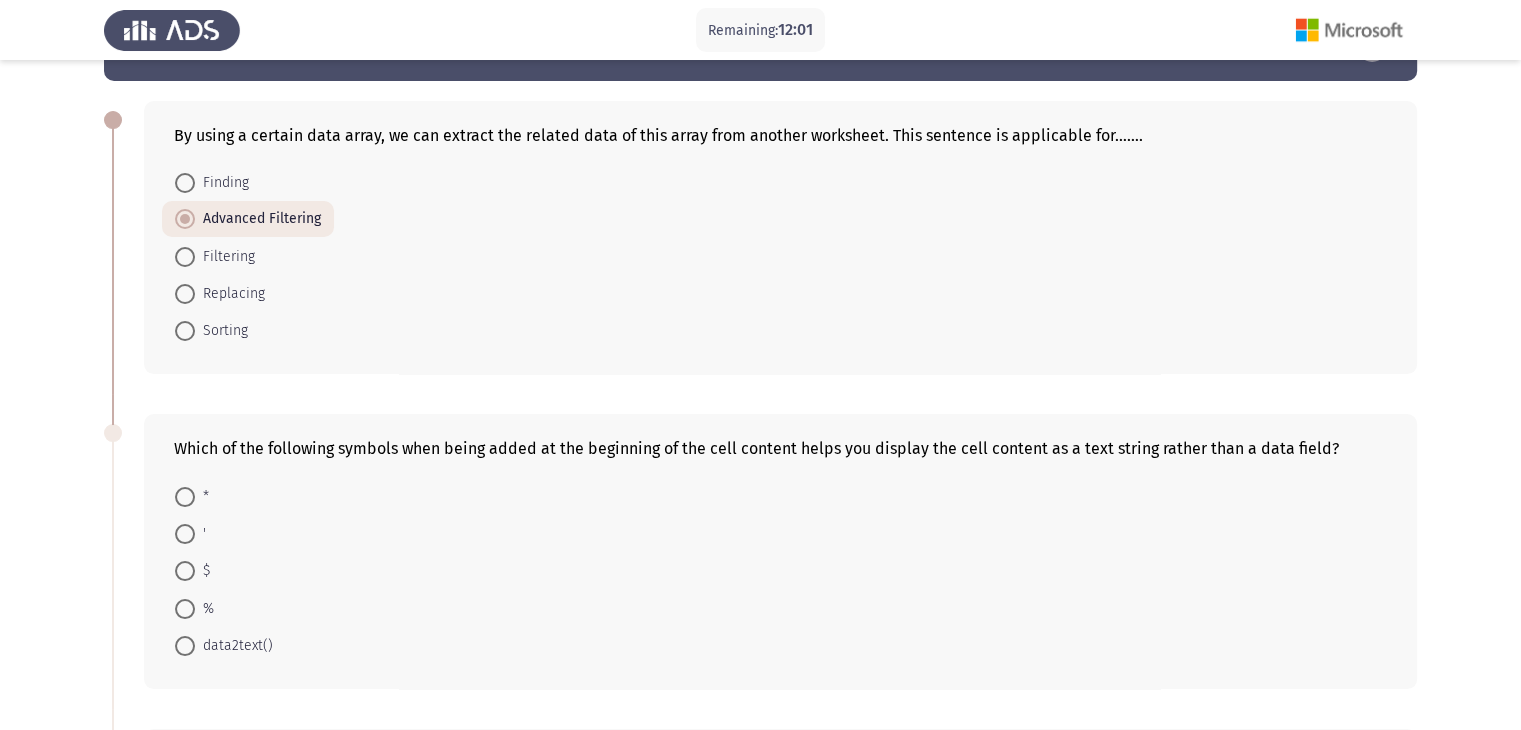 scroll, scrollTop: 100, scrollLeft: 0, axis: vertical 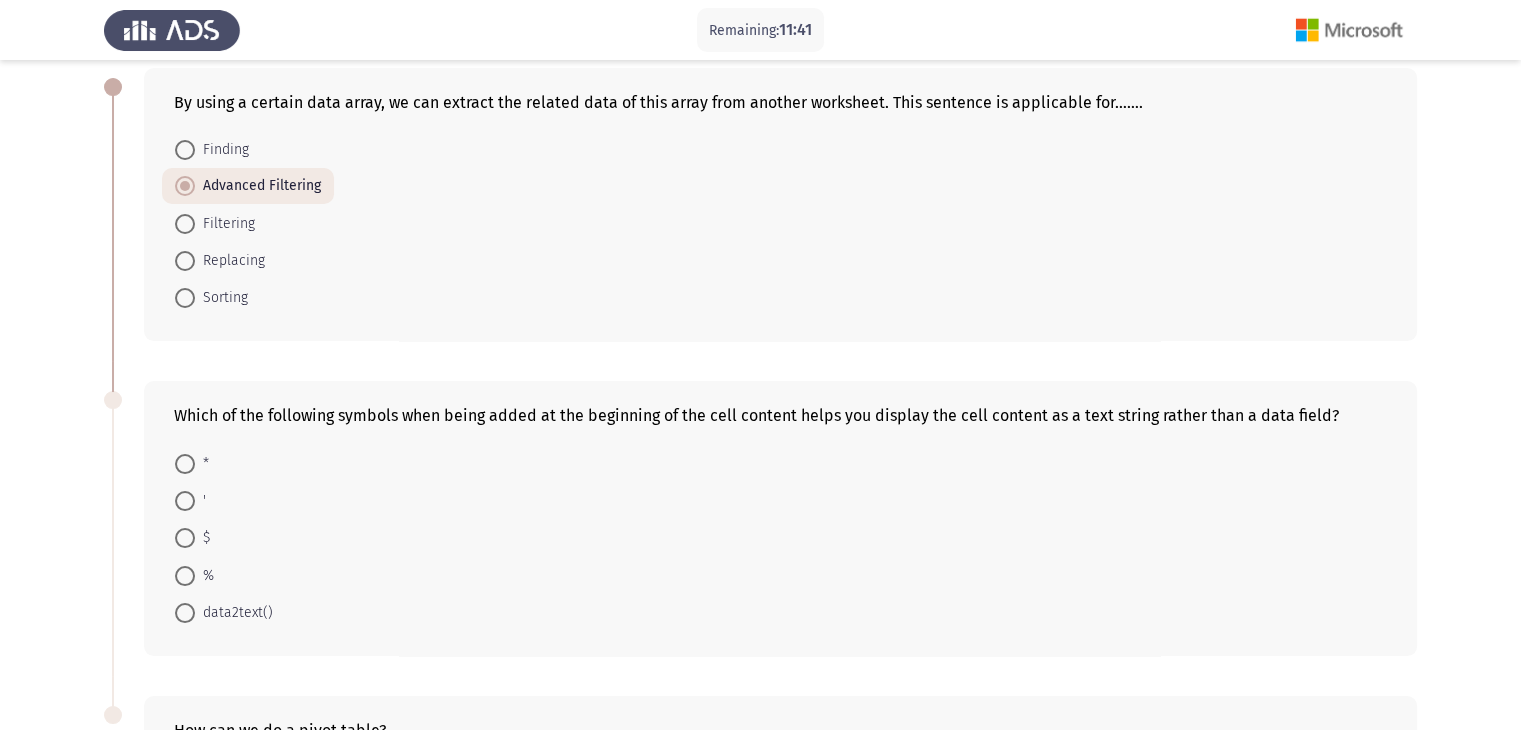 click at bounding box center [185, 501] 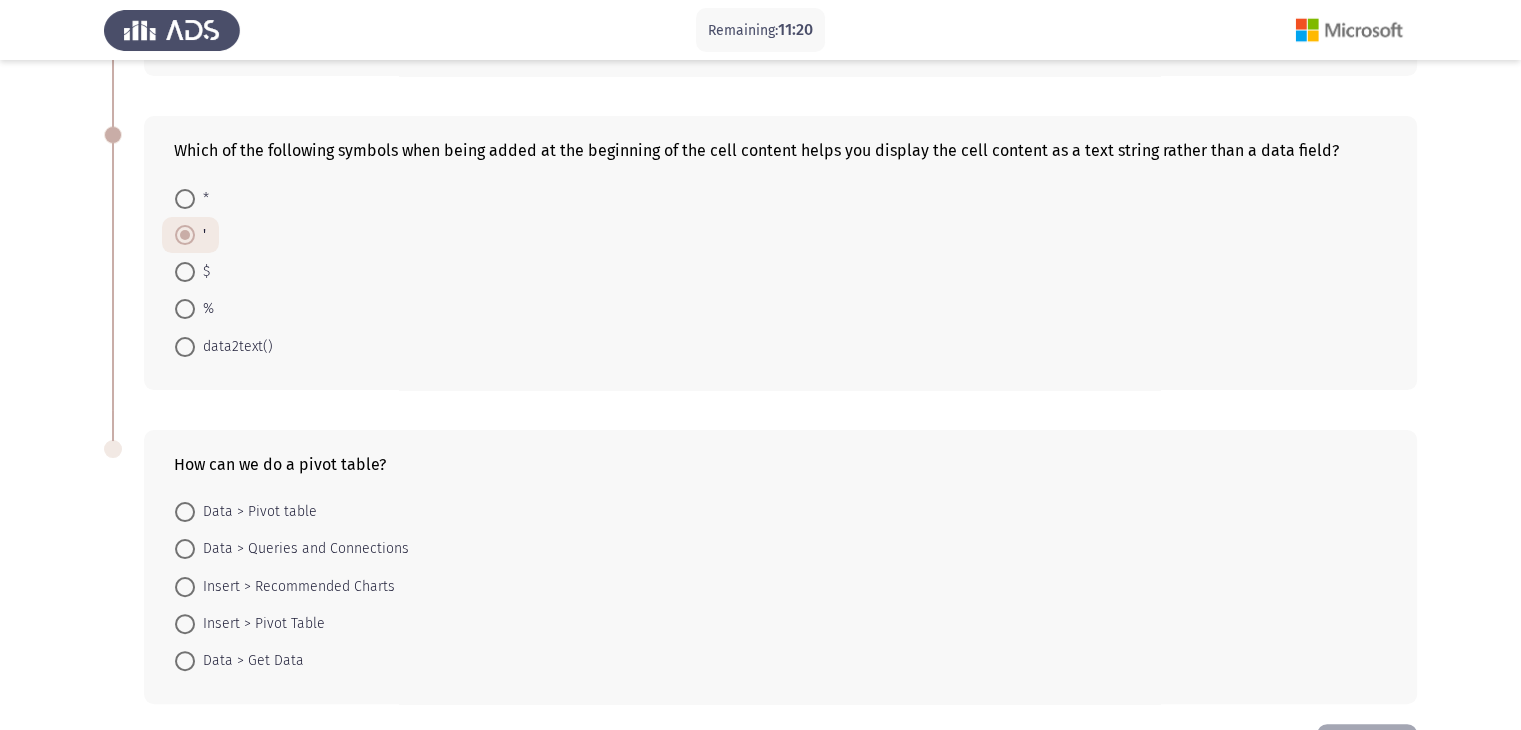 scroll, scrollTop: 400, scrollLeft: 0, axis: vertical 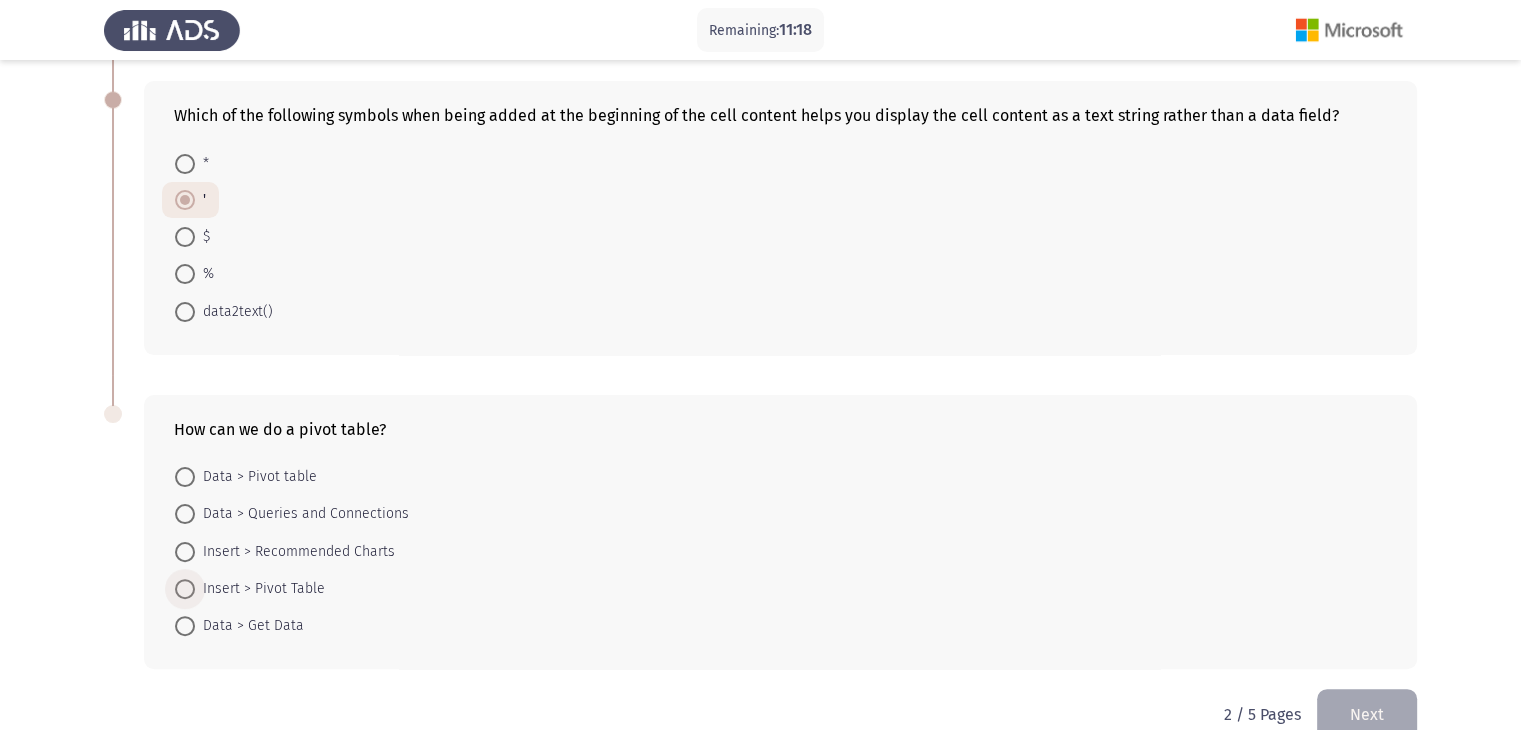 click on "Insert > Pivot Table" at bounding box center [260, 589] 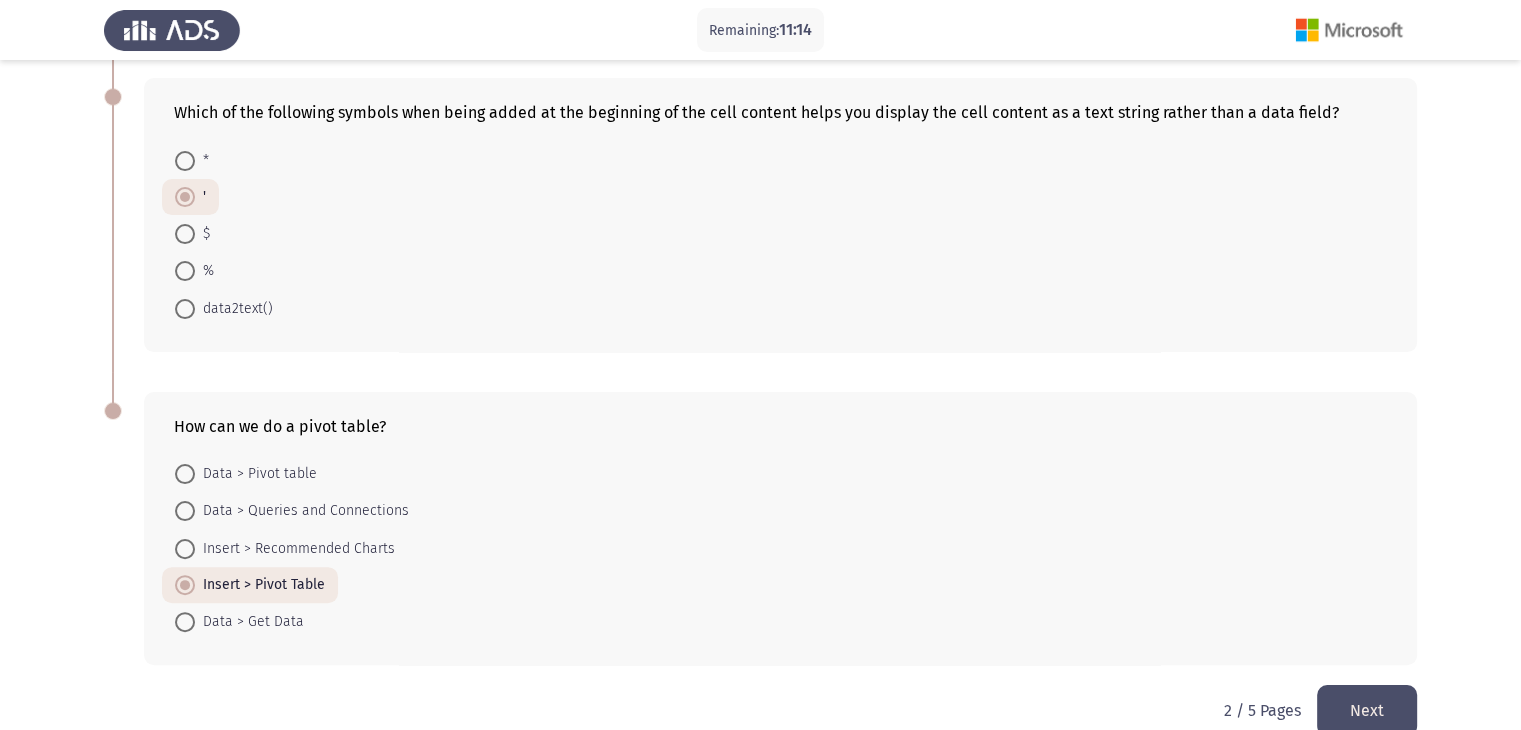 scroll, scrollTop: 437, scrollLeft: 0, axis: vertical 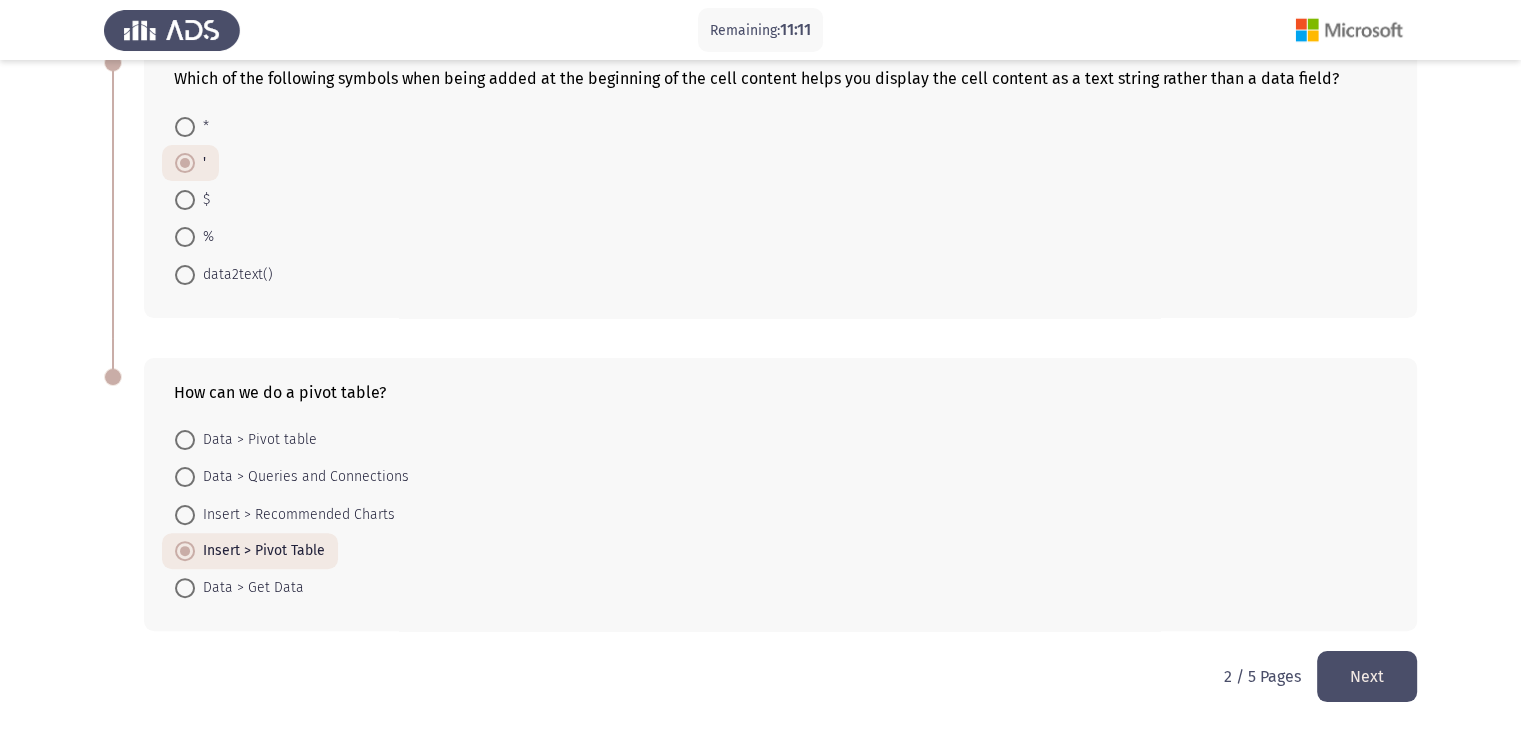 click on "Next" 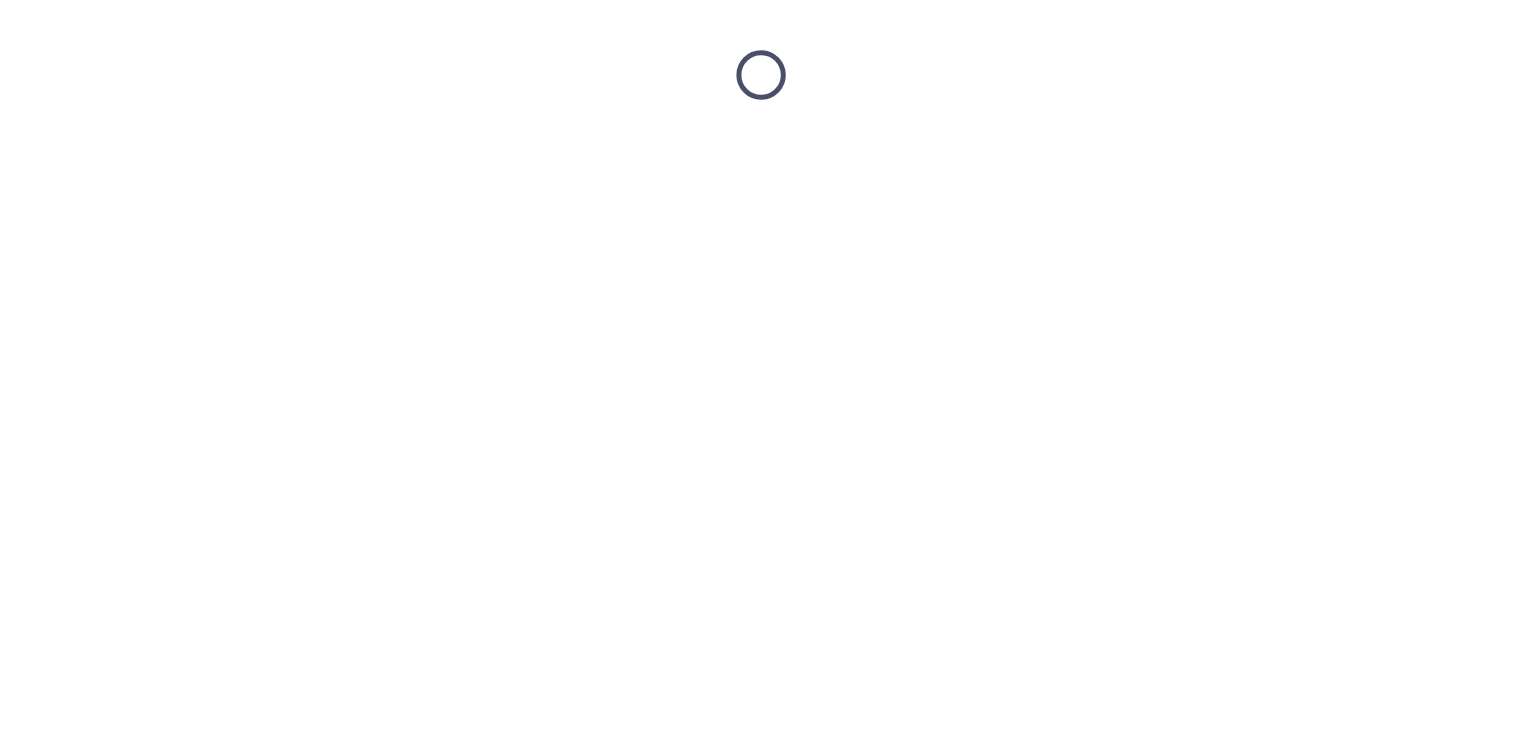 scroll, scrollTop: 0, scrollLeft: 0, axis: both 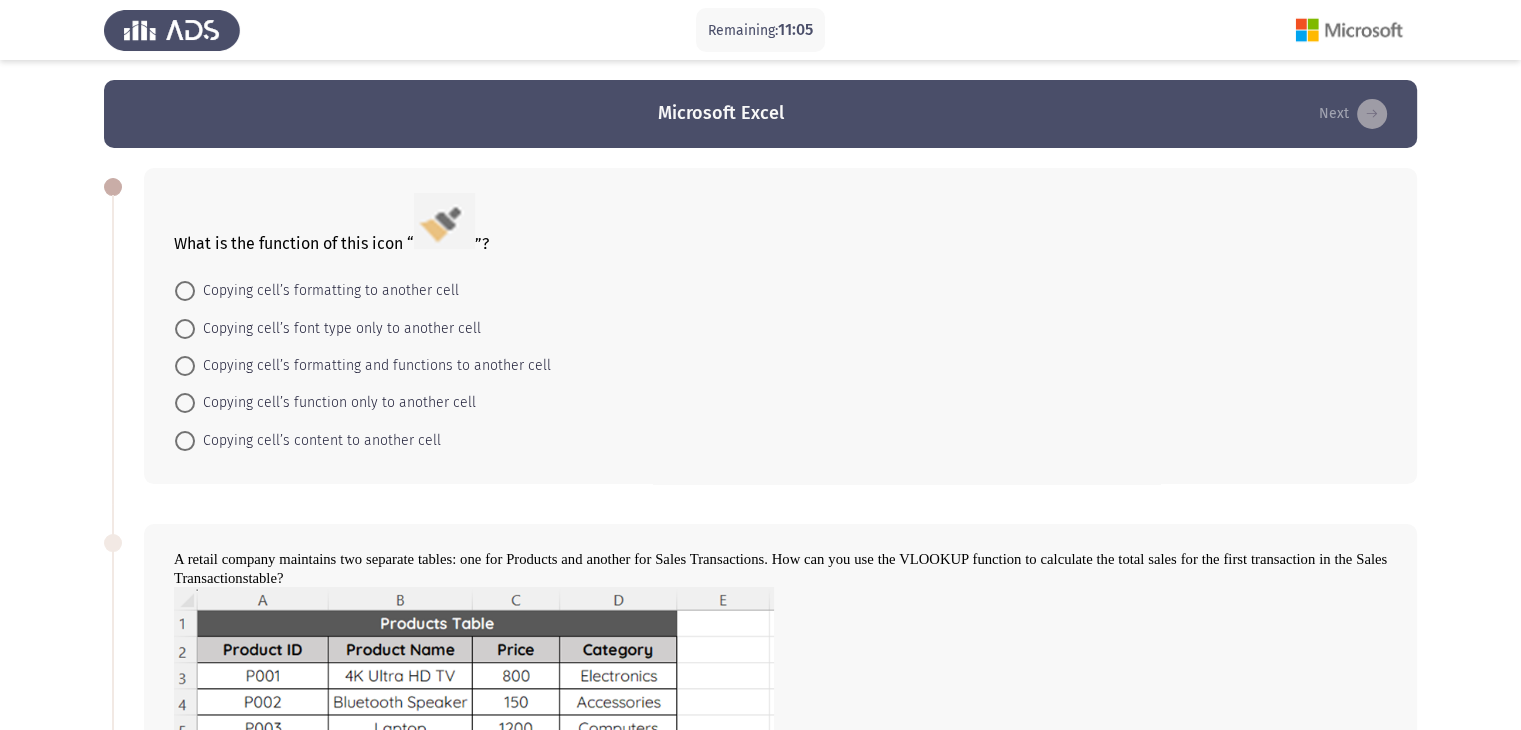 click on "Copying cell’s formatting to another cell" at bounding box center (327, 291) 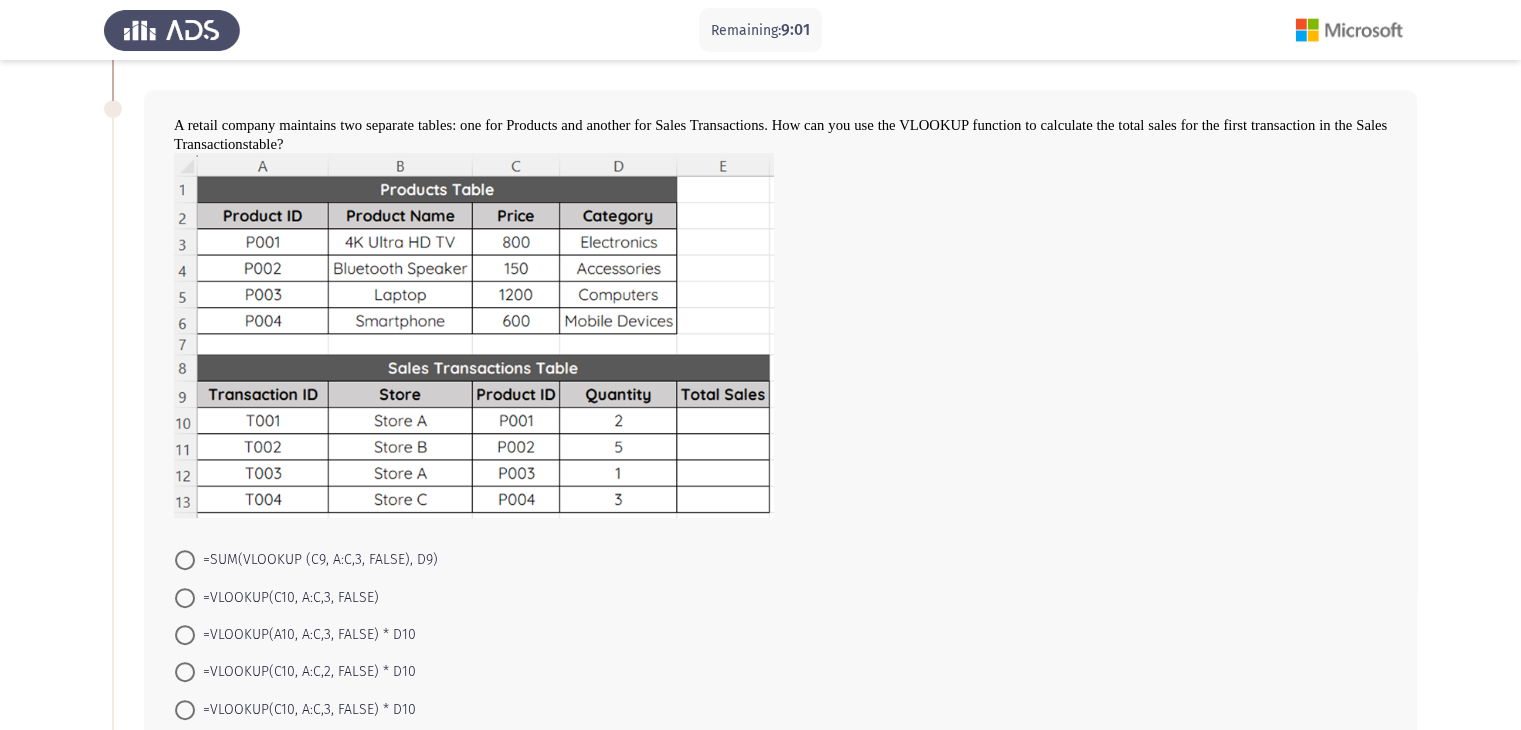 scroll, scrollTop: 400, scrollLeft: 0, axis: vertical 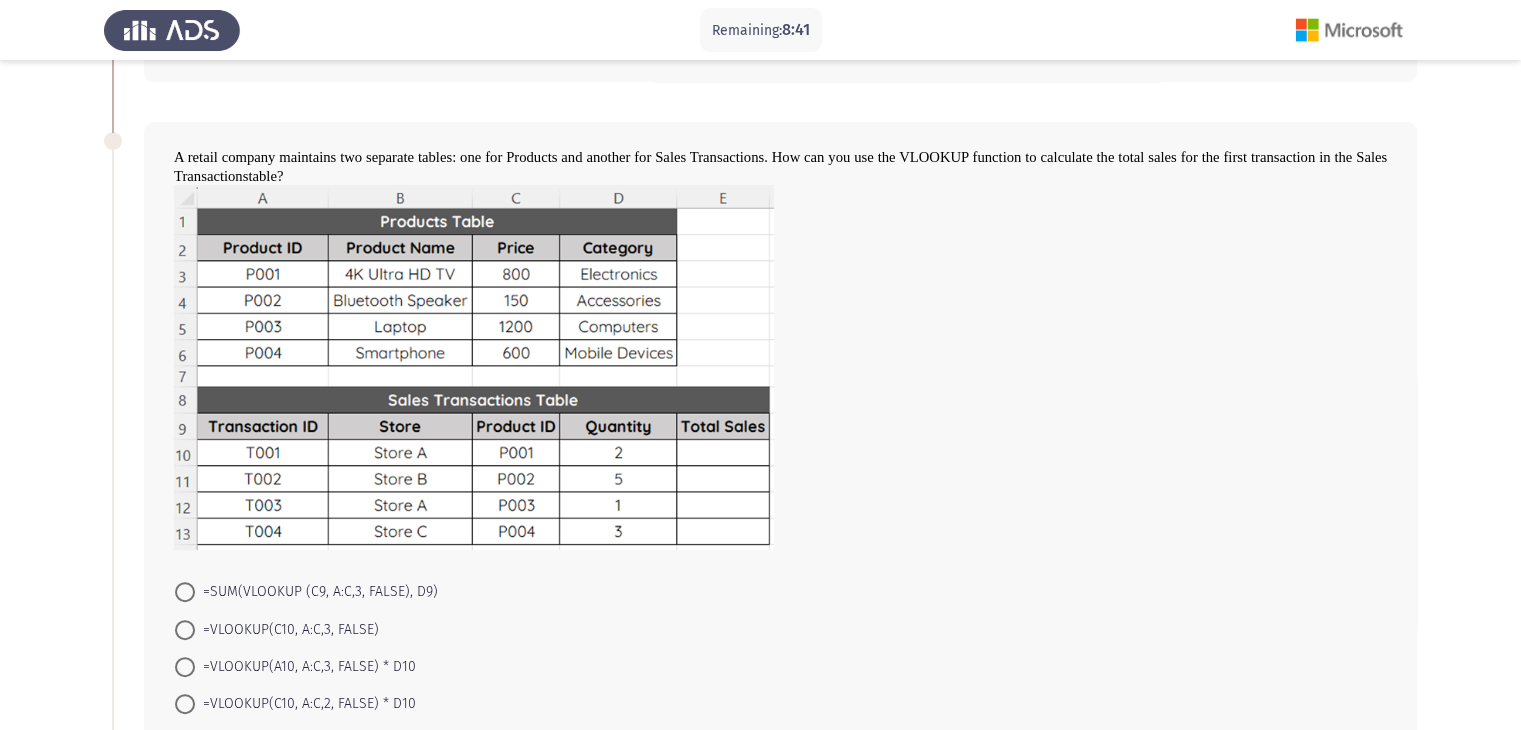 click on "=VLOOKUP(C10, A:C,3, FALSE)" at bounding box center [287, 630] 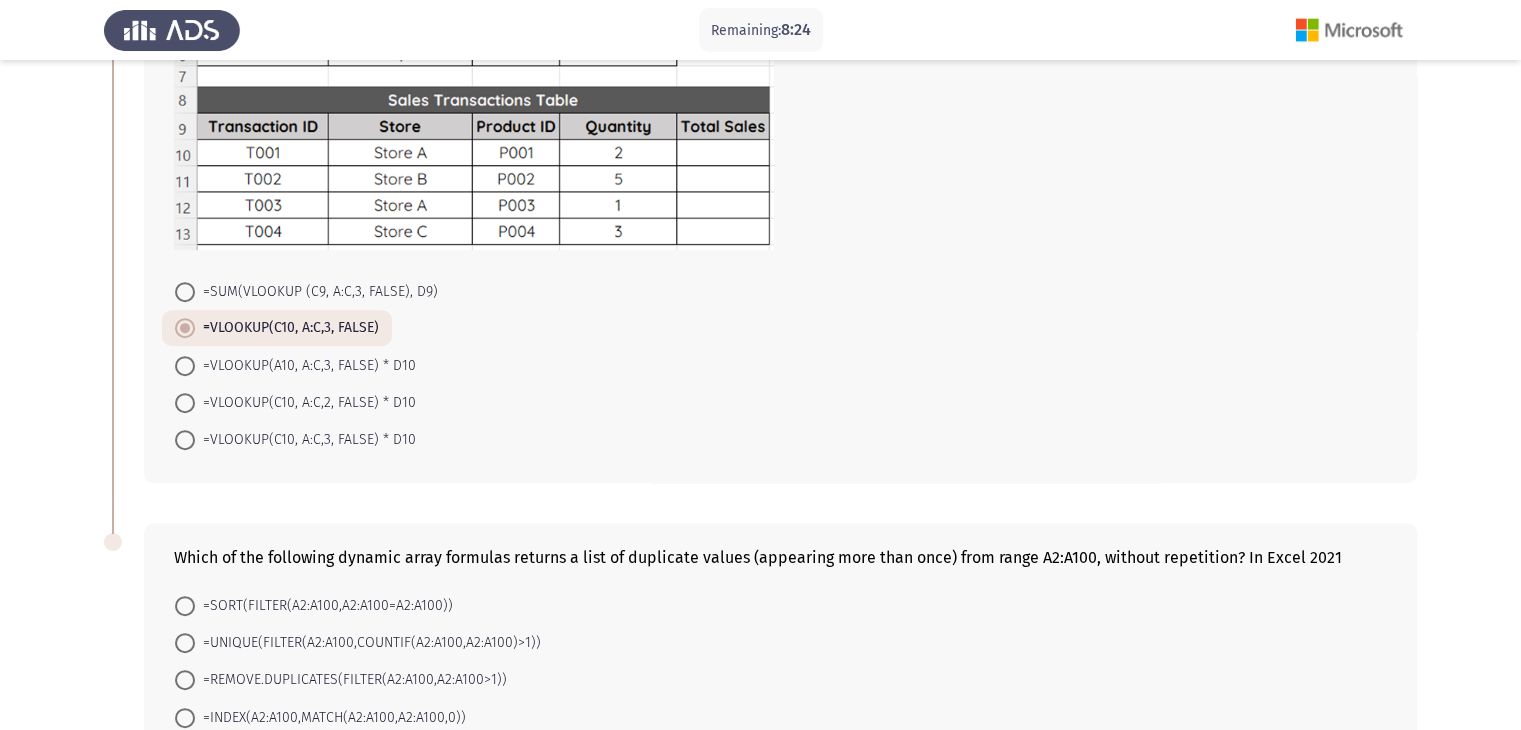 scroll, scrollTop: 800, scrollLeft: 0, axis: vertical 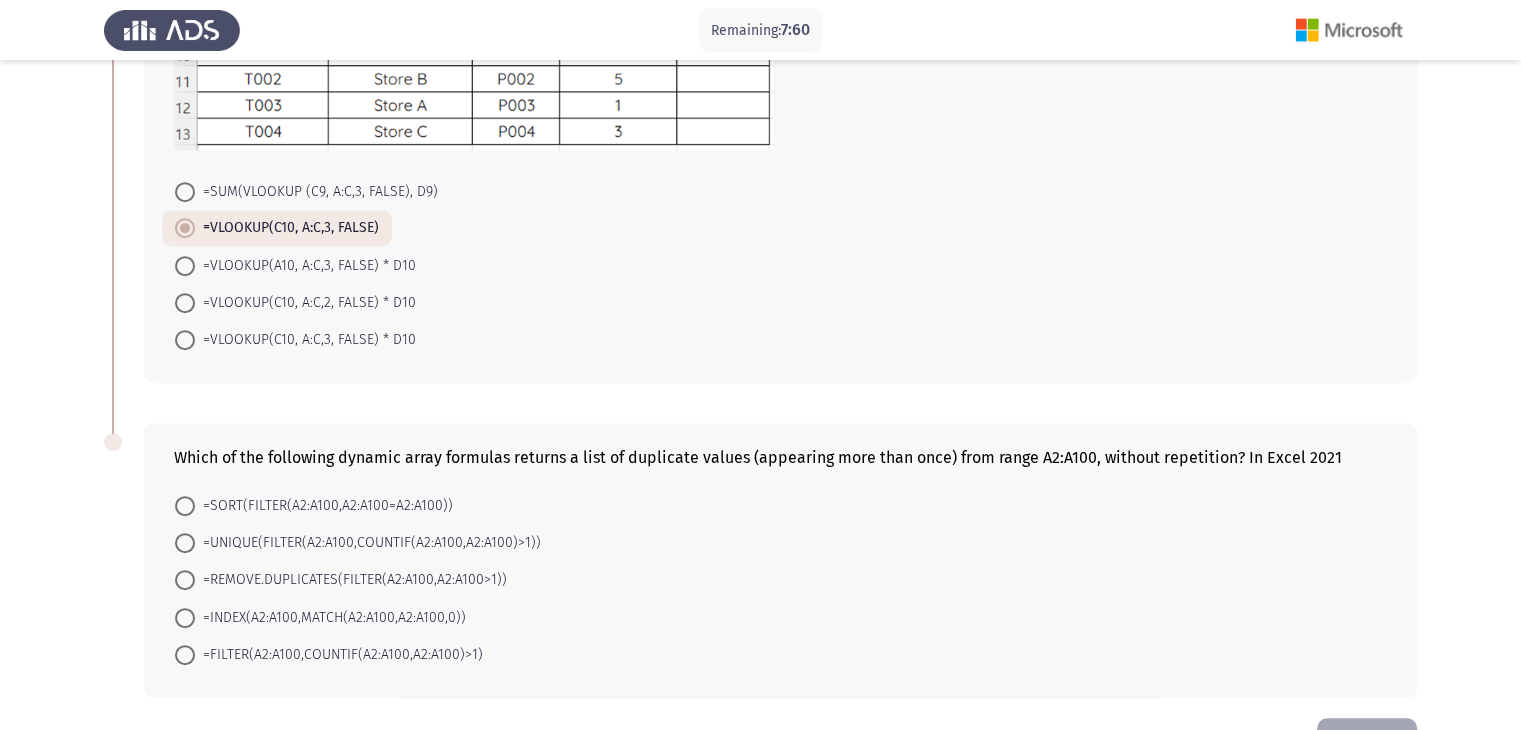 click on "=FILTER(A2:A100,COUNTIF(A2:A100,A2:A100)>1)" at bounding box center [339, 655] 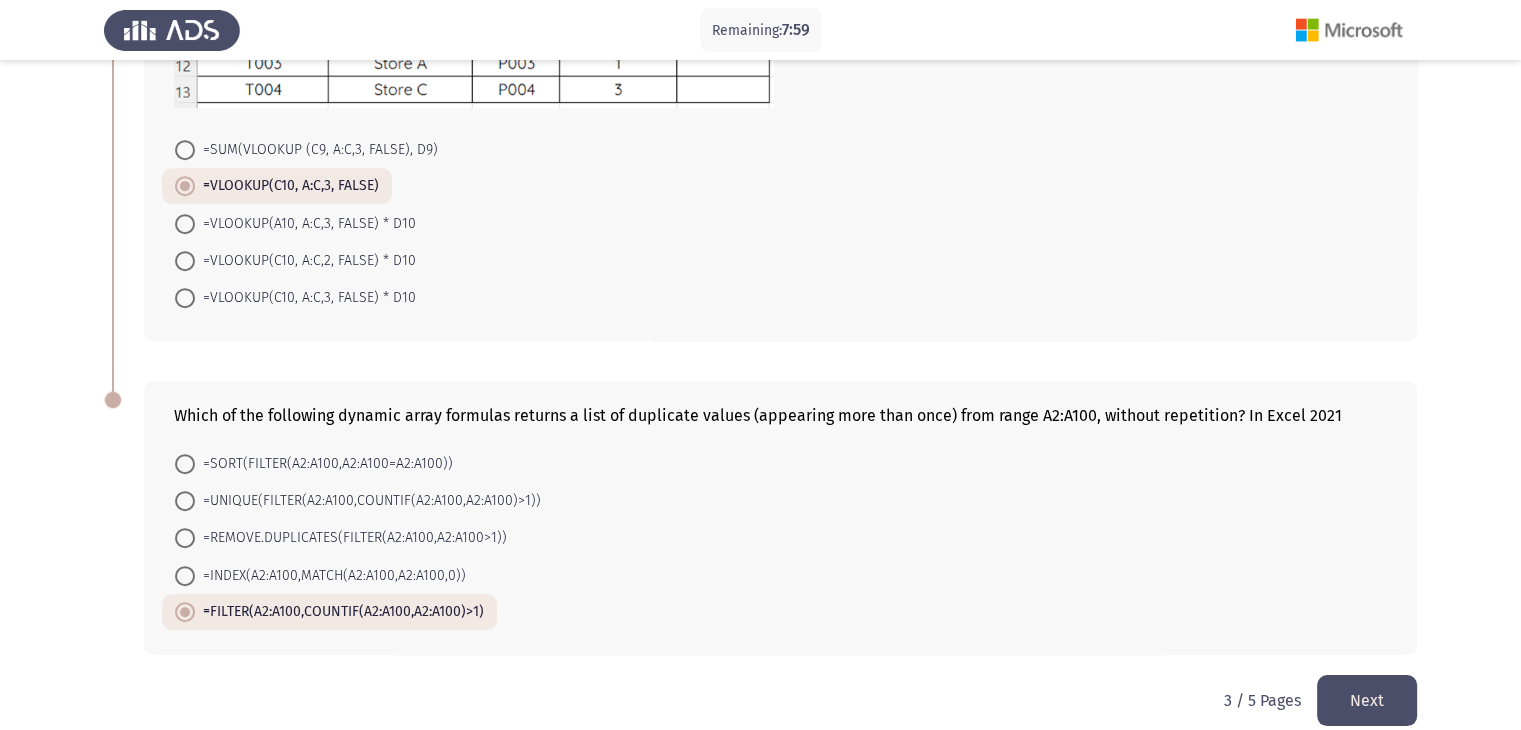 scroll, scrollTop: 865, scrollLeft: 0, axis: vertical 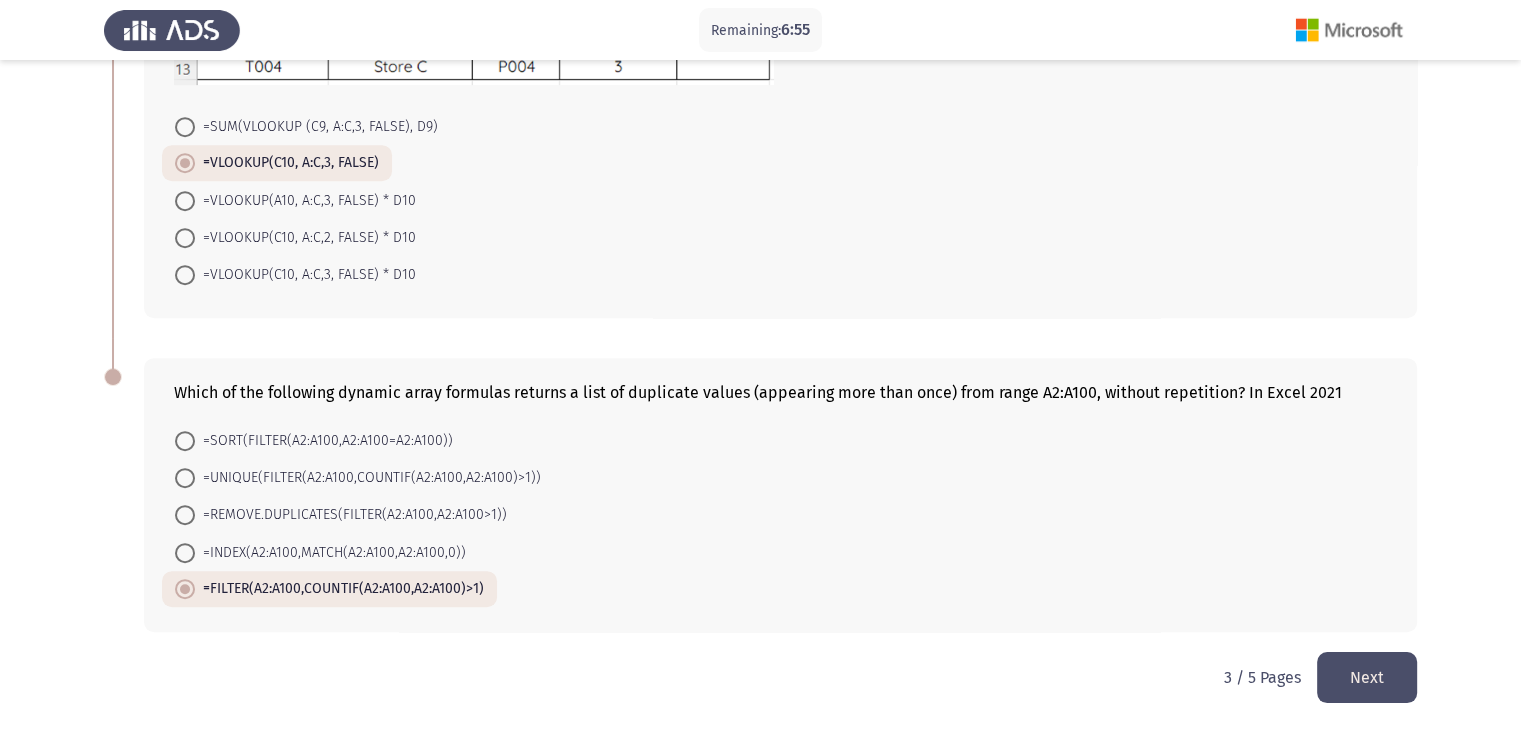 click on "Next" 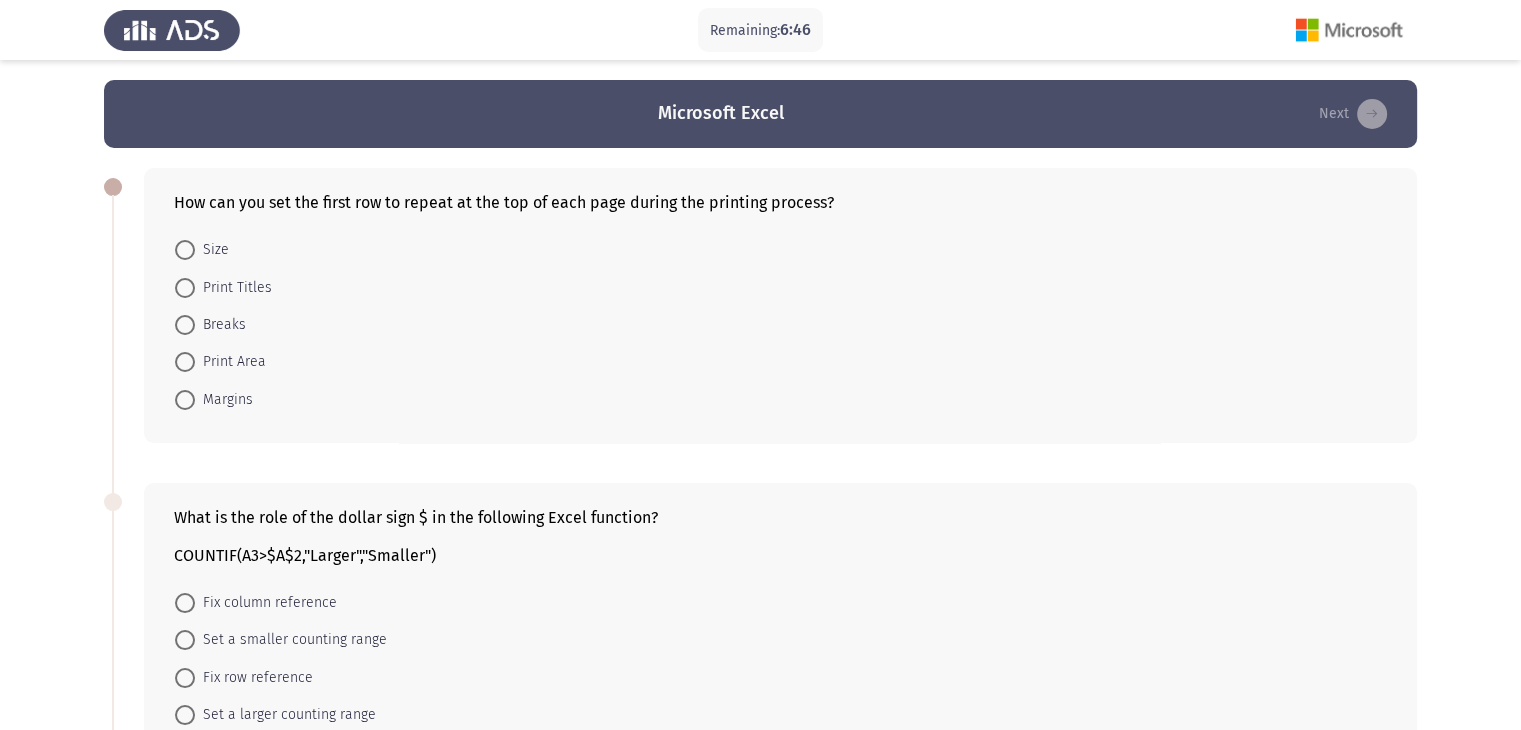 click on "Print Titles" at bounding box center [233, 288] 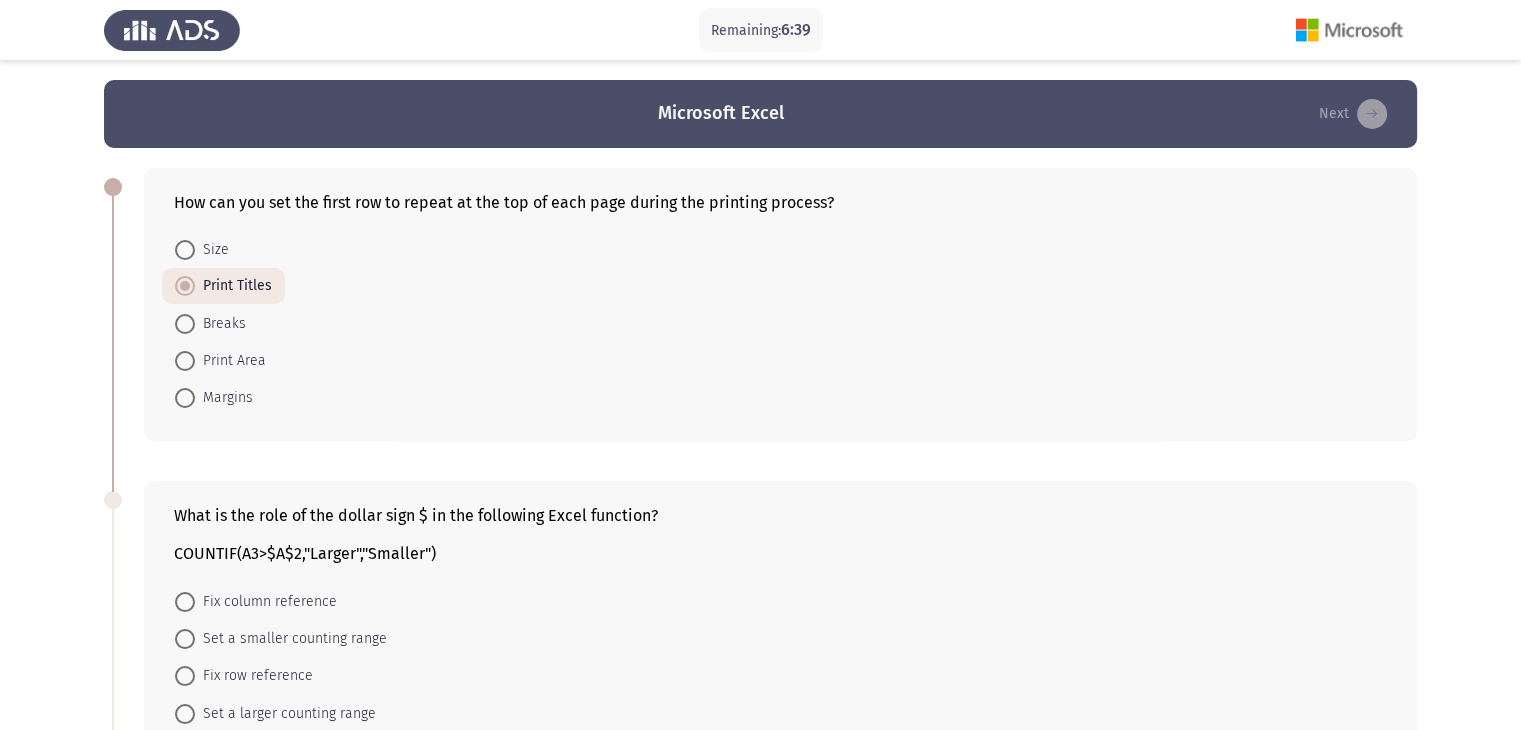 click on "Print Area" at bounding box center [230, 361] 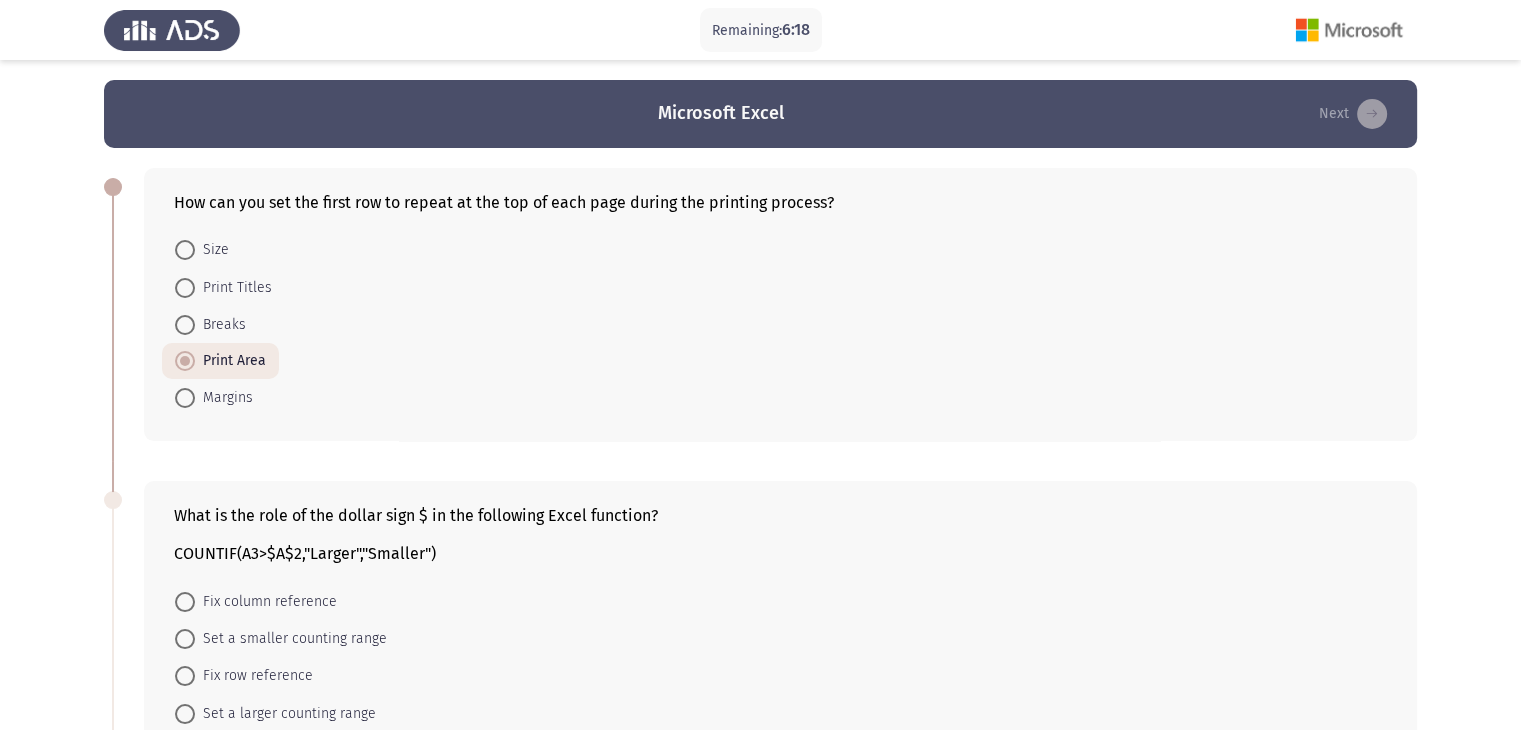 click on "Print Titles" at bounding box center [233, 288] 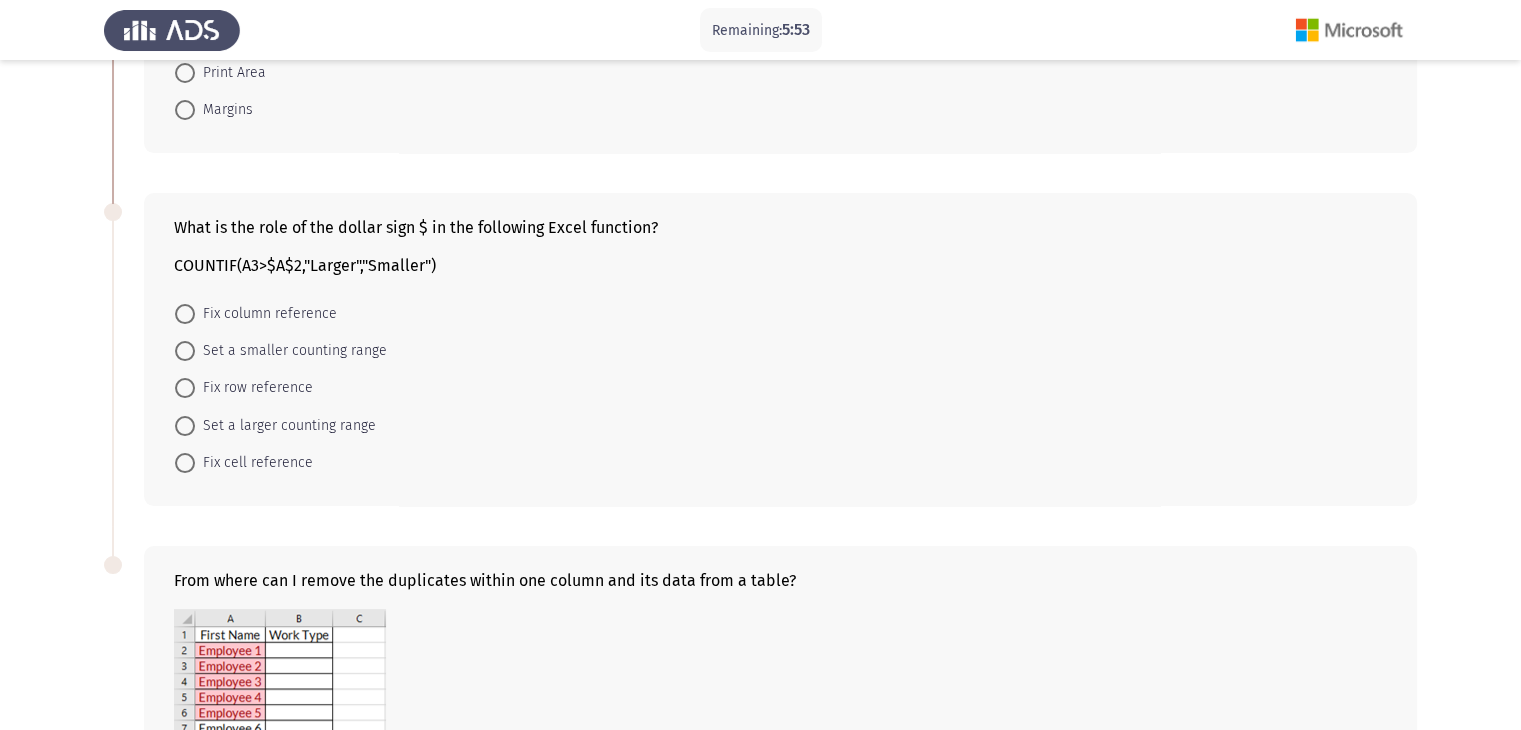 scroll, scrollTop: 284, scrollLeft: 0, axis: vertical 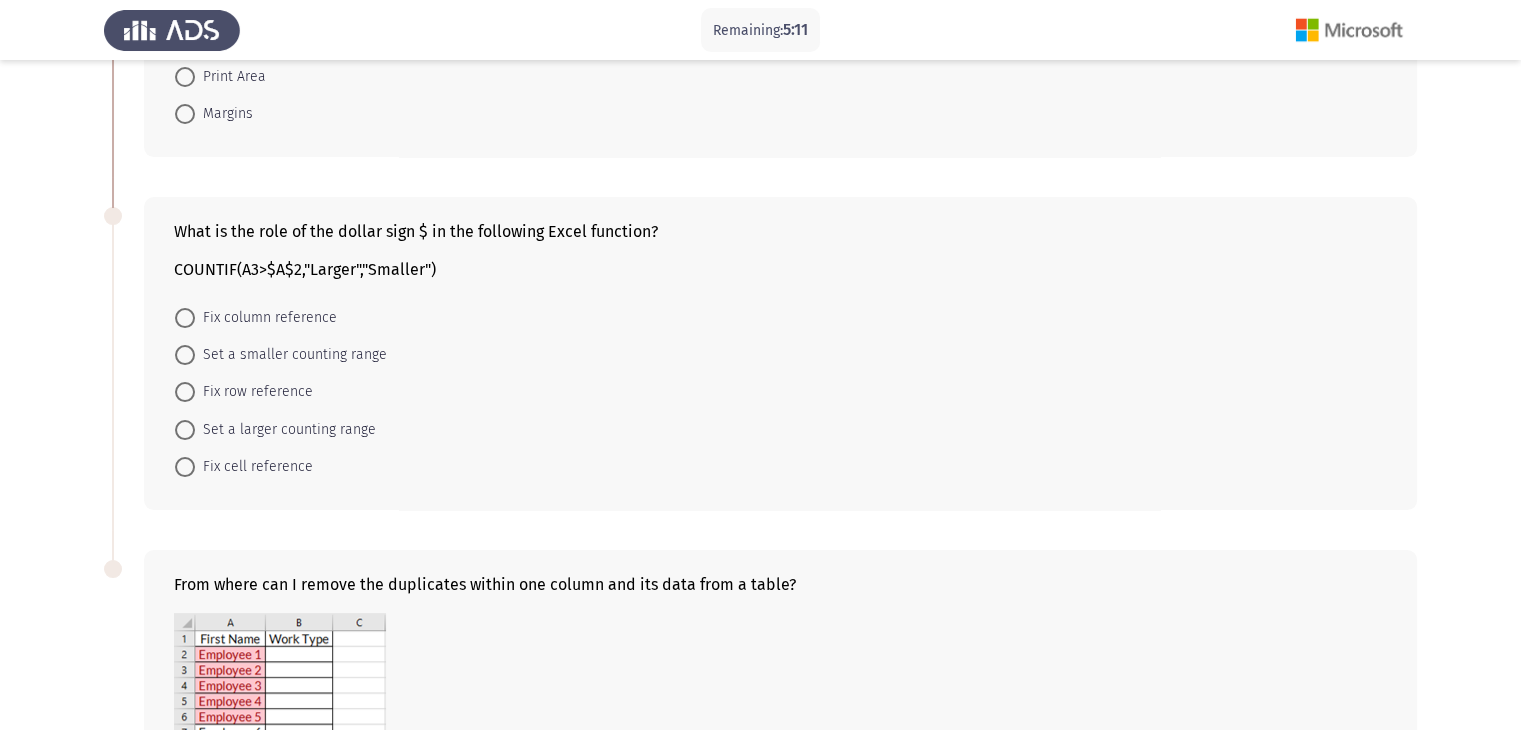 click on "Fix cell reference" at bounding box center (254, 467) 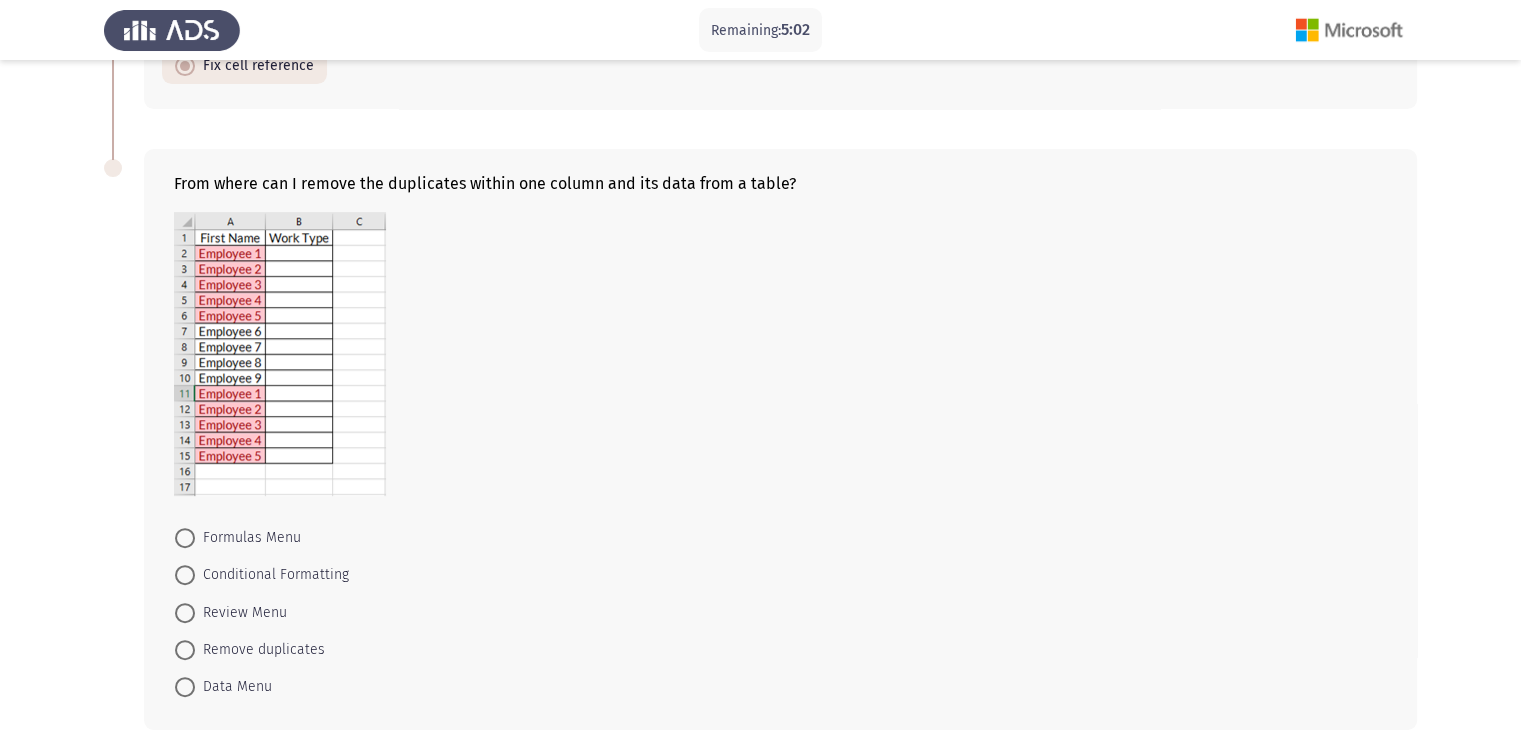 scroll, scrollTop: 784, scrollLeft: 0, axis: vertical 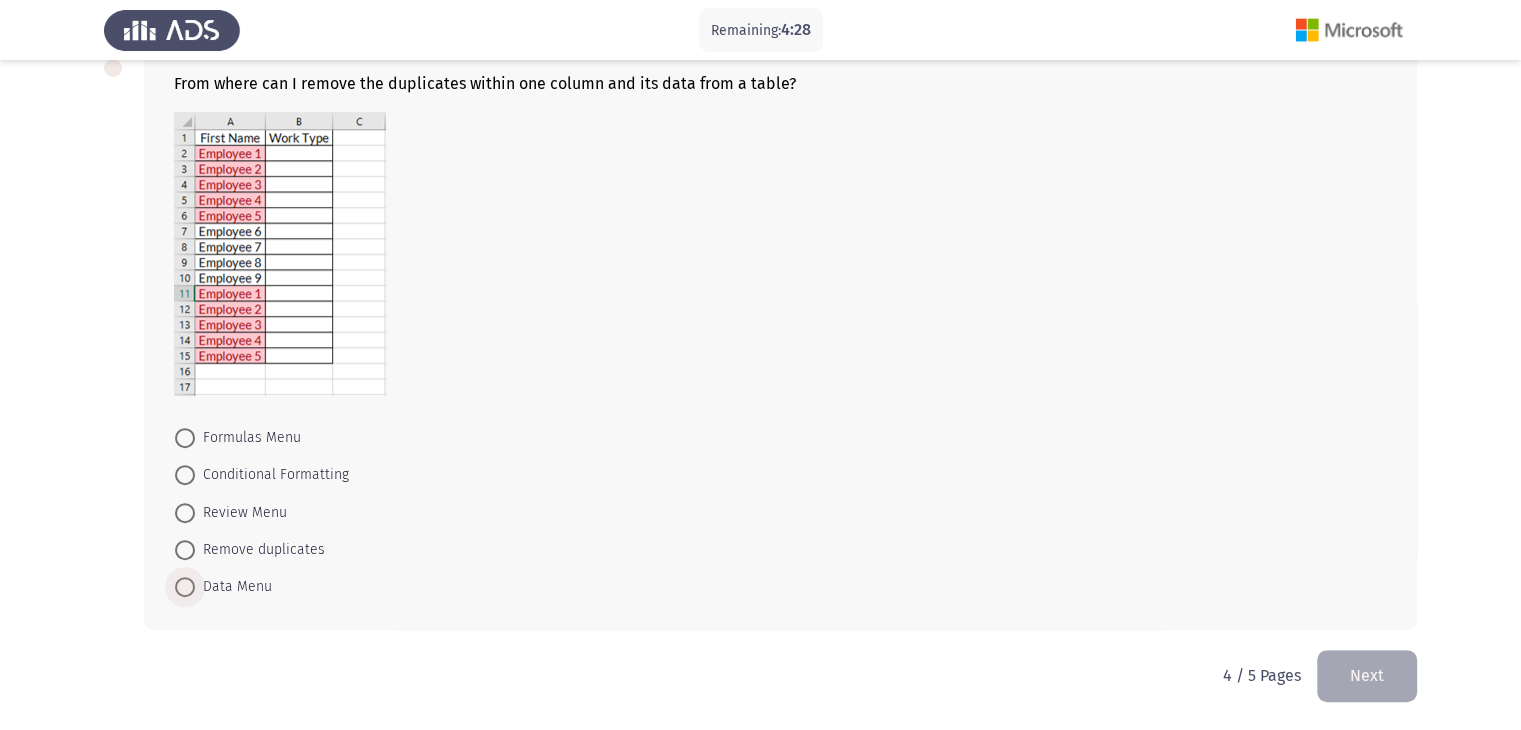 click at bounding box center [185, 587] 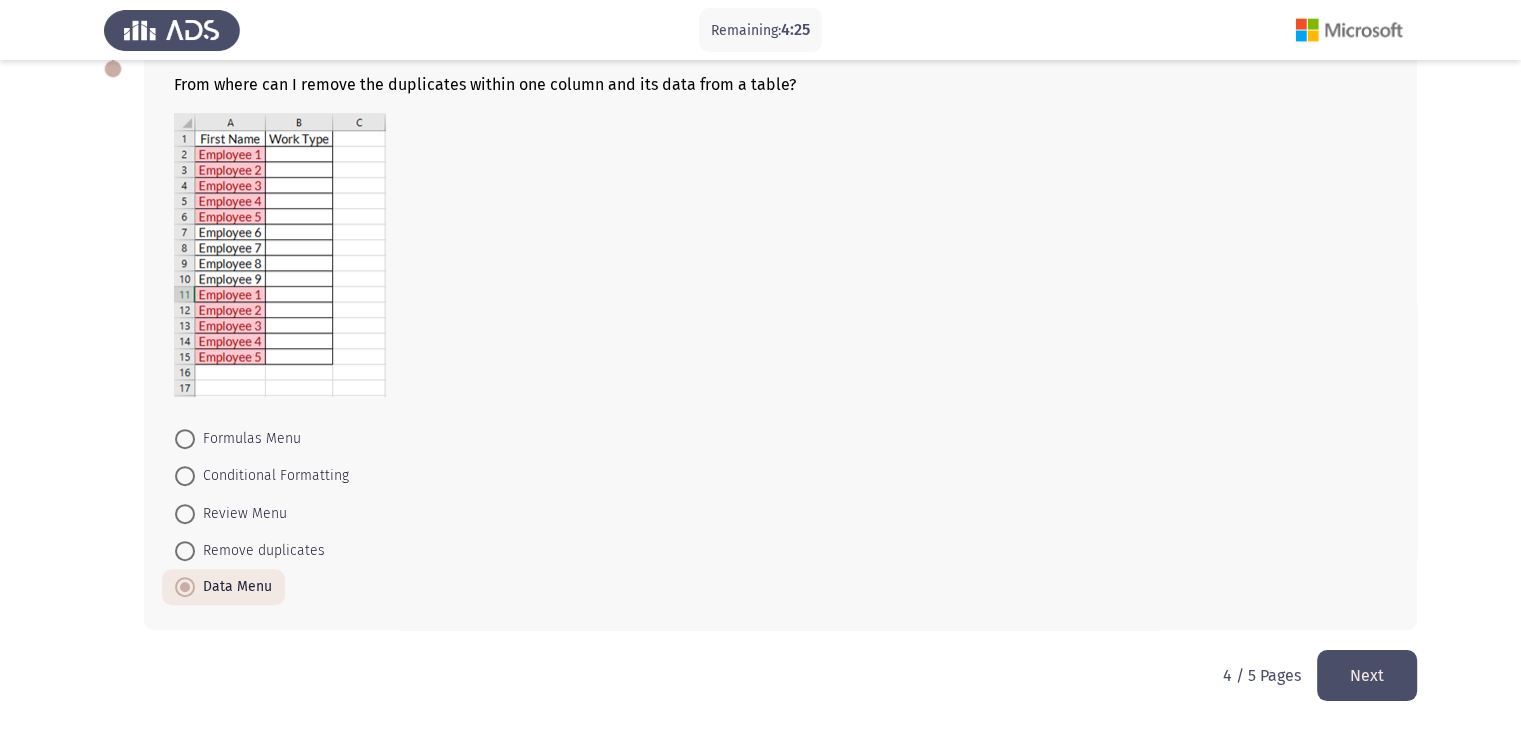 click on "Next" 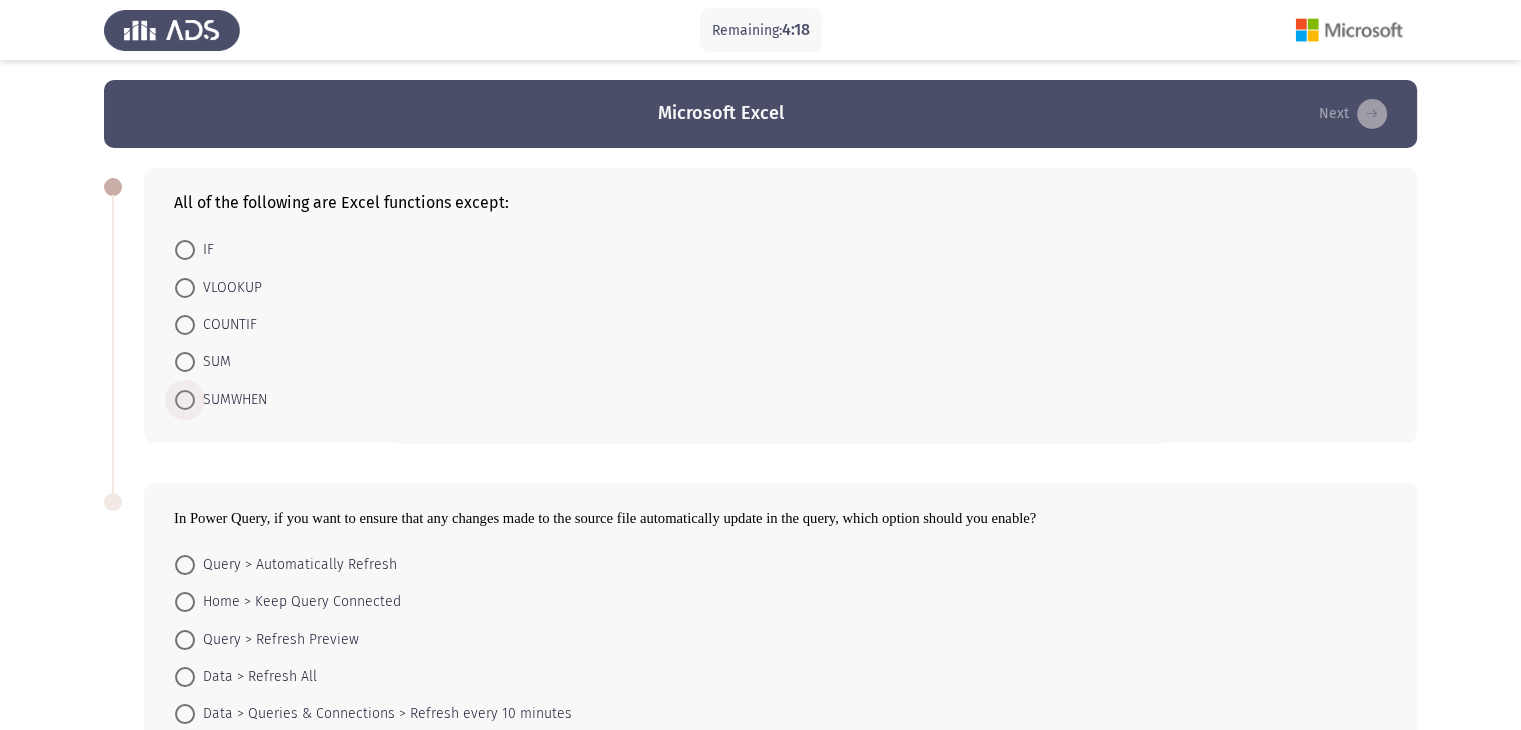click on "SUMWHEN" at bounding box center [231, 400] 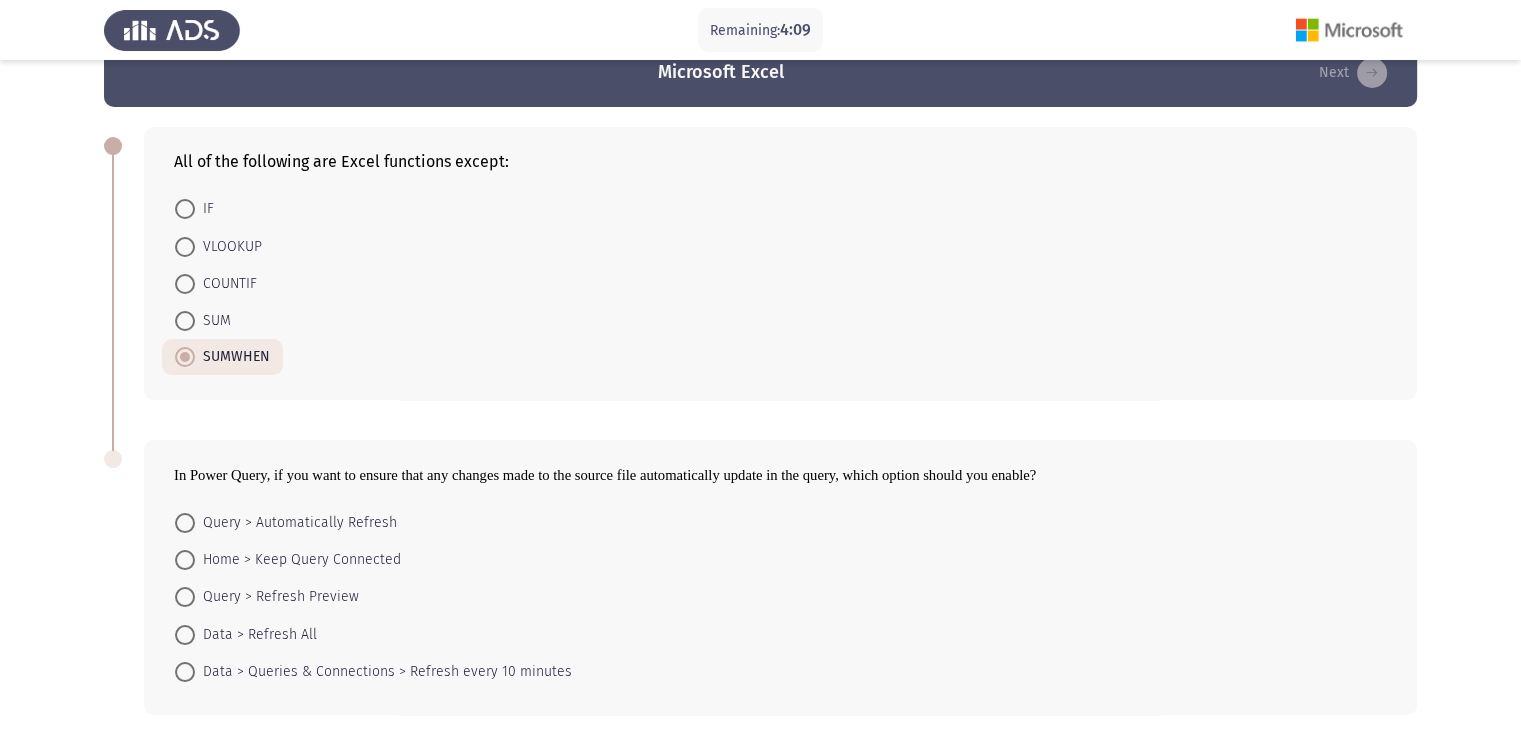 scroll, scrollTop: 125, scrollLeft: 0, axis: vertical 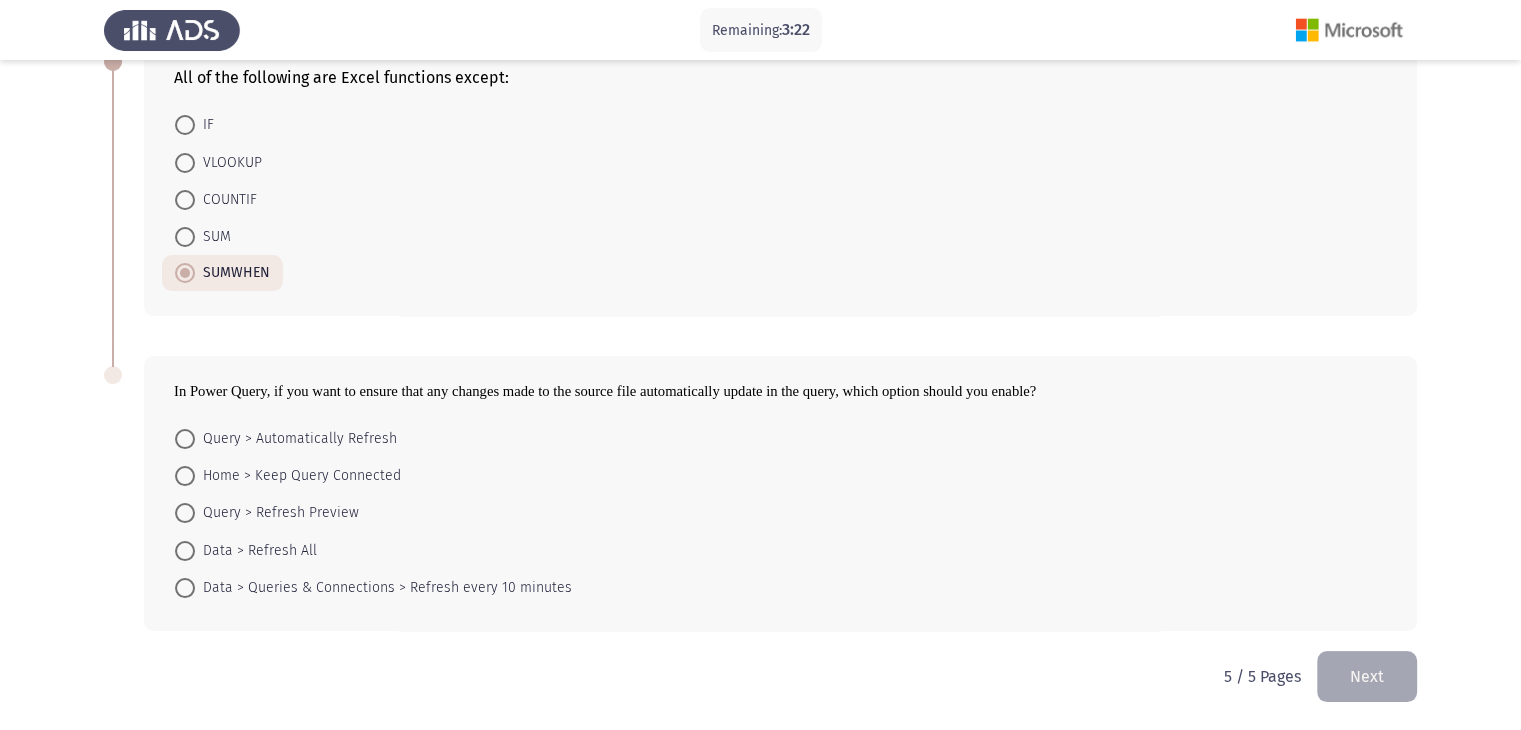 click on "In
Power Query, if you want to ensure that any changes made to the source file
automatically update in the query, which option should you enable?    Query > Automatically Refresh     Home > Keep Query Connected     Query > Refresh Preview     Data > Refresh All     Data > Queries & Connections > Refresh every 10 minutes" 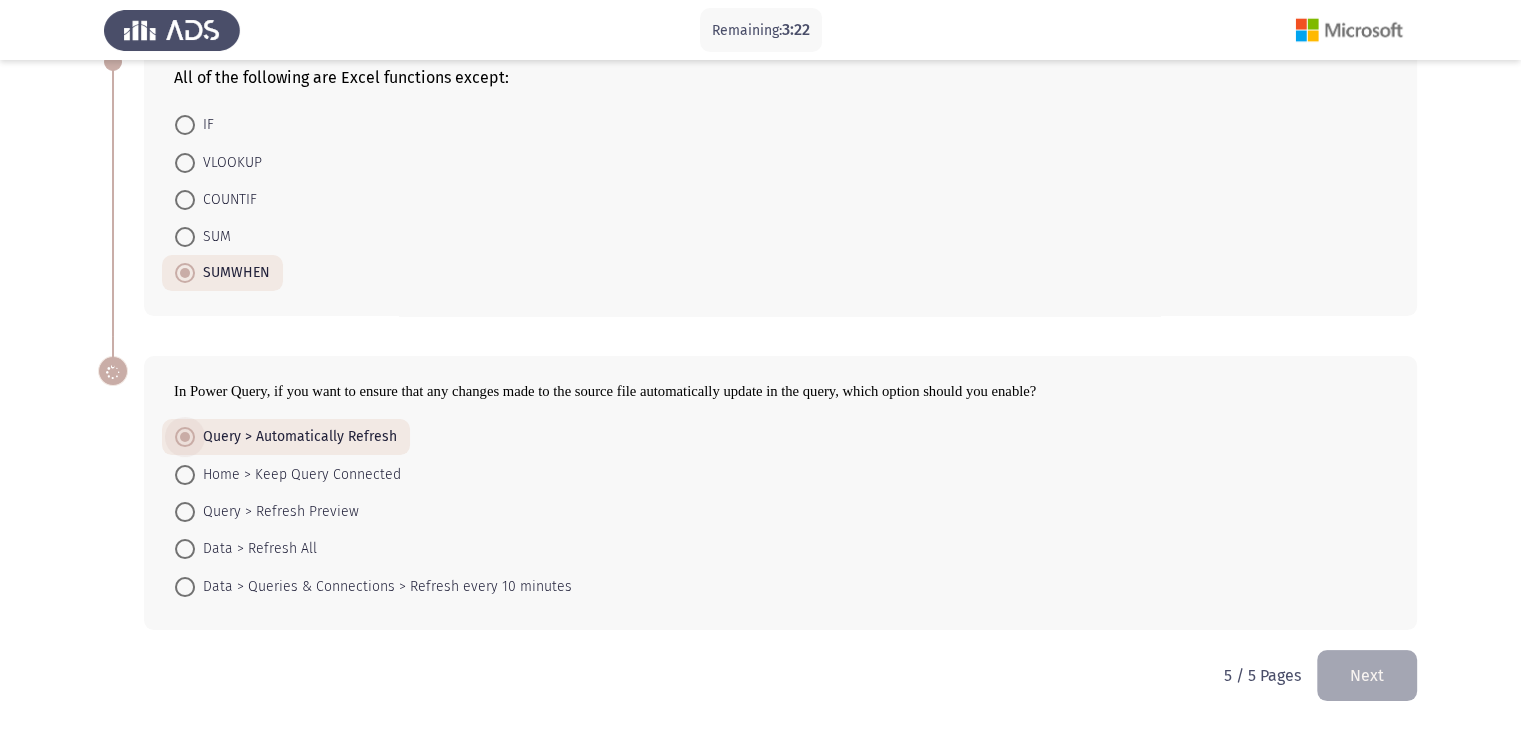 scroll, scrollTop: 124, scrollLeft: 0, axis: vertical 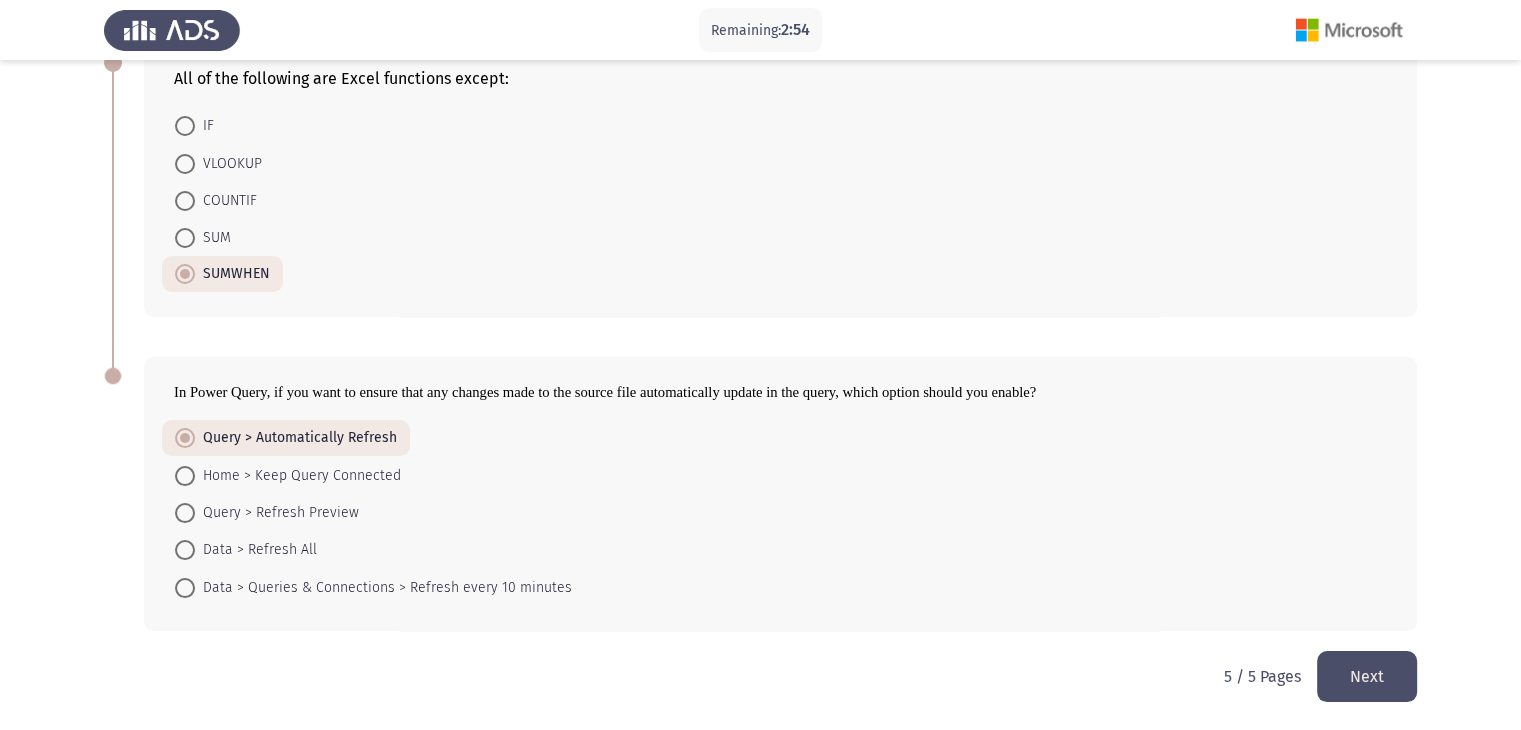 click on "In
Power Query, if you want to ensure that any changes made to the source file
automatically update in the query, which option should you enable?    Query > Automatically Refresh     Home > Keep Query Connected     Query > Refresh Preview     Data > Refresh All     Data > Queries & Connections > Refresh every 10 minutes" 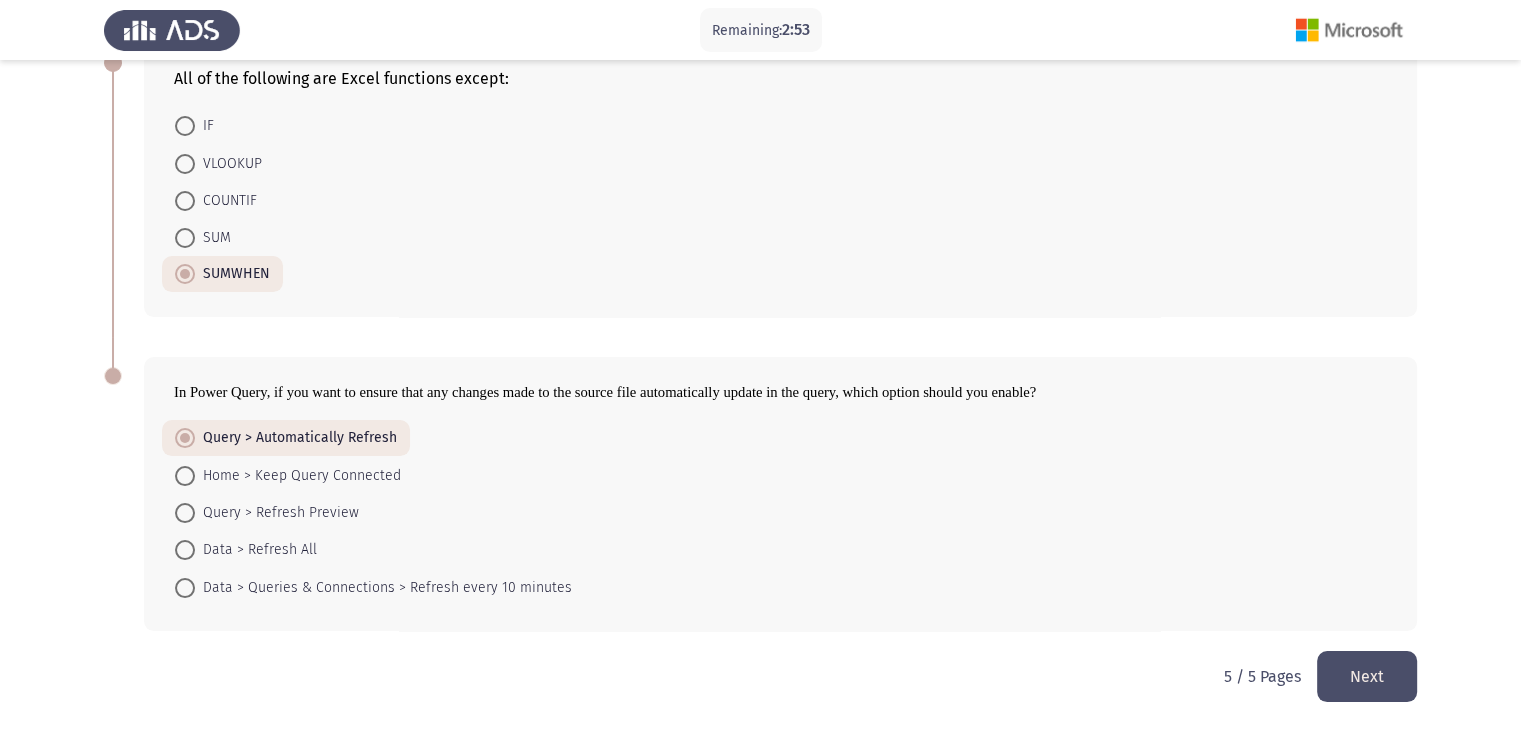 click on "In
Power Query, if you want to ensure that any changes made to the source file
automatically update in the query, which option should you enable?    Query > Automatically Refresh     Home > Keep Query Connected     Query > Refresh Preview     Data > Refresh All     Data > Queries & Connections > Refresh every 10 minutes" 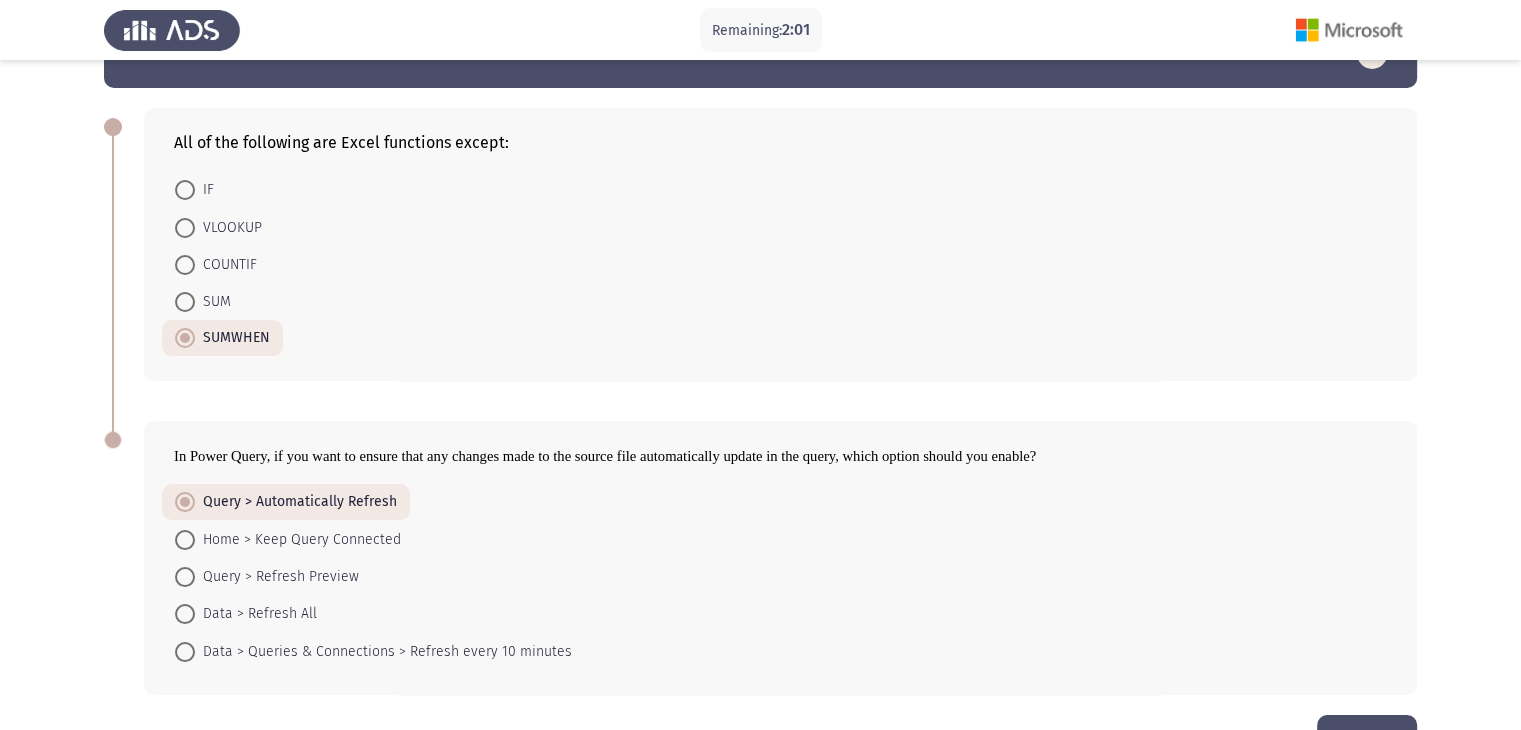 scroll, scrollTop: 124, scrollLeft: 0, axis: vertical 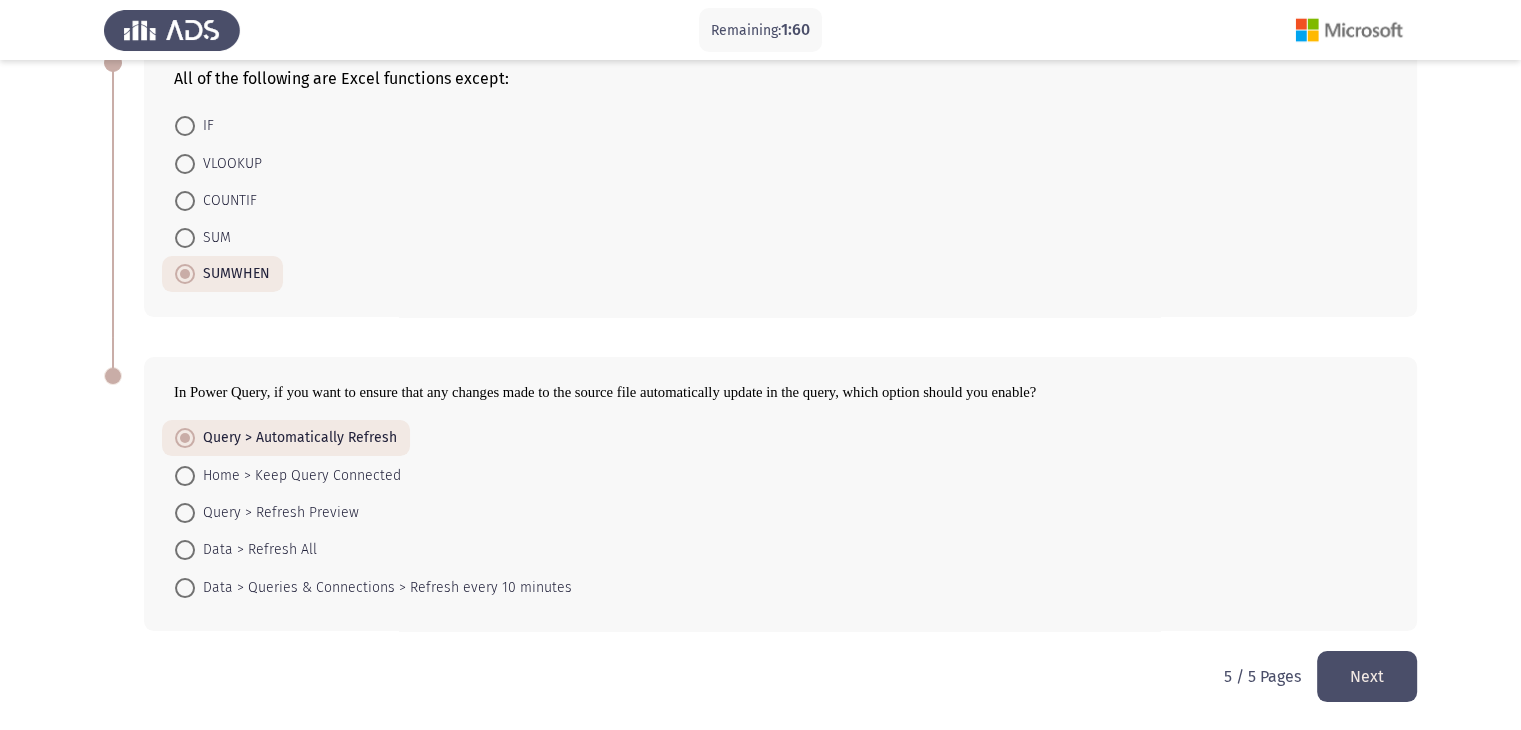 click on "Next" 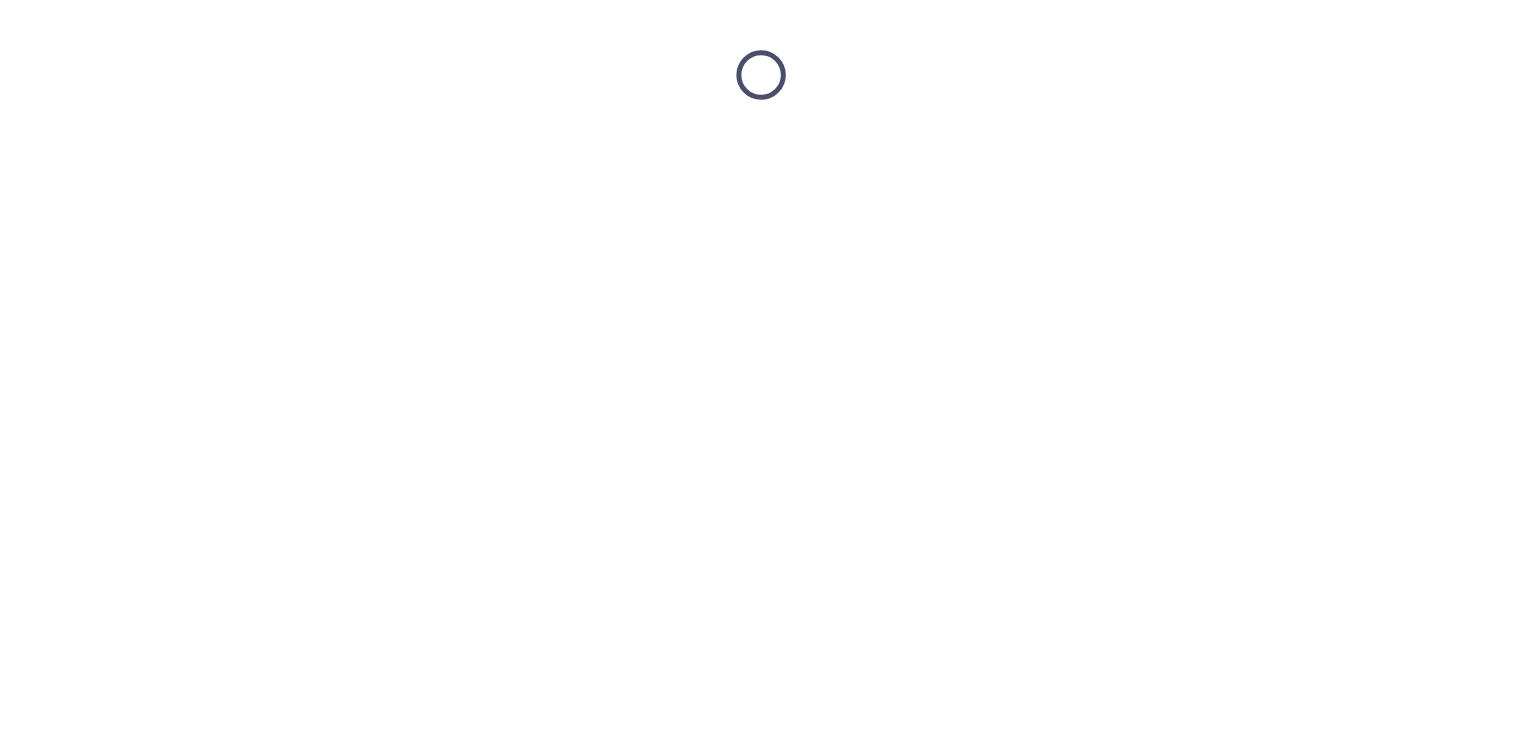 scroll, scrollTop: 0, scrollLeft: 0, axis: both 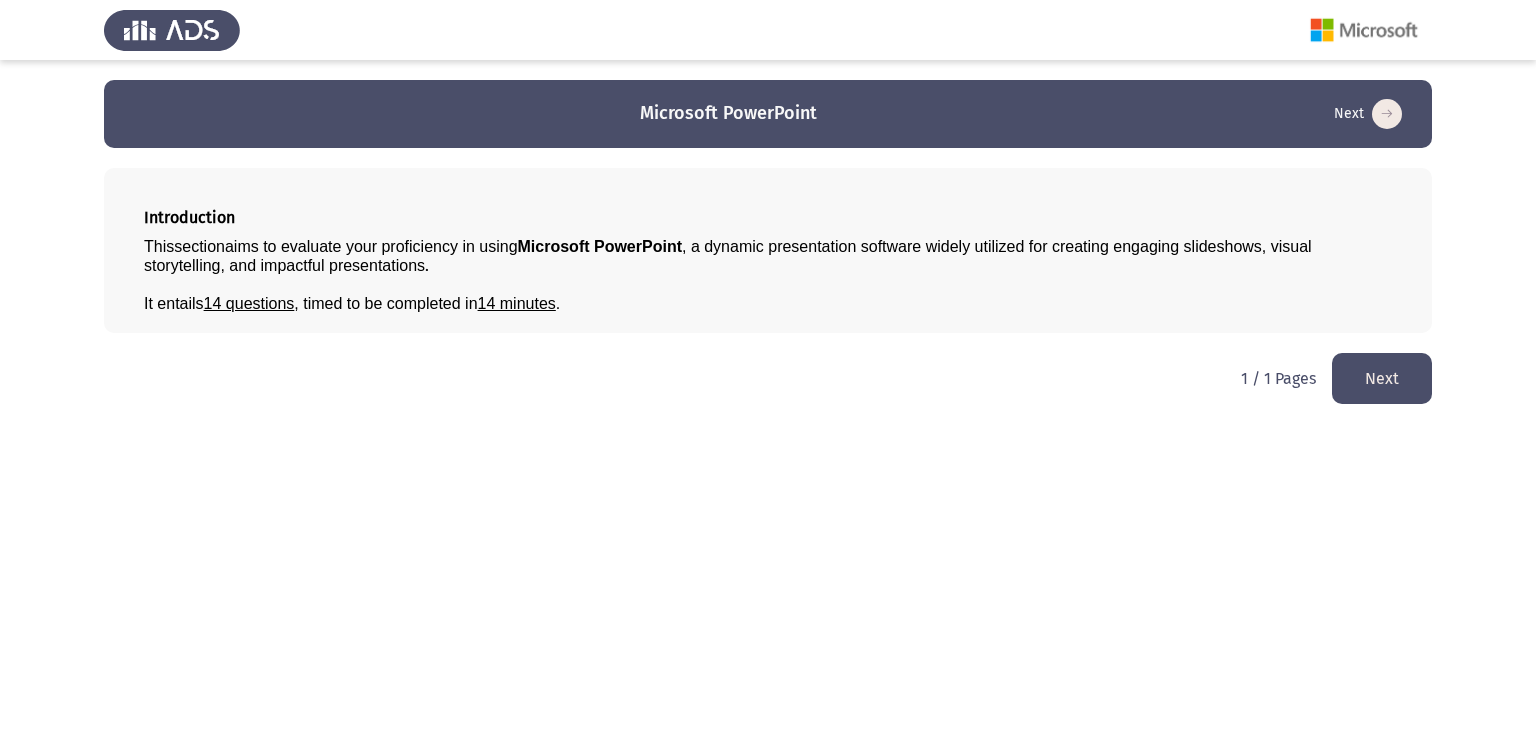click on "Next" 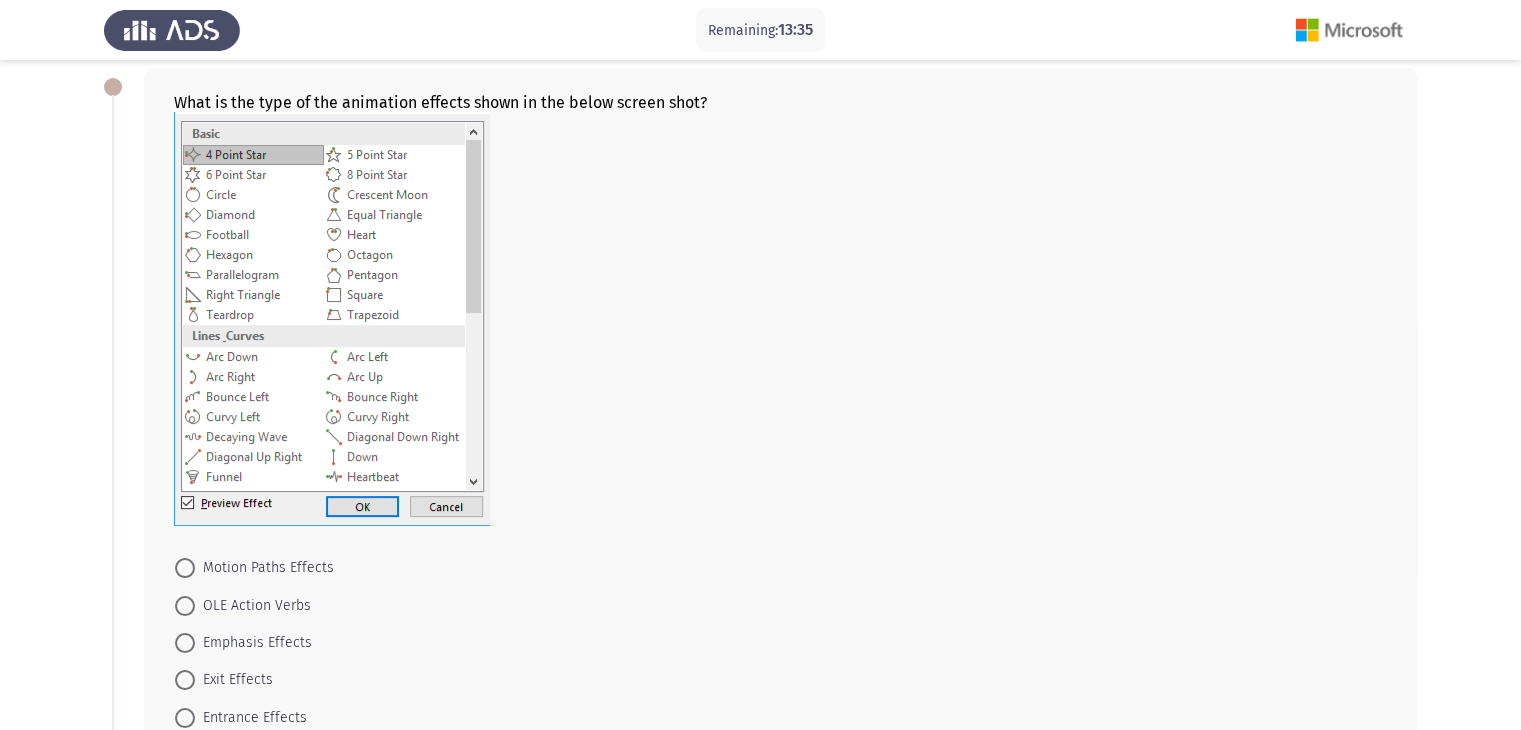 scroll, scrollTop: 200, scrollLeft: 0, axis: vertical 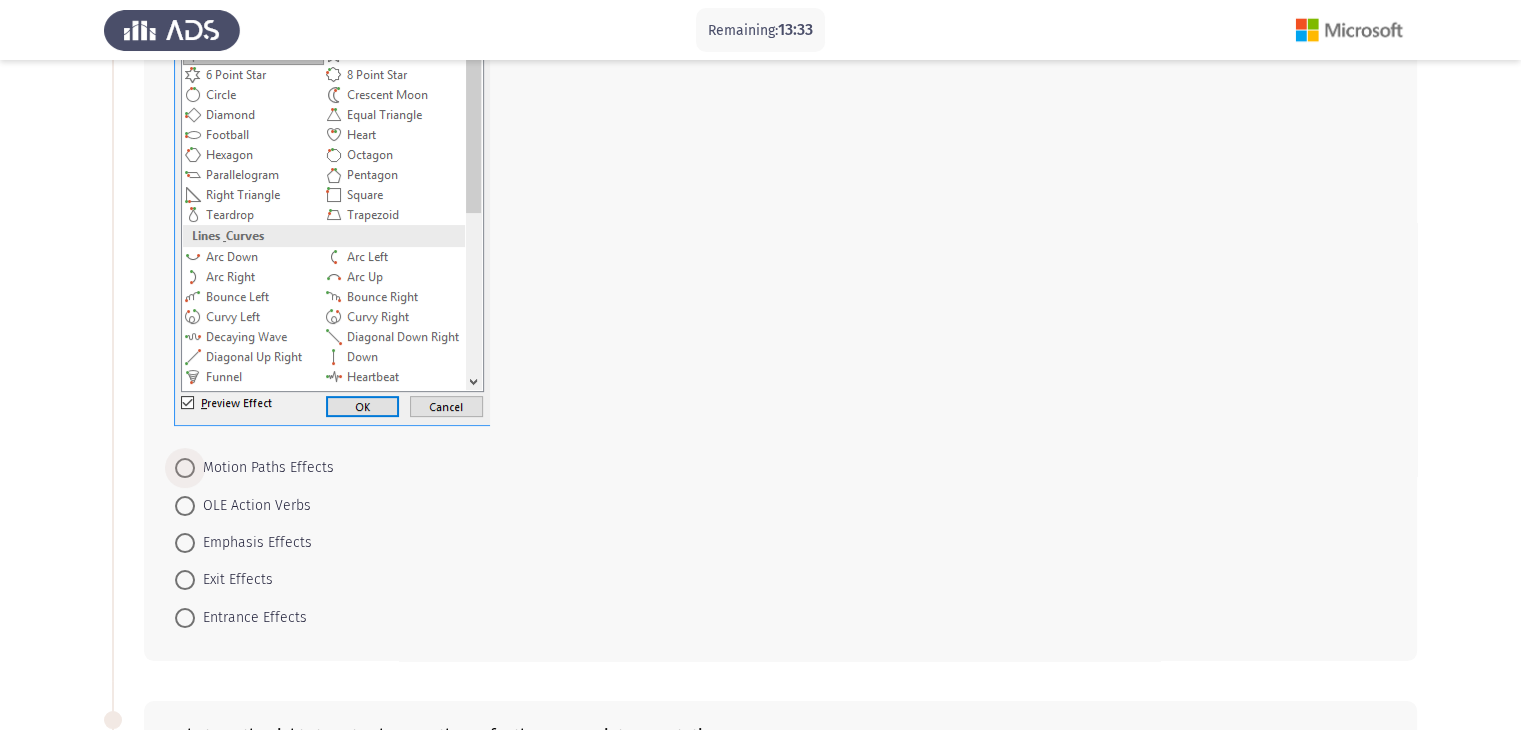 click on "Motion Paths Effects" at bounding box center (264, 468) 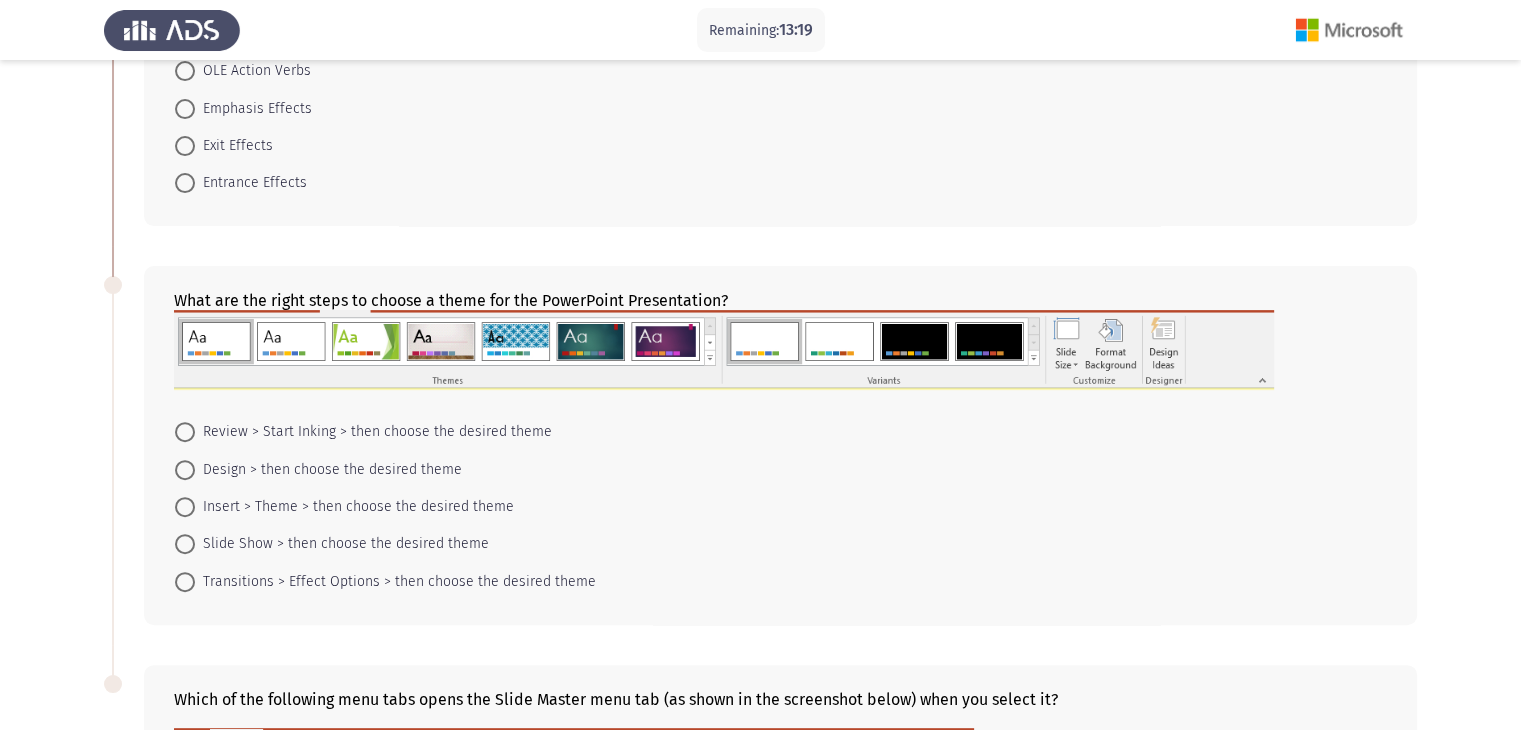 scroll, scrollTop: 600, scrollLeft: 0, axis: vertical 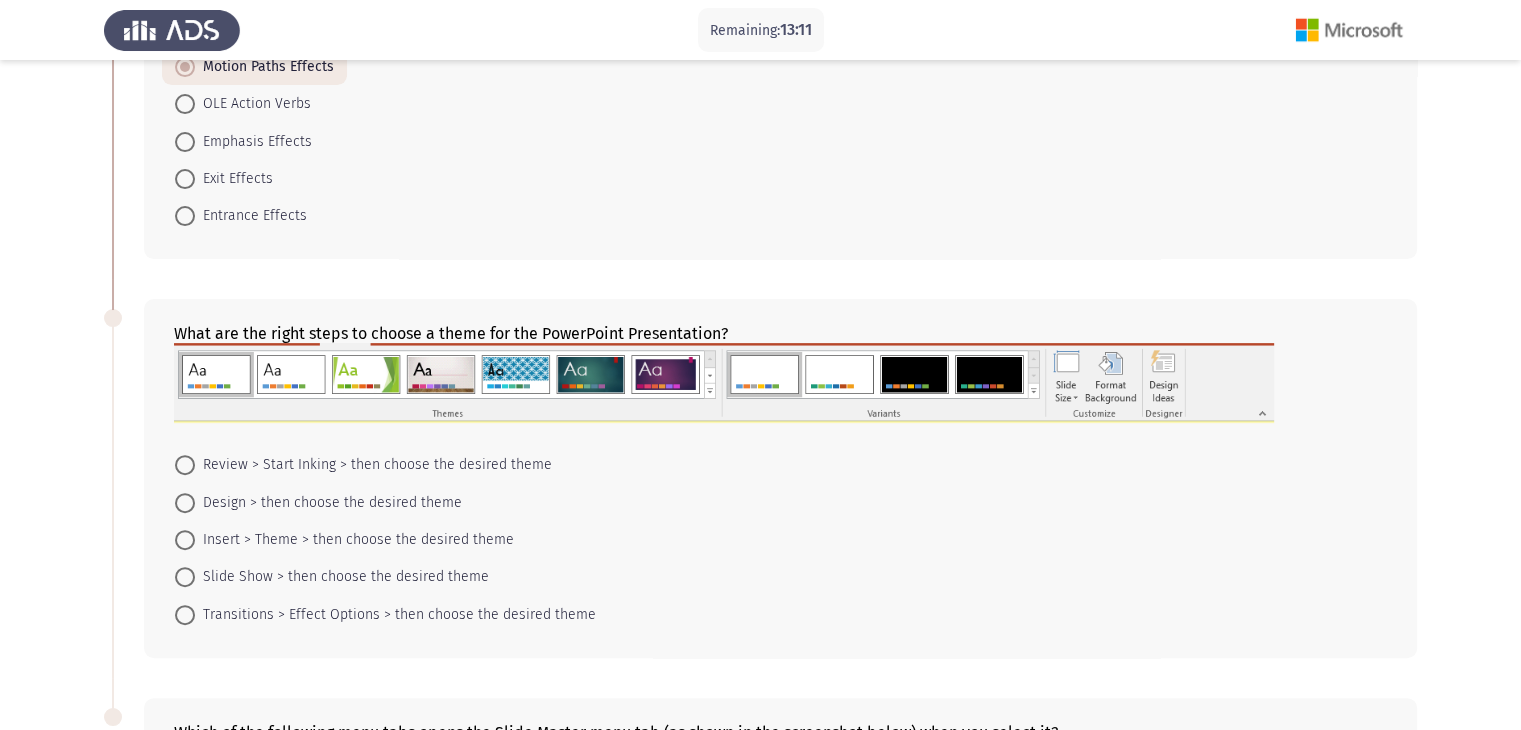 click on "Design > then choose the desired theme" at bounding box center [328, 503] 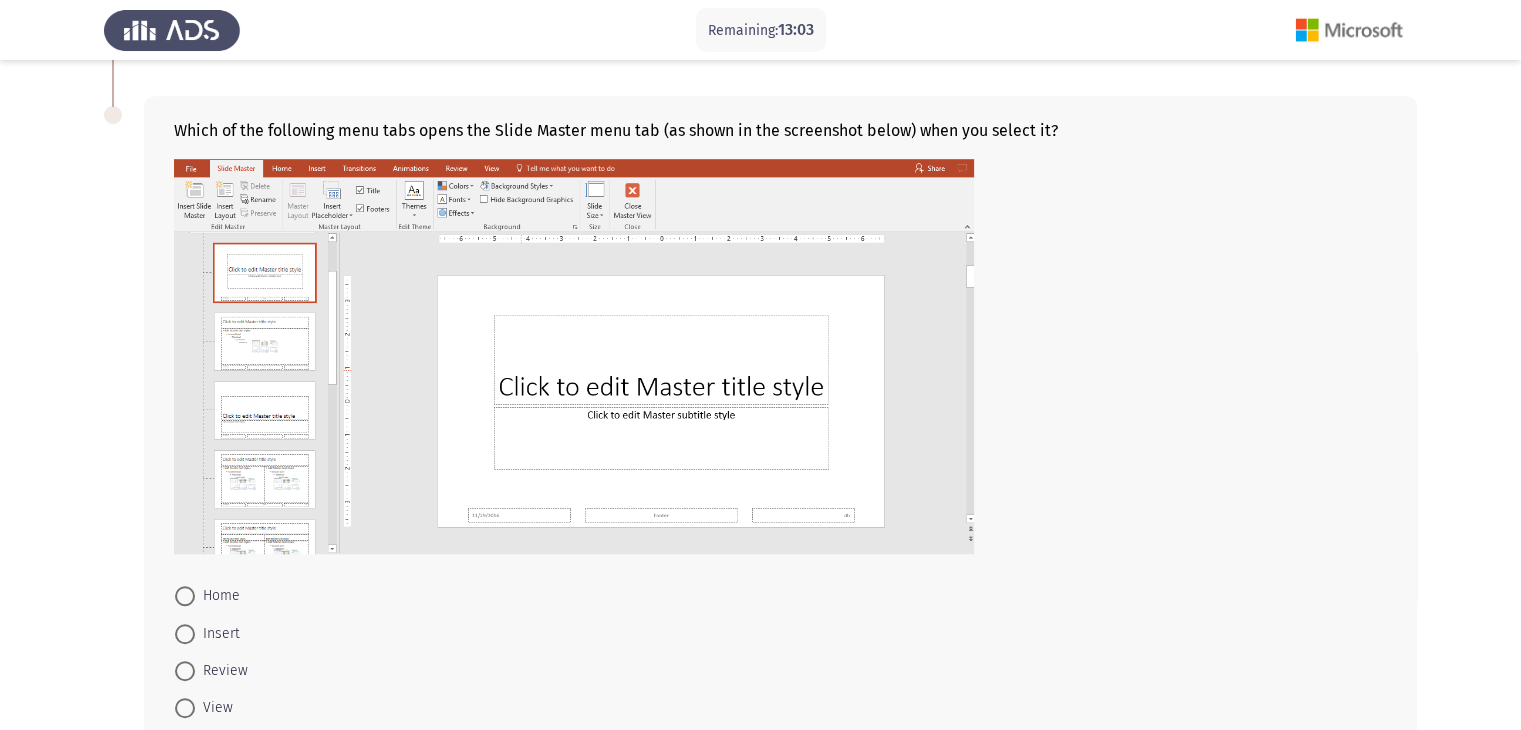 scroll, scrollTop: 1300, scrollLeft: 0, axis: vertical 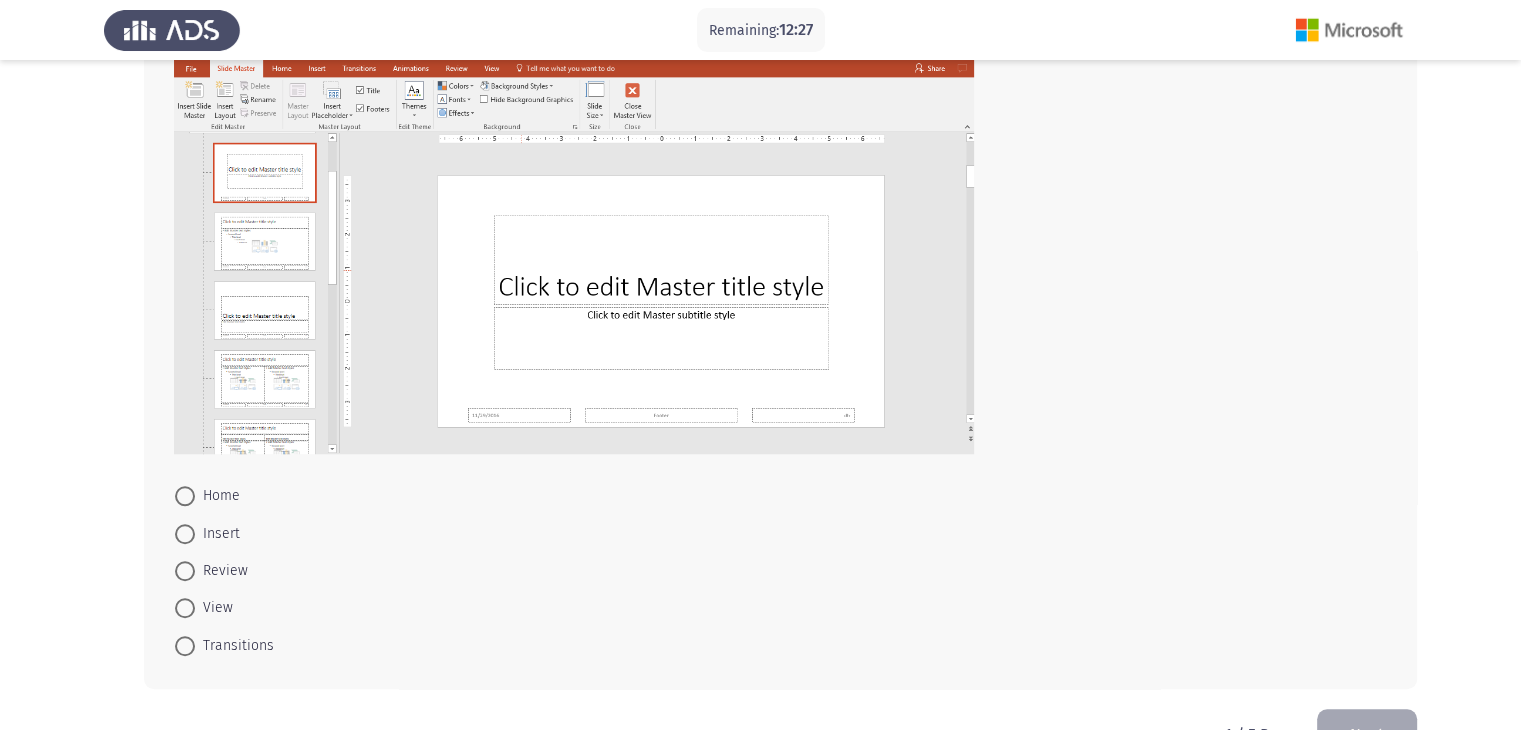 drag, startPoint x: 1484, startPoint y: 270, endPoint x: 1373, endPoint y: 281, distance: 111.54372 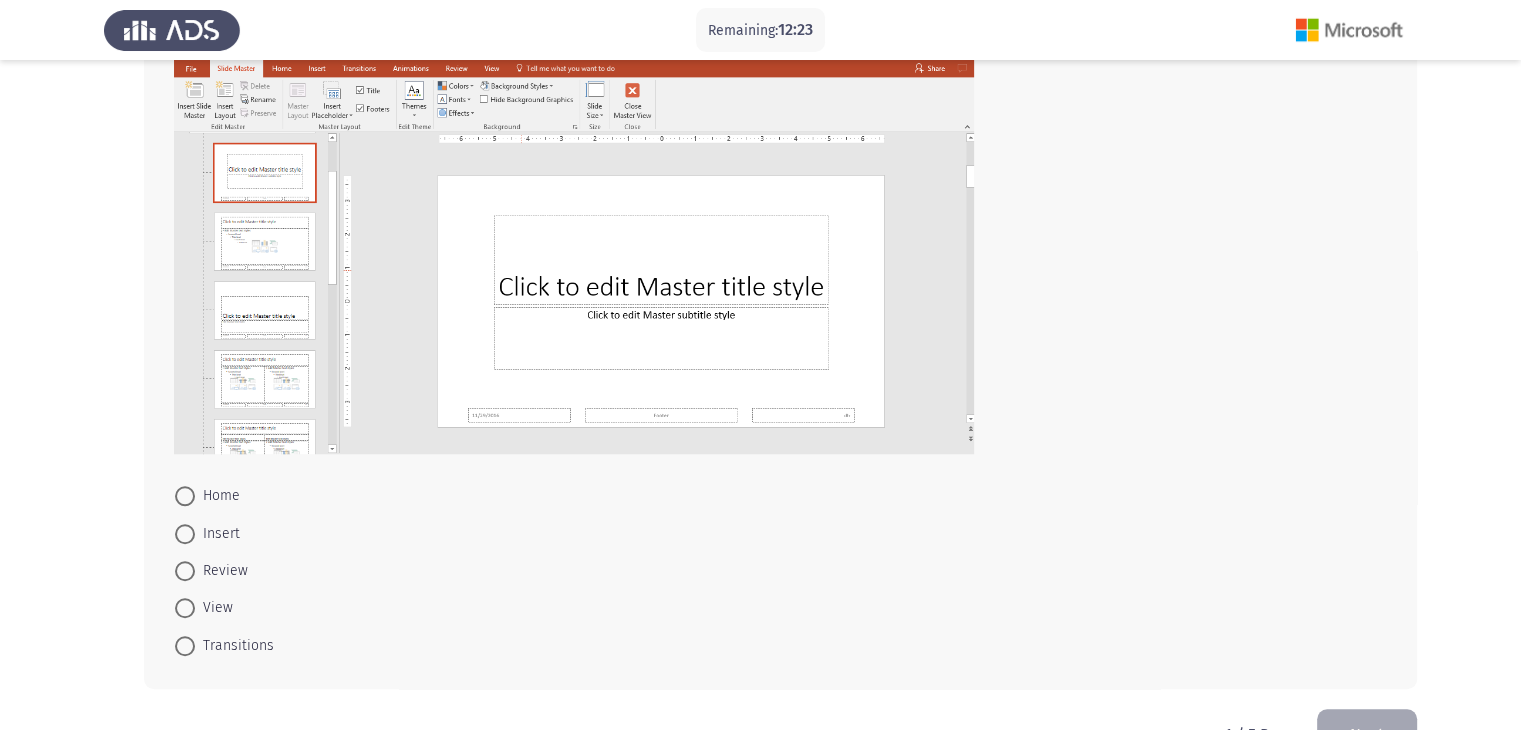 drag, startPoint x: 820, startPoint y: 6, endPoint x: 409, endPoint y: 24, distance: 411.39398 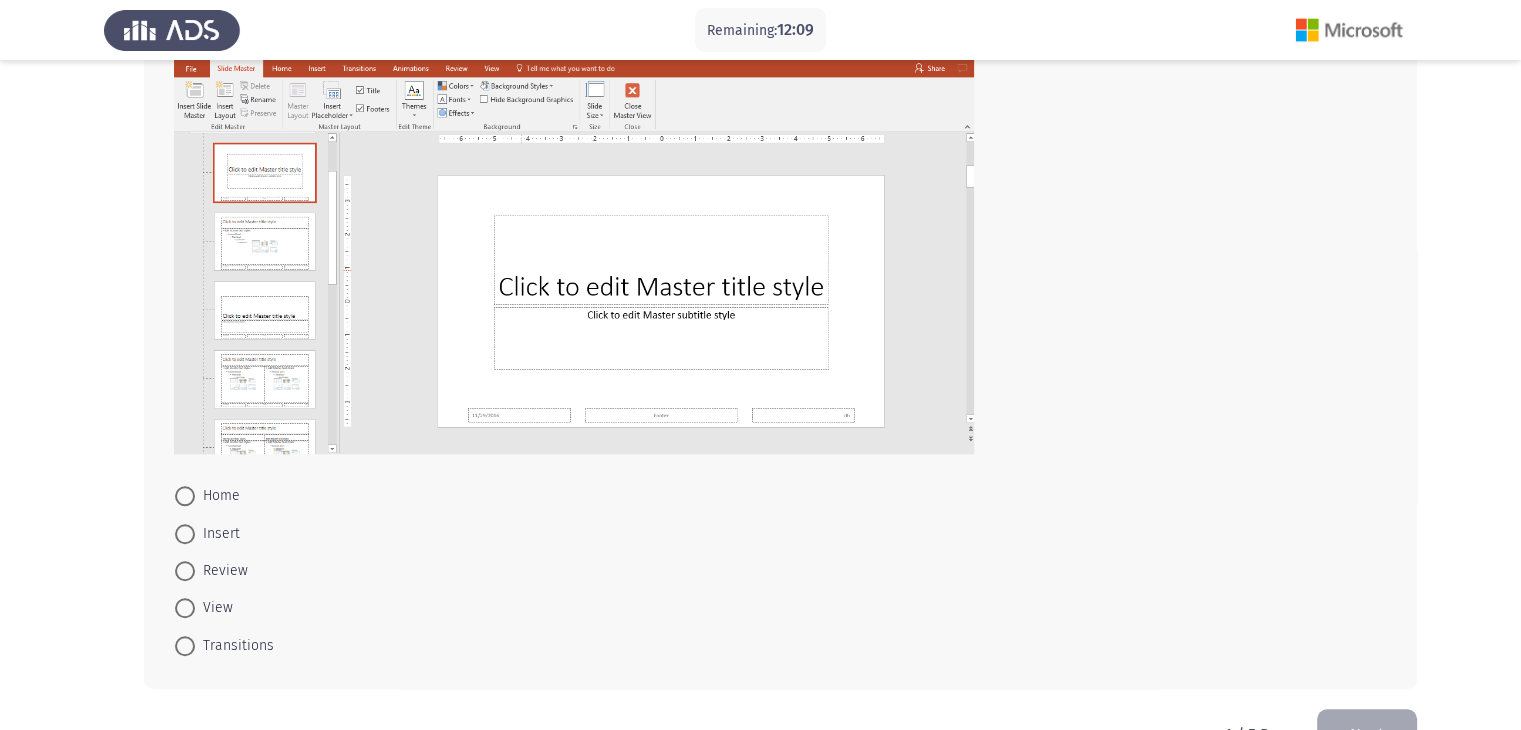 click on "Remaining:  12:09  Microsoft PowerPoint   Next  What is the type of the animation effects shown in the below screen shot?    Motion Paths Effects     OLE Action Verbs     Emphasis Effects     Exit Effects     Entrance Effects  What are the right steps to choose a theme for the PowerPoint Presentation?     Review > Start Inking > then choose the desired theme     Design > then choose the desired theme     Insert > Theme > then choose the desired theme     Slide Show > then choose the desired theme     Transitions > Effect Options > then choose the desired theme  Which of the following menu tabs opens the Slide Master menu tab (as shown in the screenshot below) when you select it?    Home     Insert     Review     View     Transitions   1 / 5 Pages   Next" 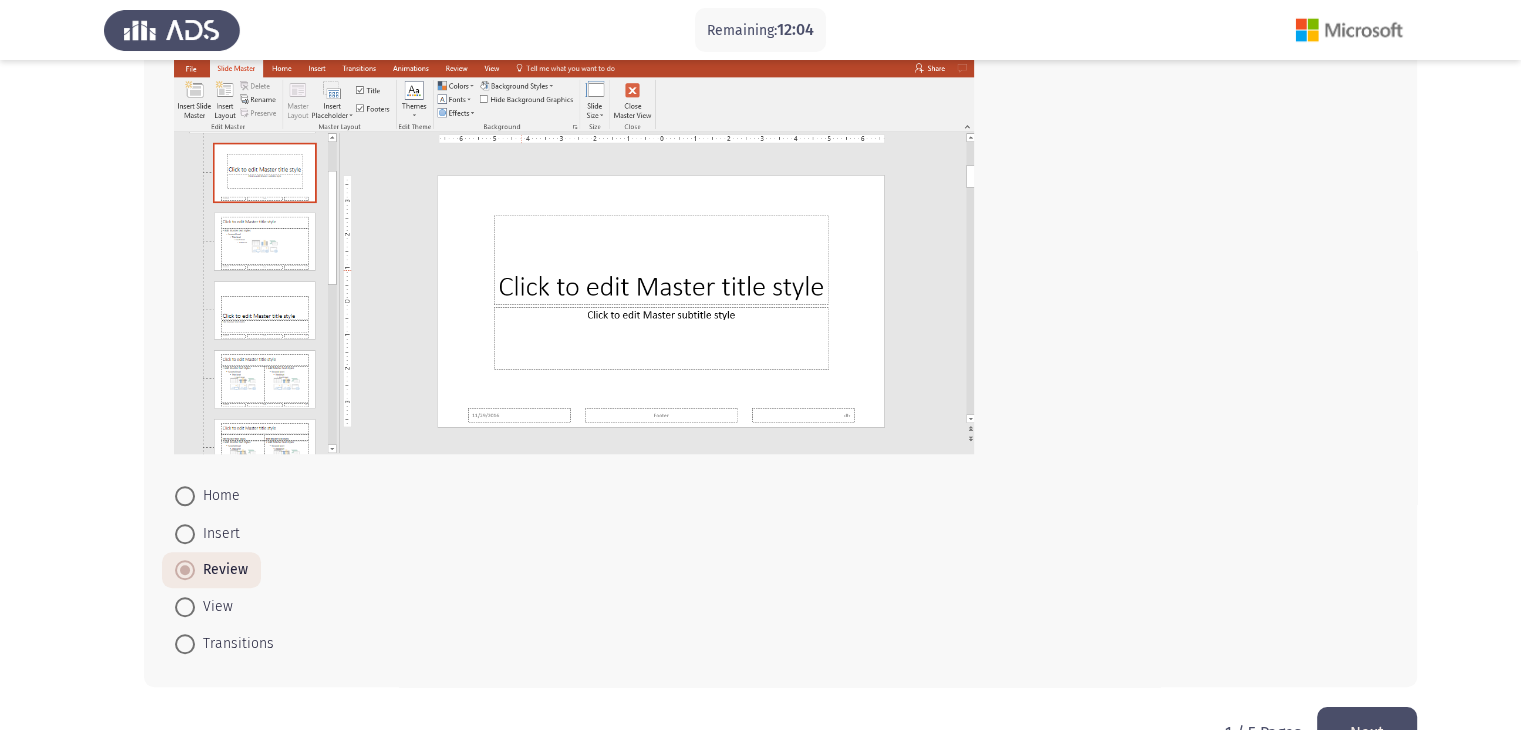 drag, startPoint x: 1399, startPoint y: 339, endPoint x: 1347, endPoint y: 344, distance: 52.23983 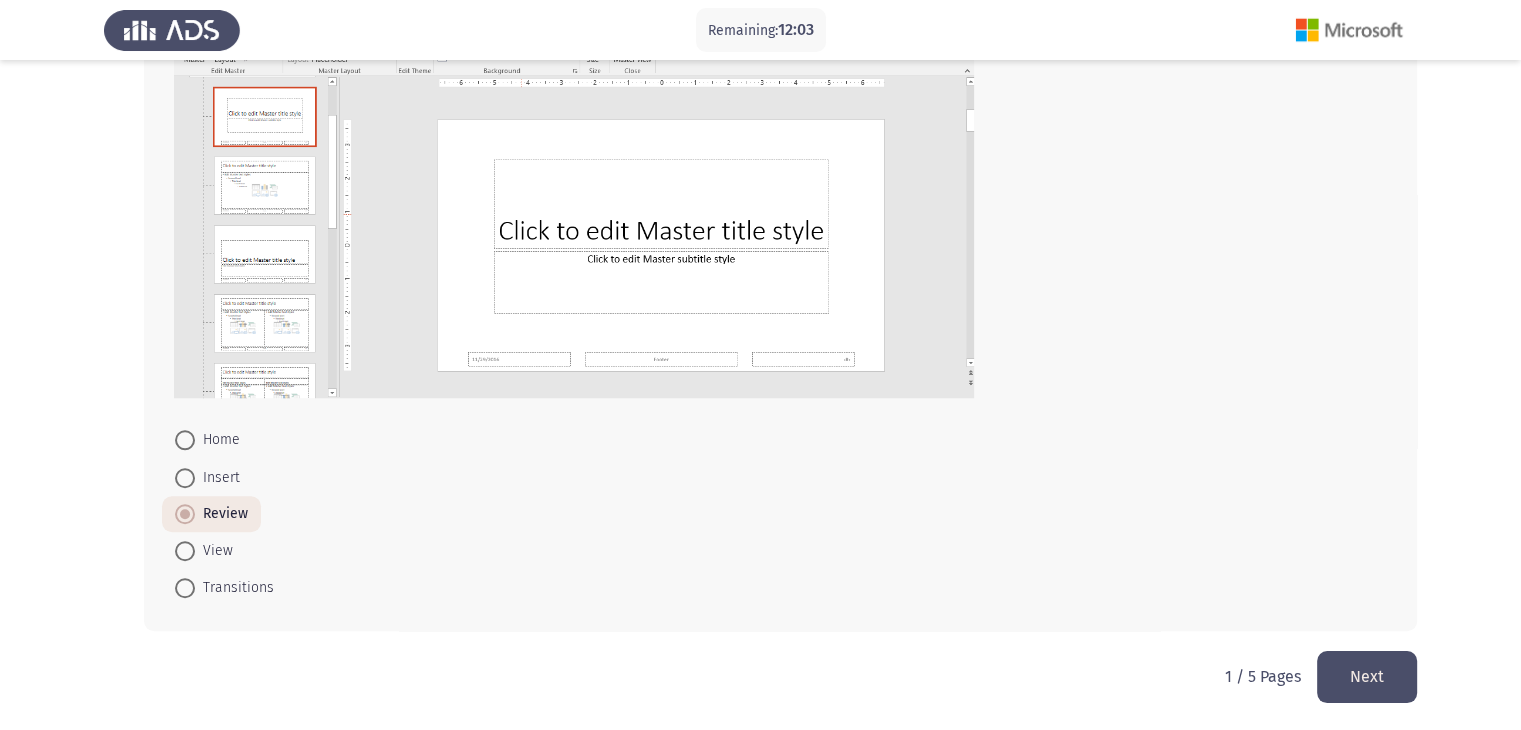 click on "Next" 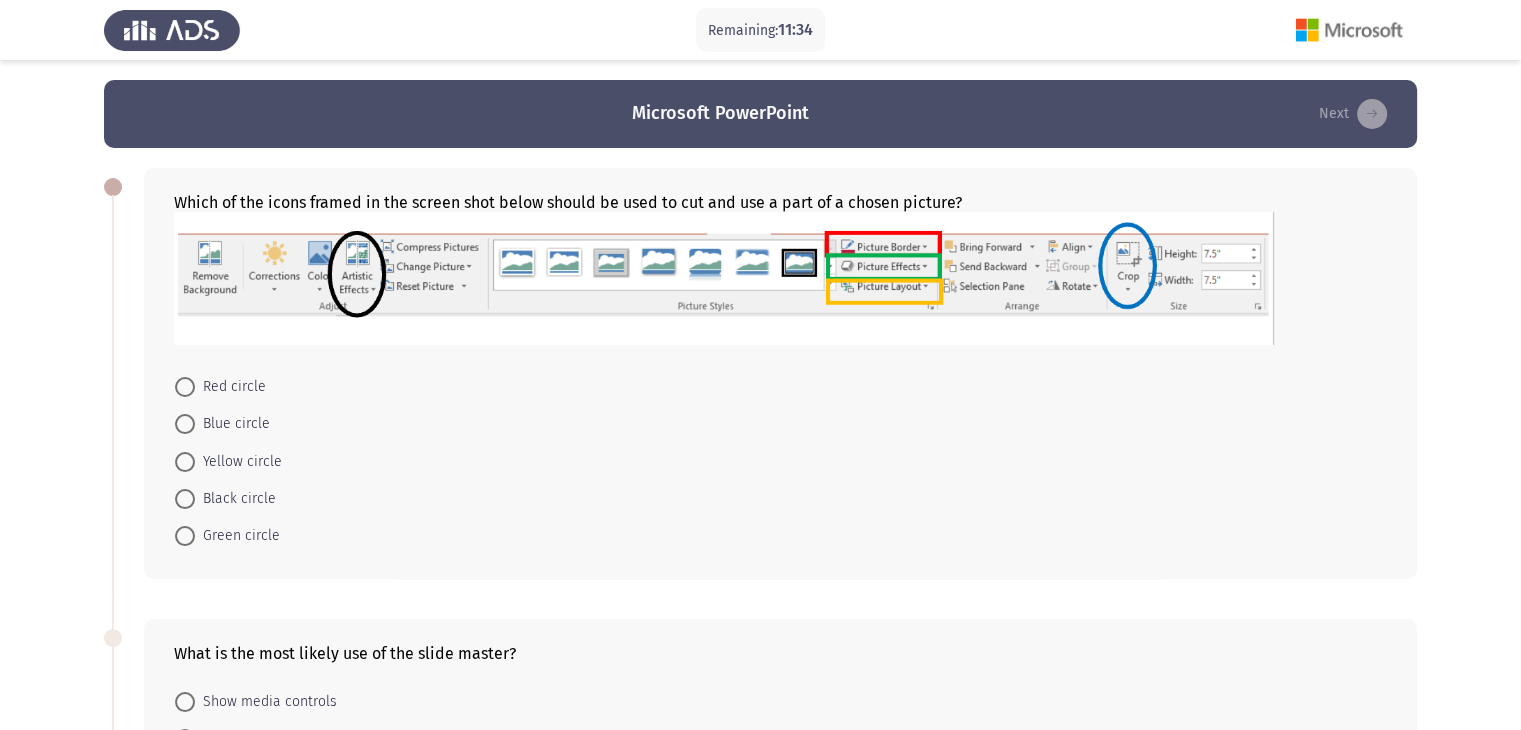drag, startPoint x: 20, startPoint y: 455, endPoint x: 44, endPoint y: 452, distance: 24.186773 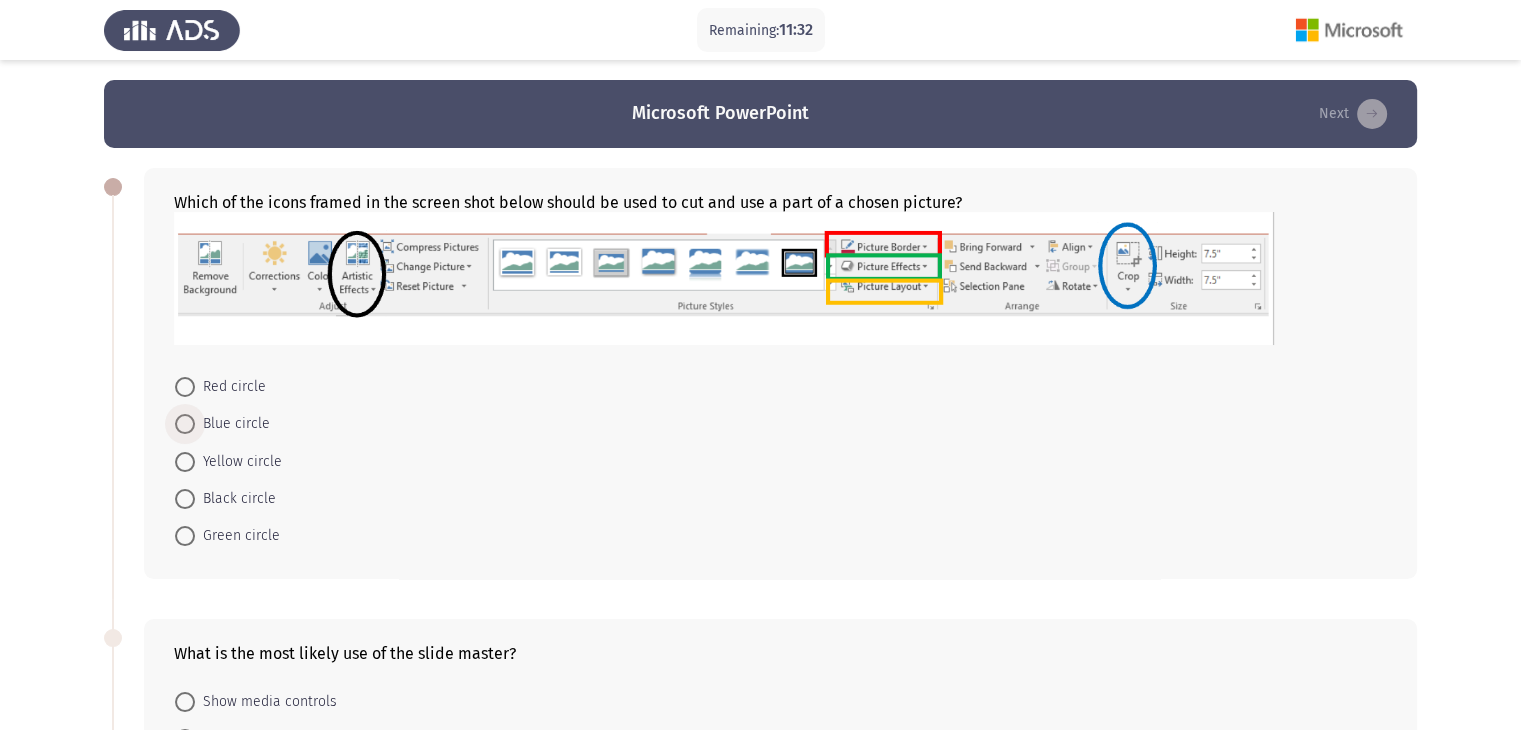click on "Blue circle" at bounding box center (232, 424) 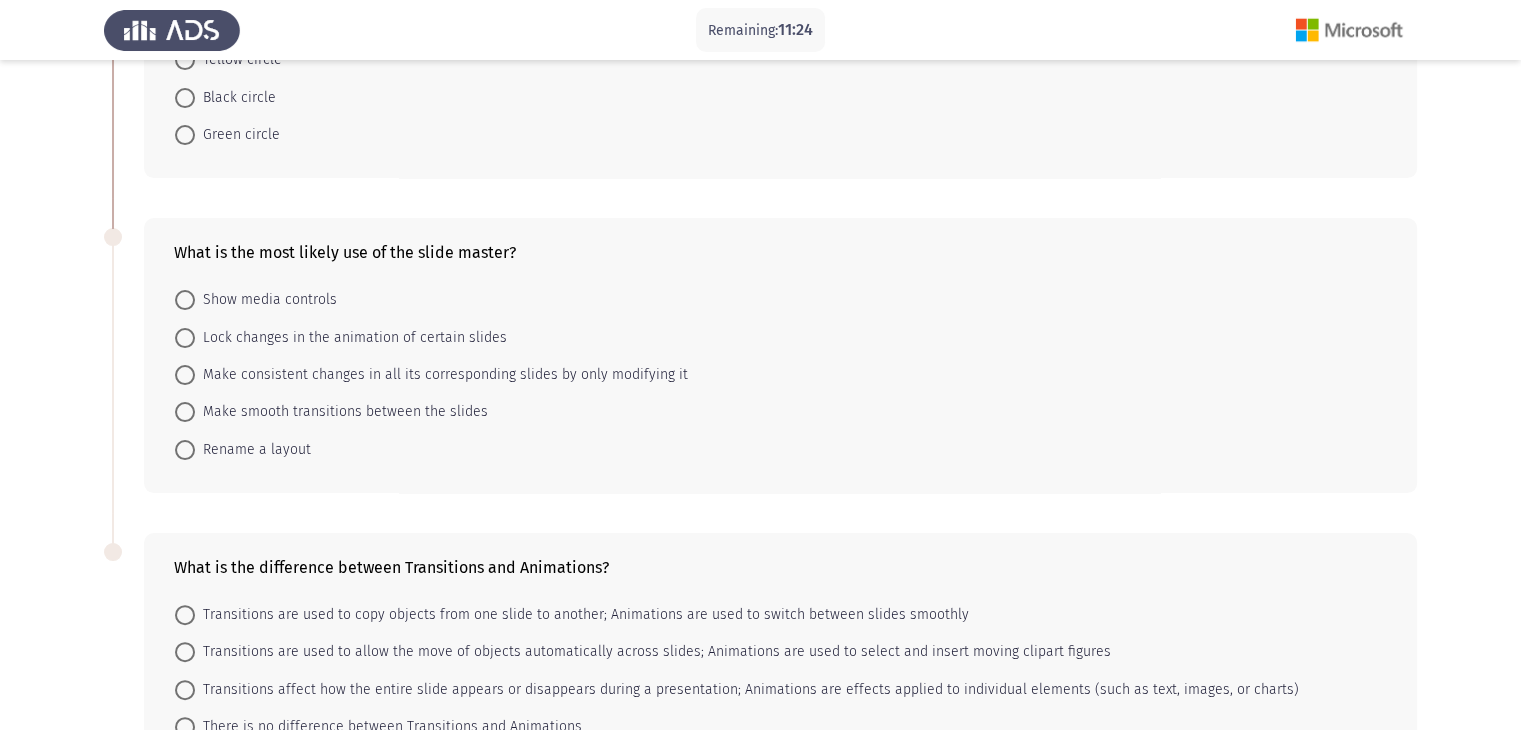 scroll, scrollTop: 500, scrollLeft: 0, axis: vertical 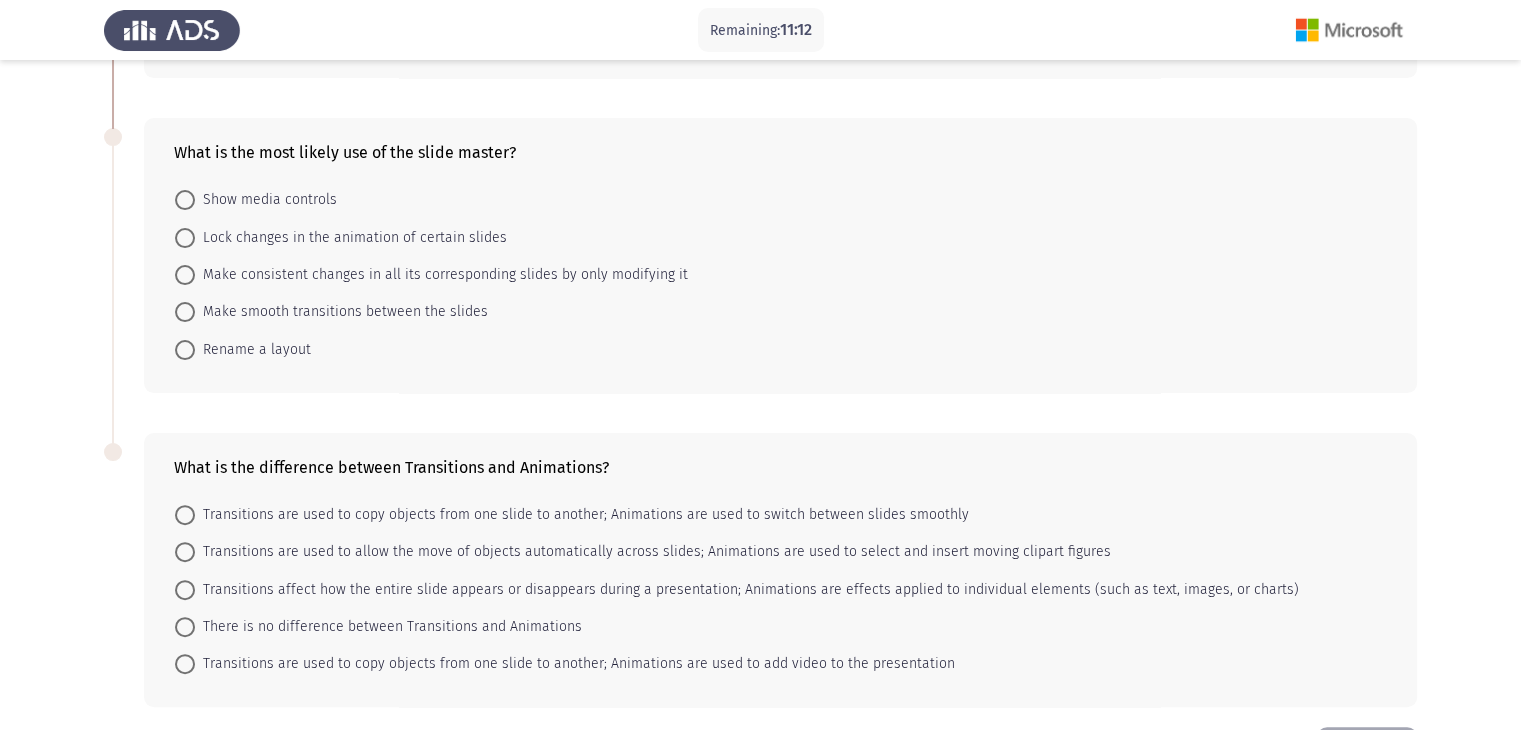 drag, startPoint x: 6, startPoint y: 271, endPoint x: 72, endPoint y: 209, distance: 90.55385 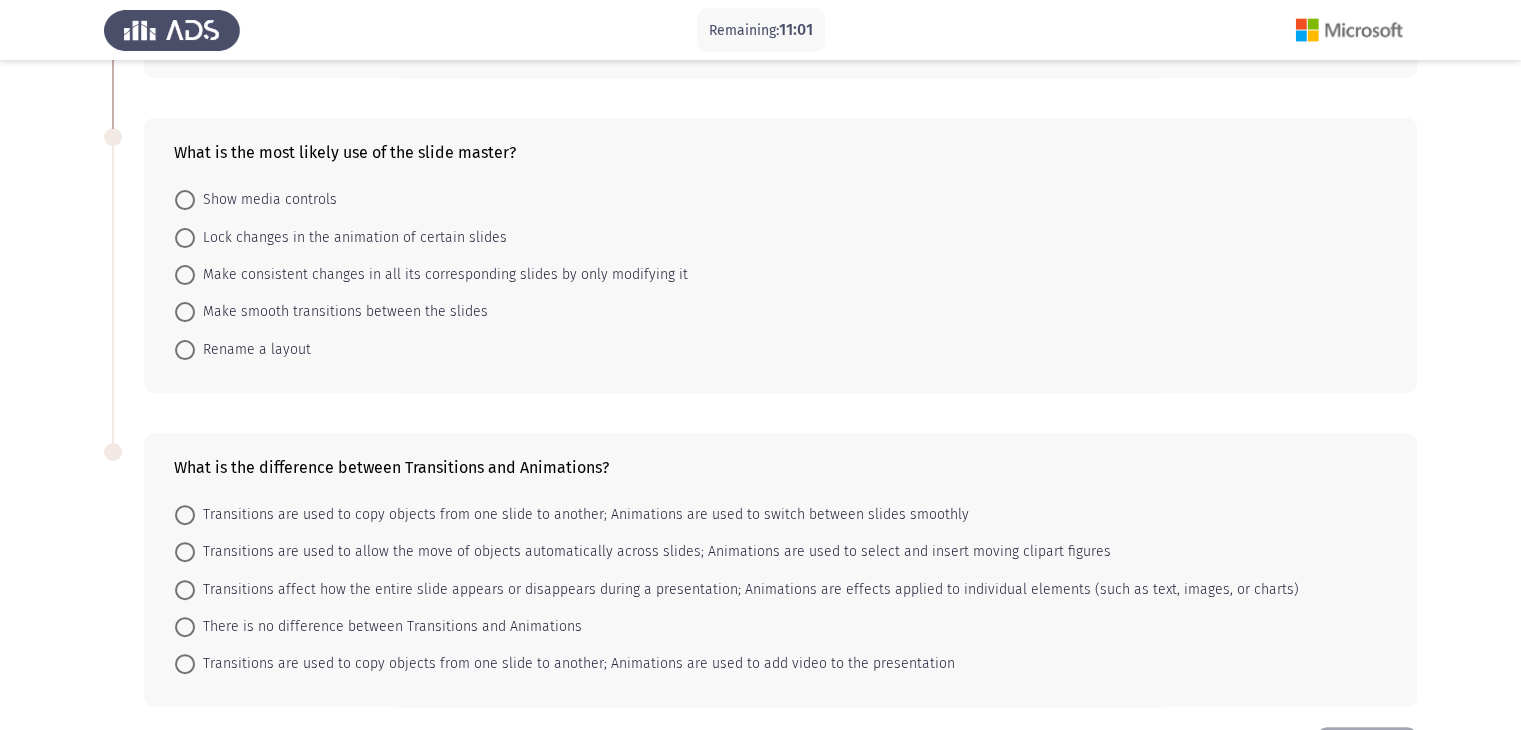 drag, startPoint x: 1400, startPoint y: 294, endPoint x: 1295, endPoint y: 294, distance: 105 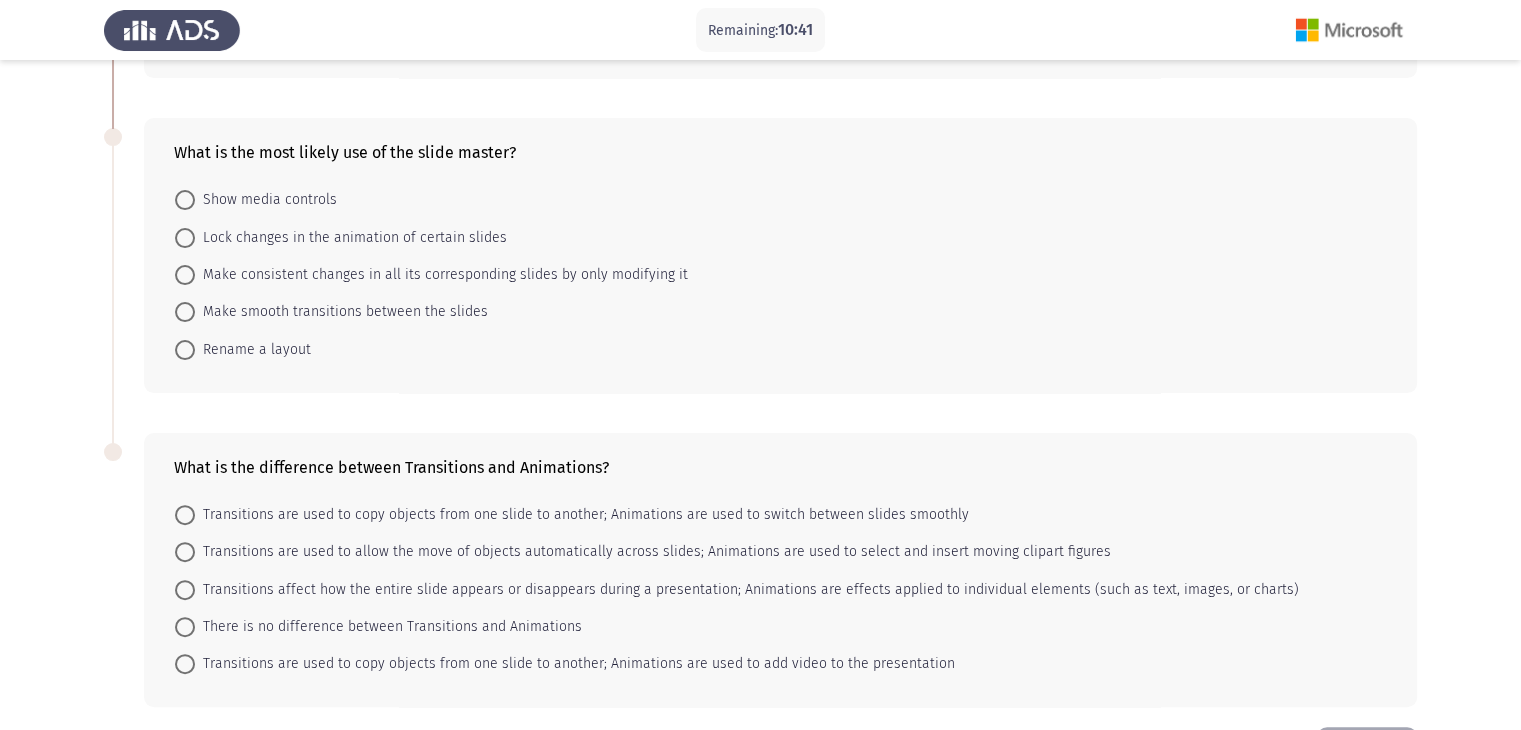 click on "Show media controls     Lock changes in the animation of certain slides     Make consistent changes in all its corresponding slides by only modifying it     Make smooth transitions between the slides     Rename a layout" 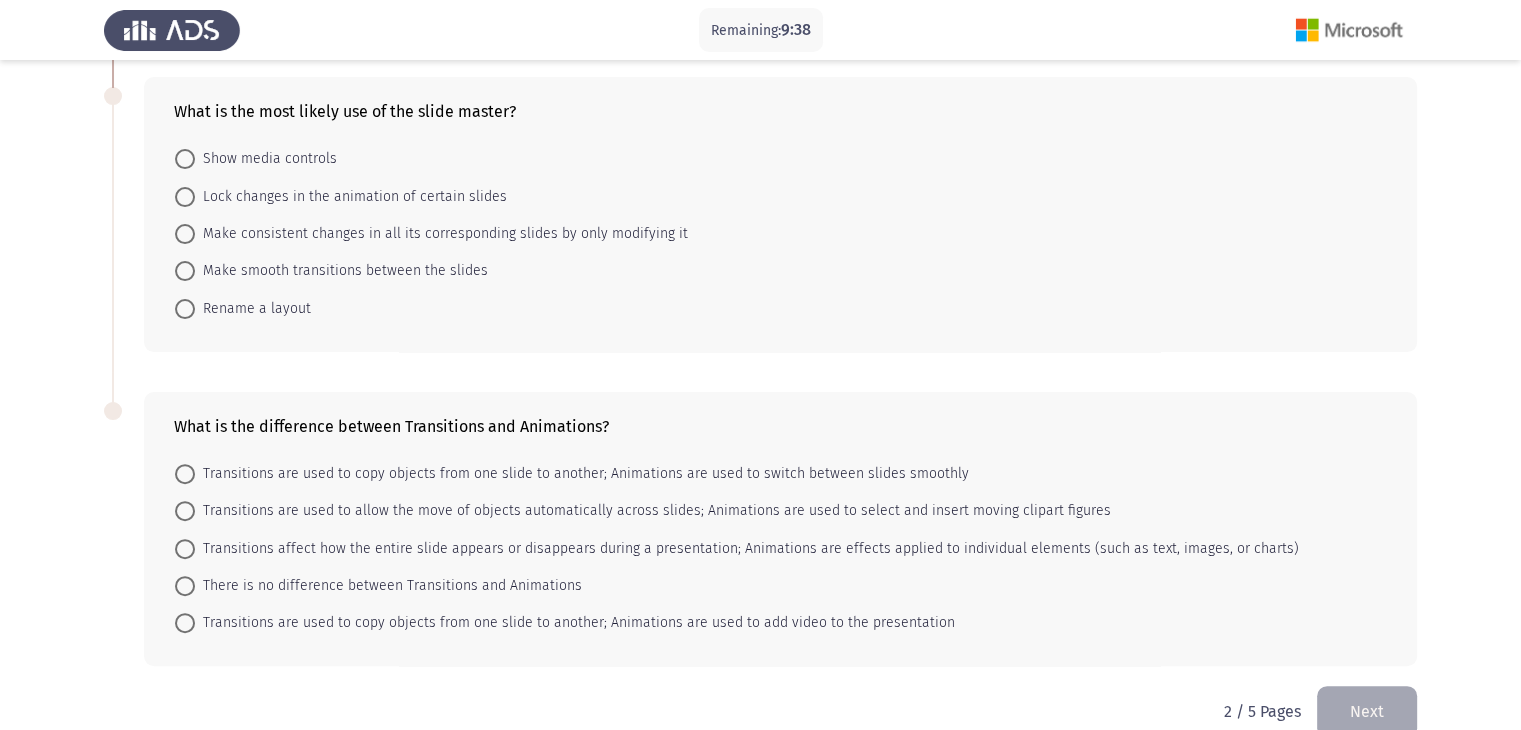 scroll, scrollTop: 576, scrollLeft: 0, axis: vertical 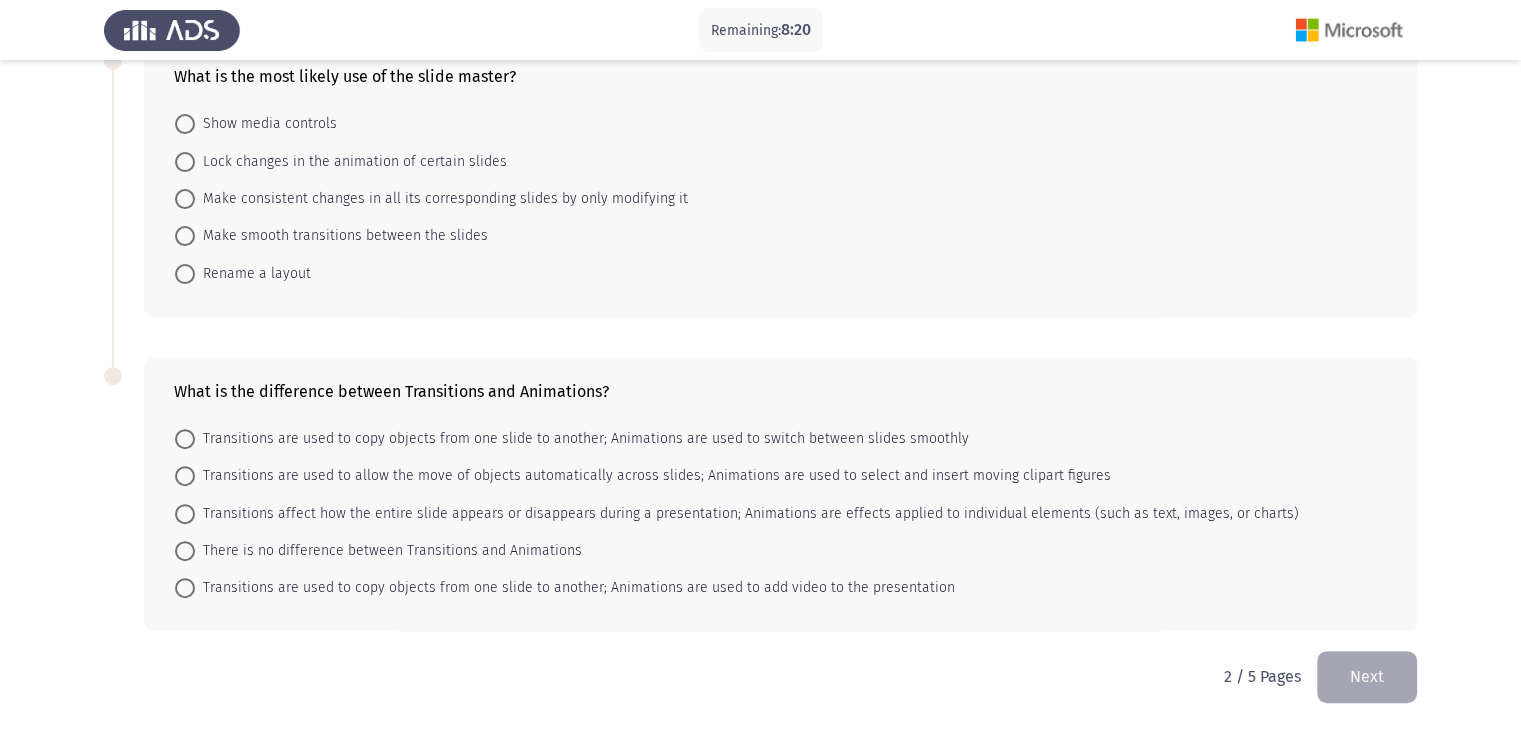 click on "Make smooth transitions between the slides" at bounding box center [341, 236] 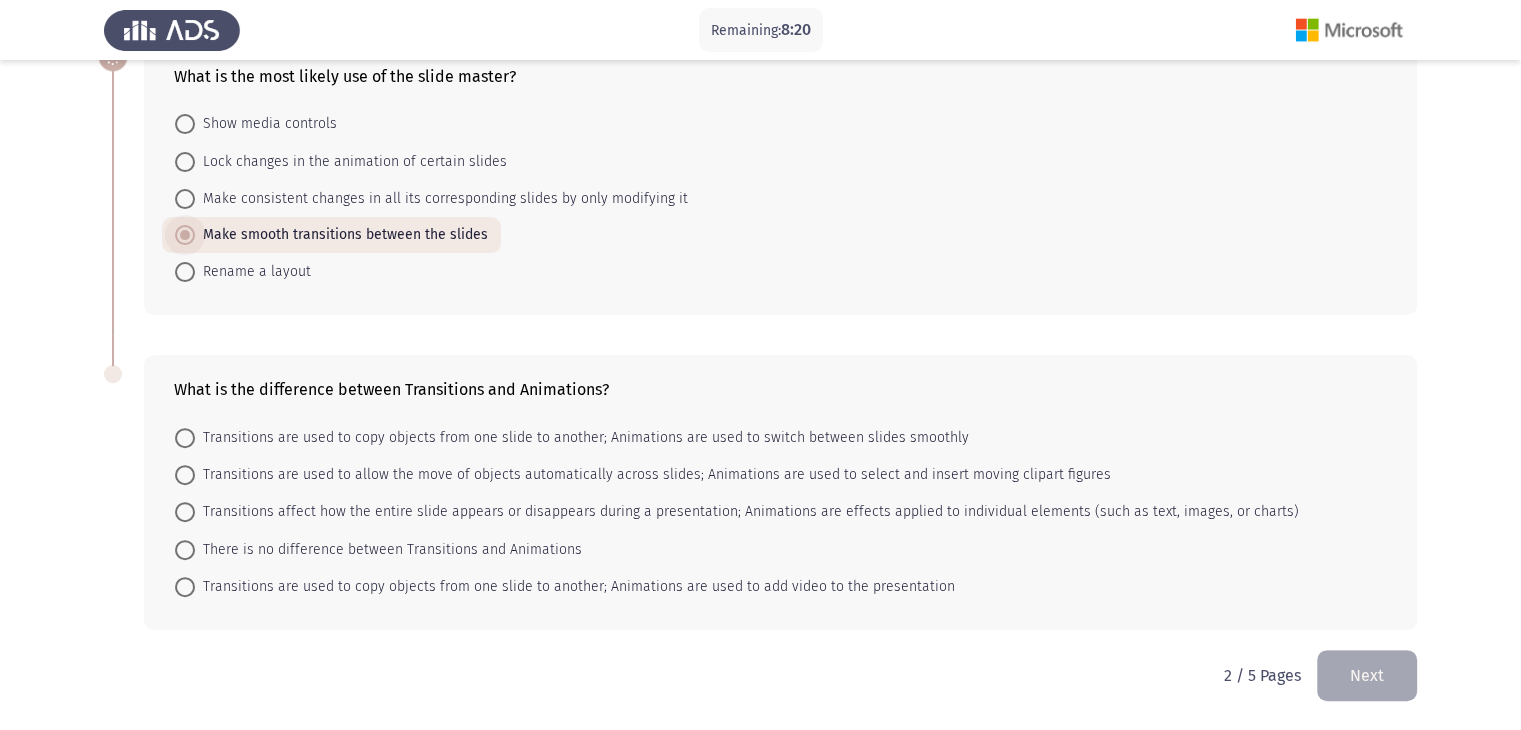 scroll, scrollTop: 575, scrollLeft: 0, axis: vertical 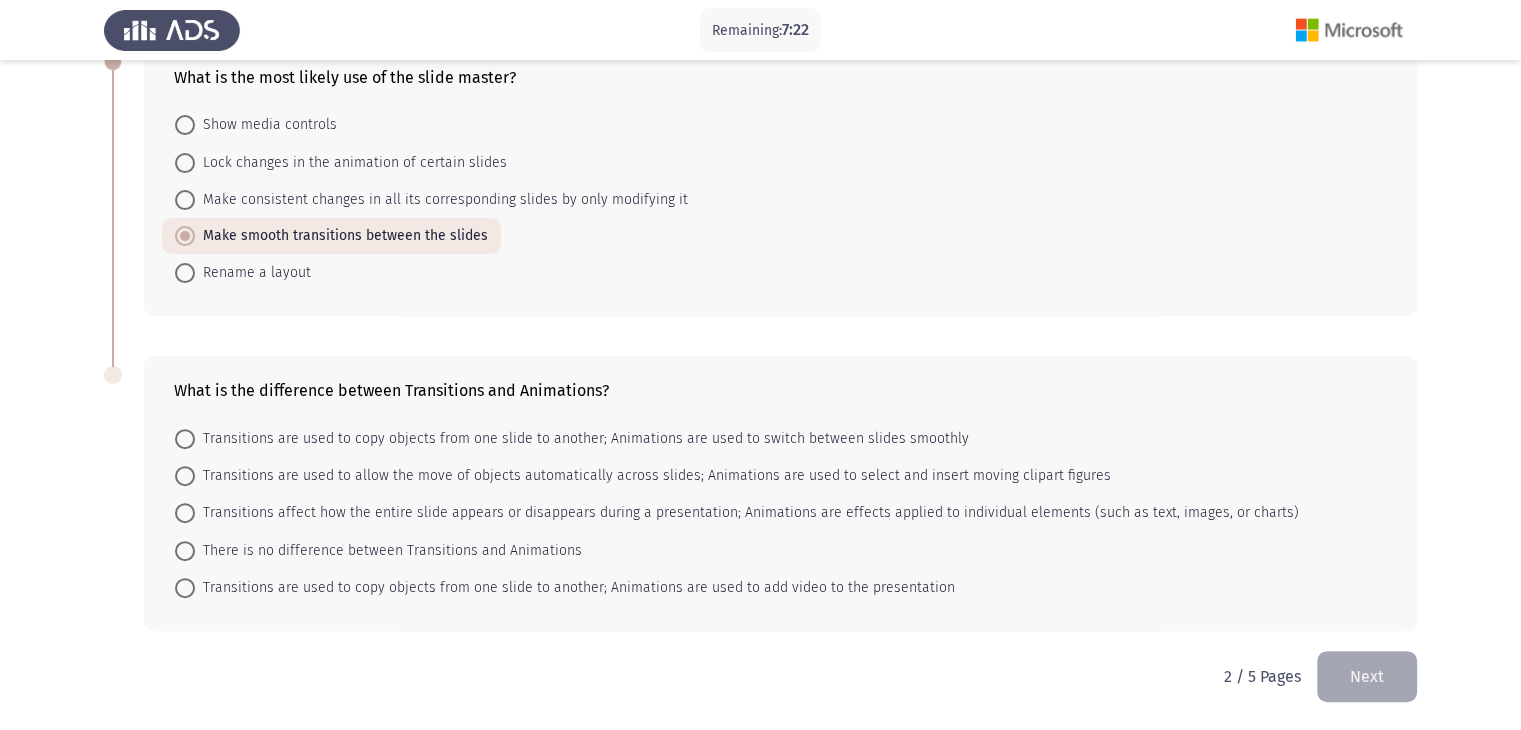 click on "Transitions affect how the entire slide appears or disappears during a presentation; Animations are effects applied to individual elements (such as text, images, or charts)" at bounding box center [747, 513] 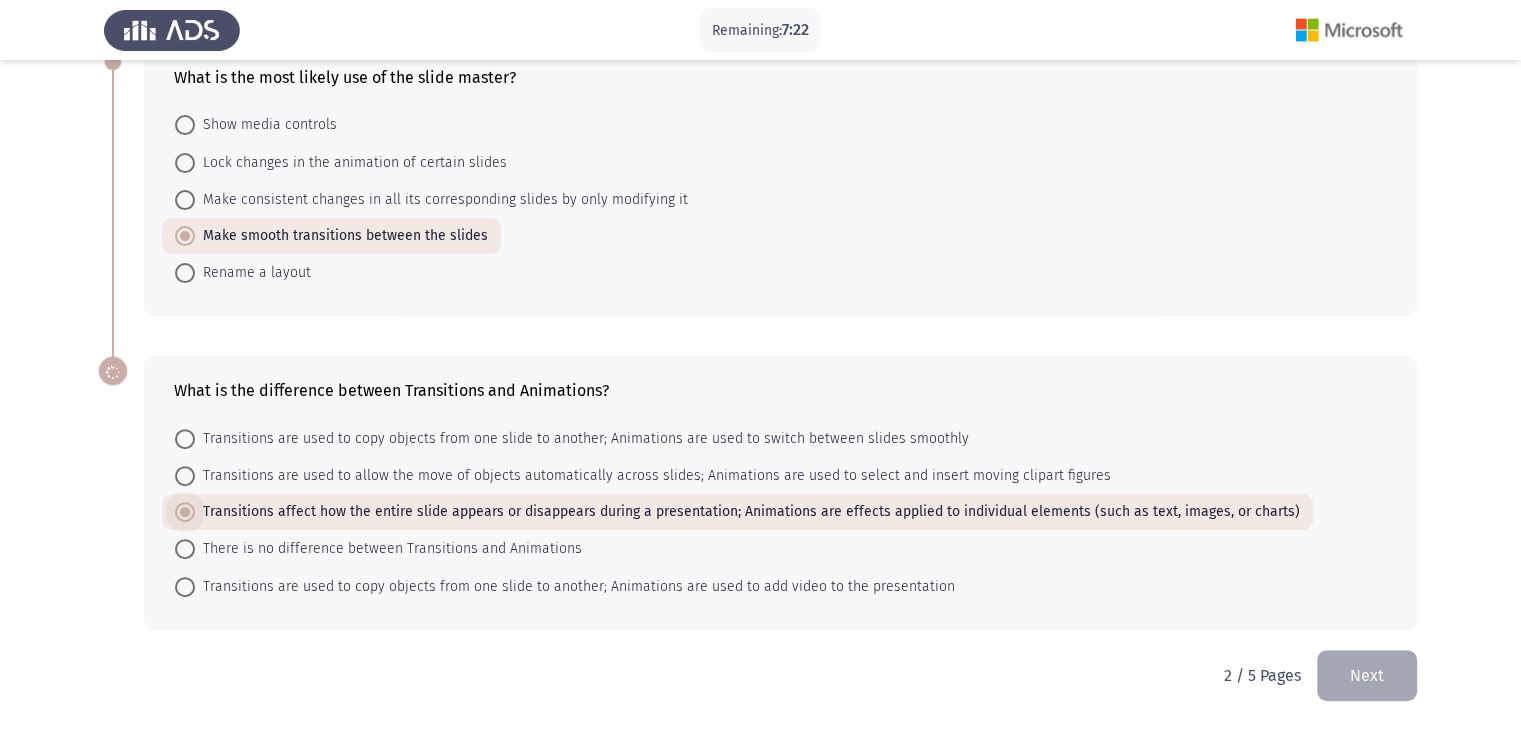 scroll, scrollTop: 573, scrollLeft: 0, axis: vertical 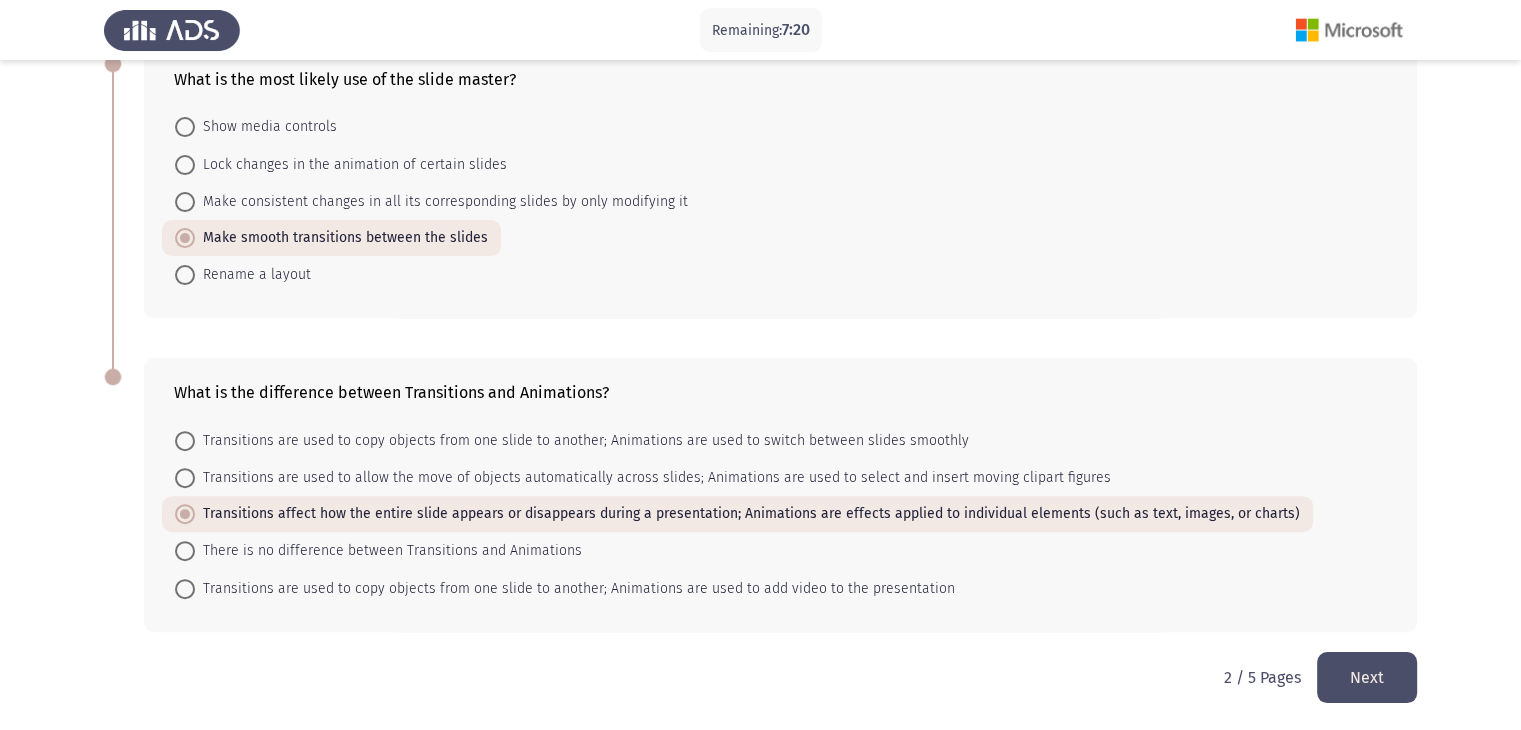 click on "Next" 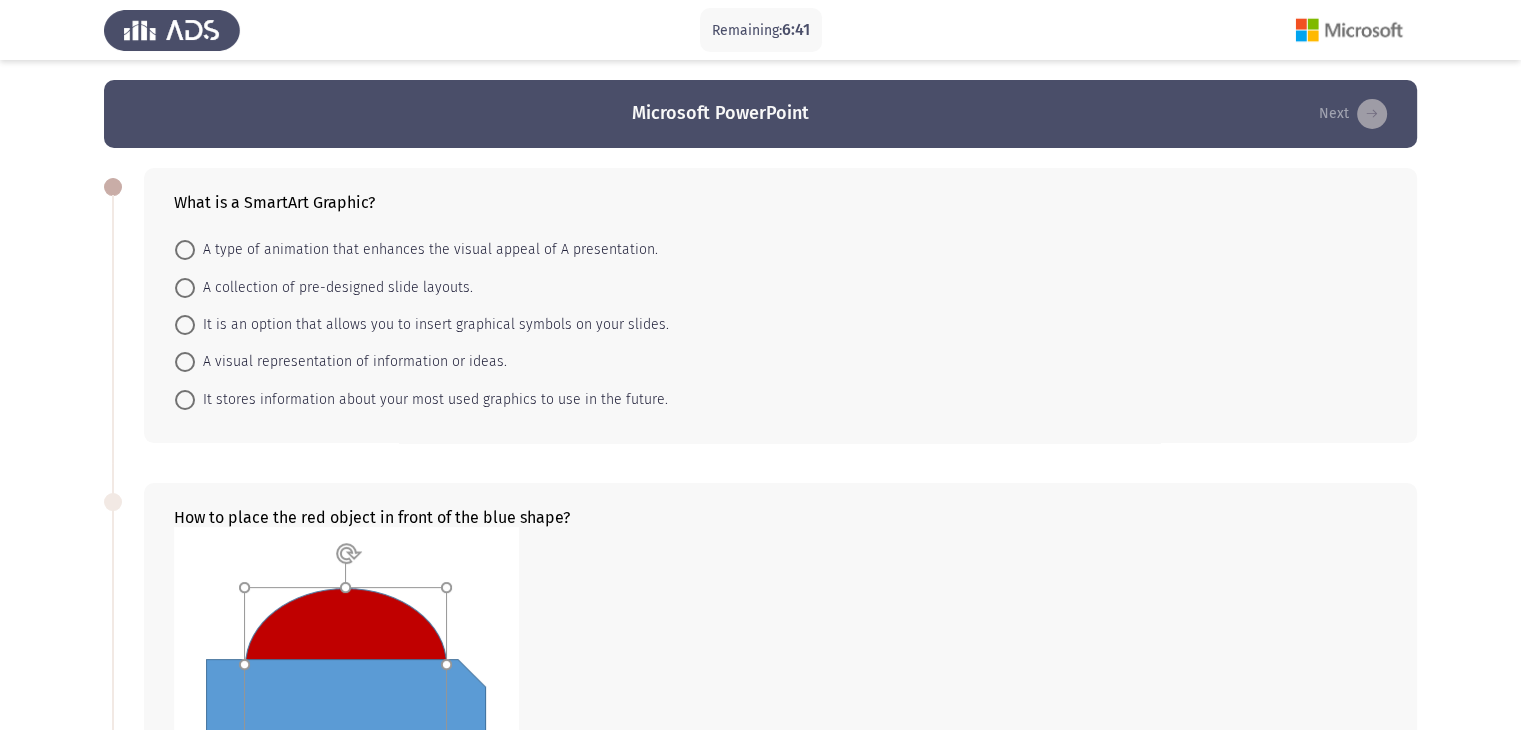 click on "A visual representation of information or ideas." at bounding box center (351, 362) 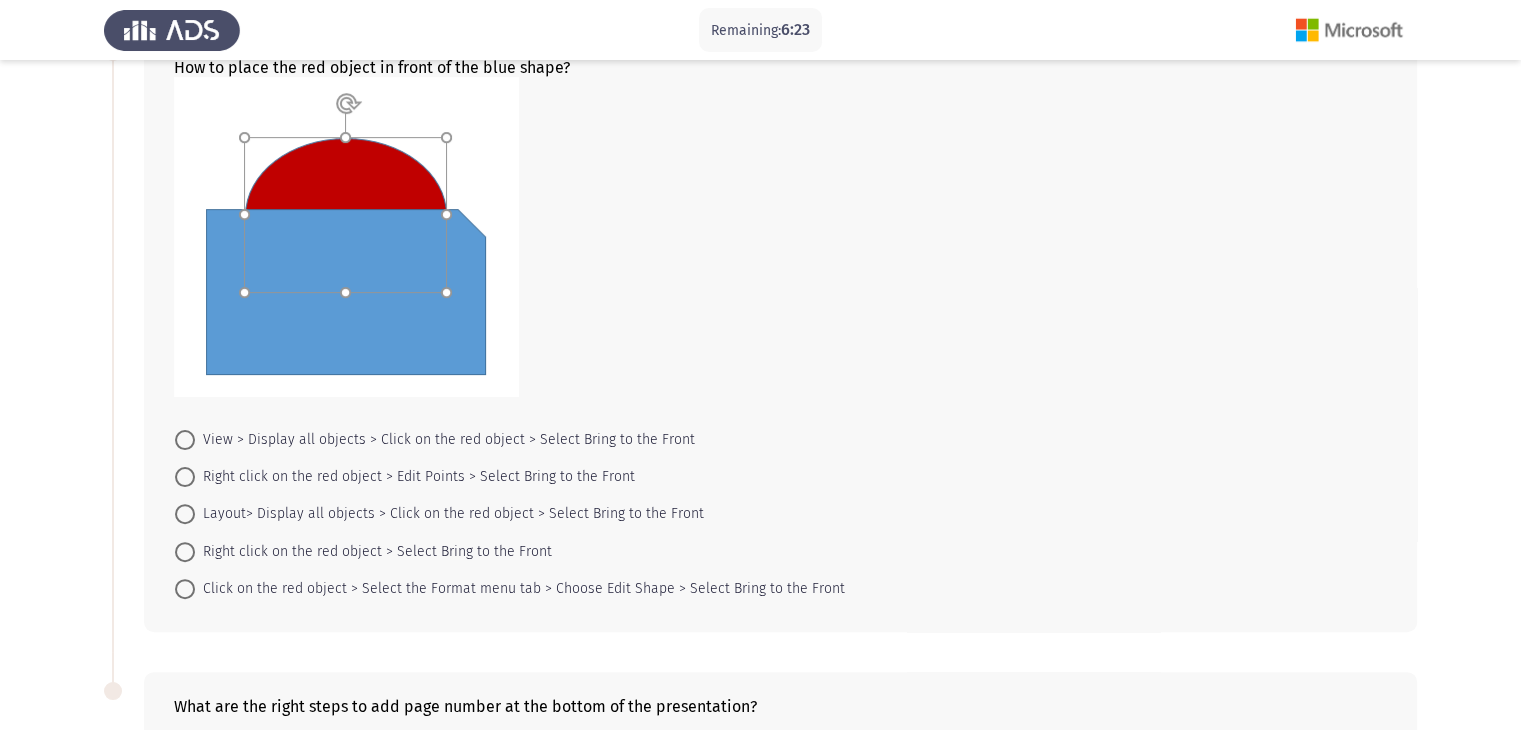 scroll, scrollTop: 400, scrollLeft: 0, axis: vertical 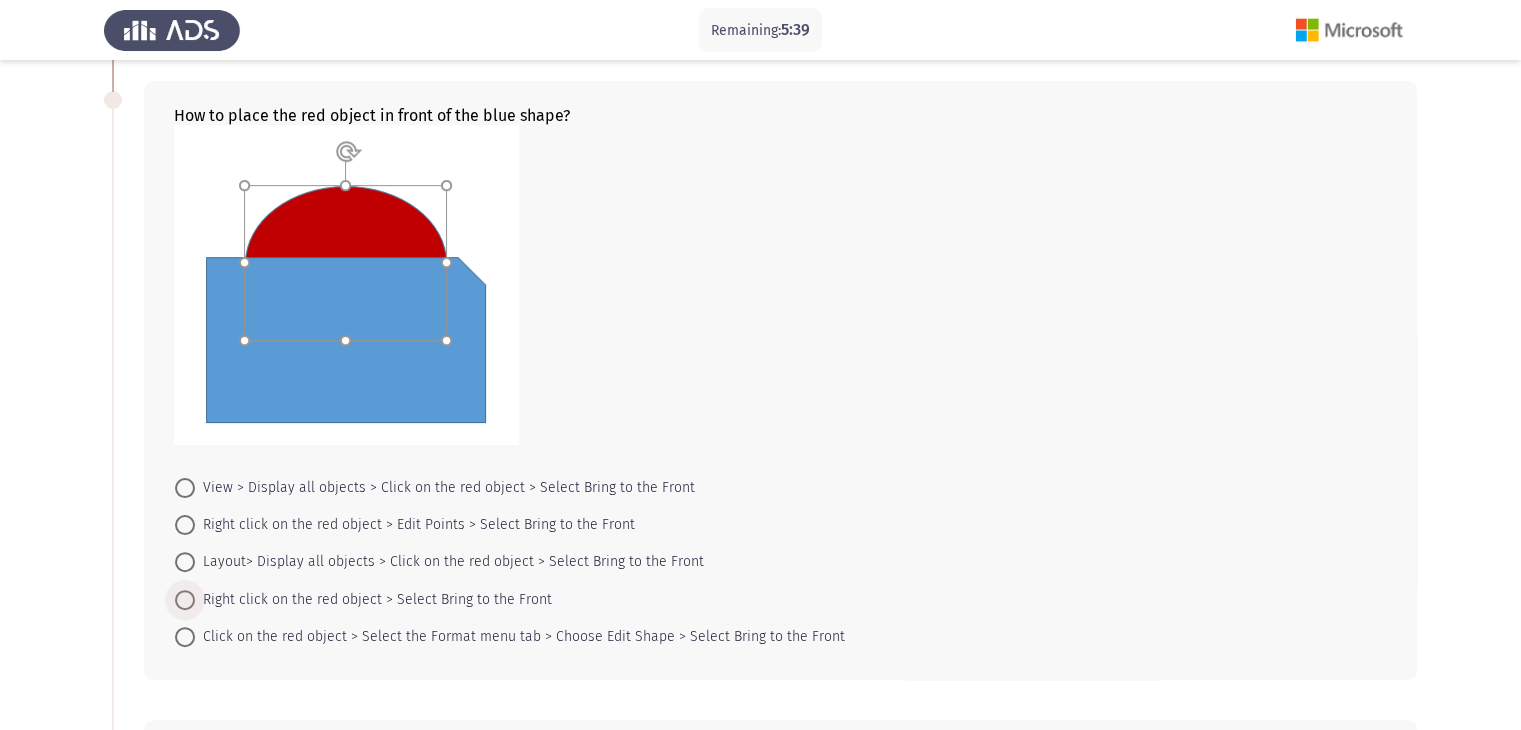 click on "Right click on the red object > Select Bring to the Front" at bounding box center [373, 600] 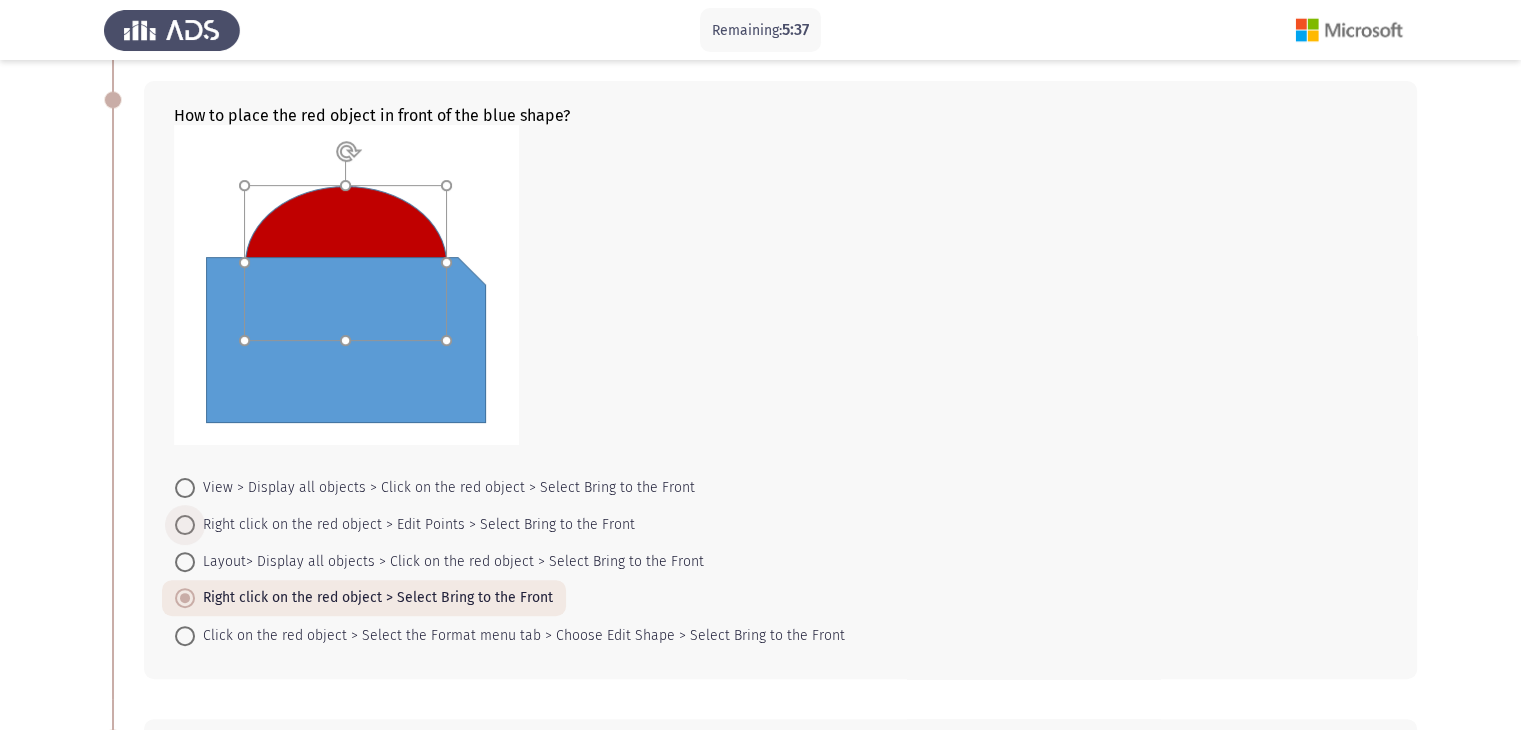 click on "Right click on the red object > Edit Points > Select Bring to the Front" at bounding box center (415, 525) 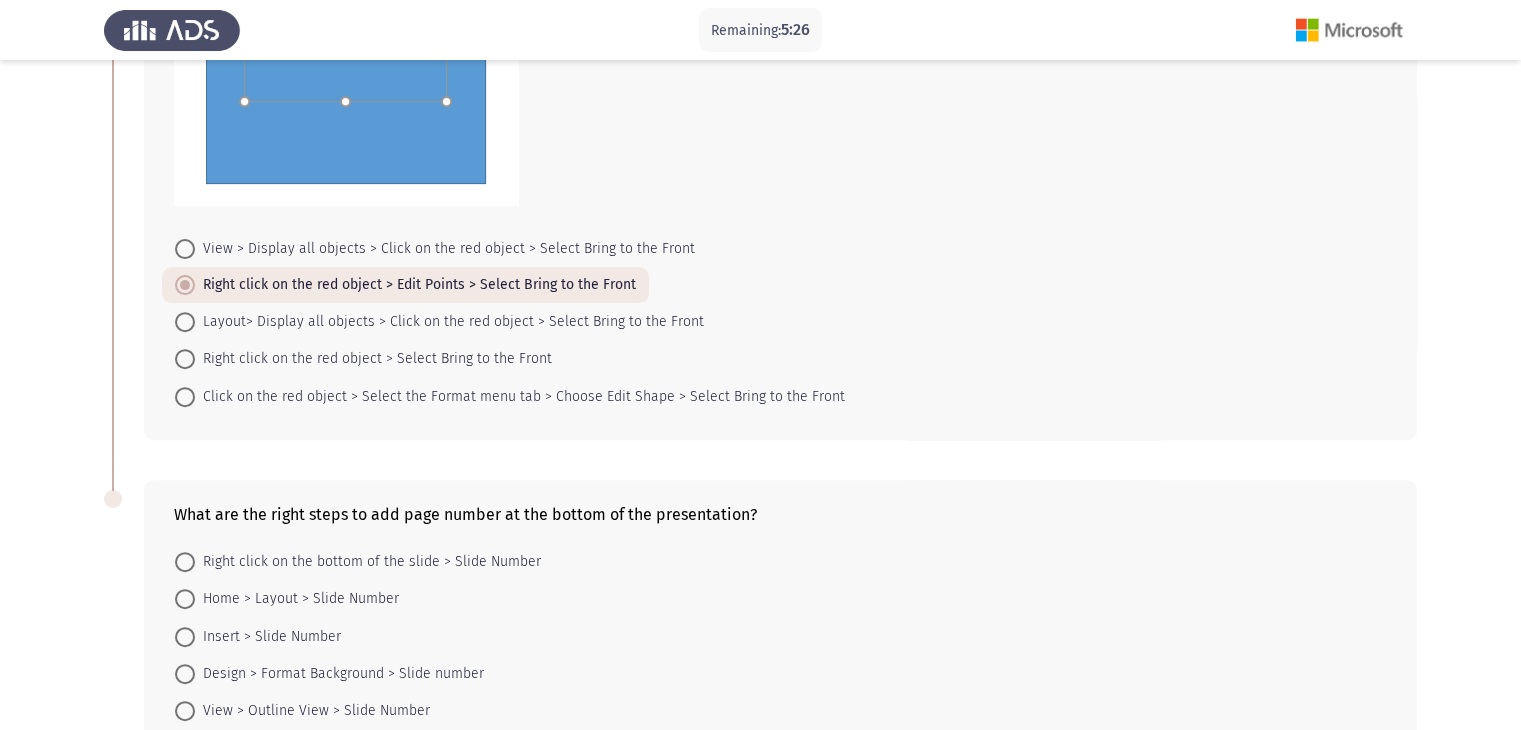 scroll, scrollTop: 638, scrollLeft: 0, axis: vertical 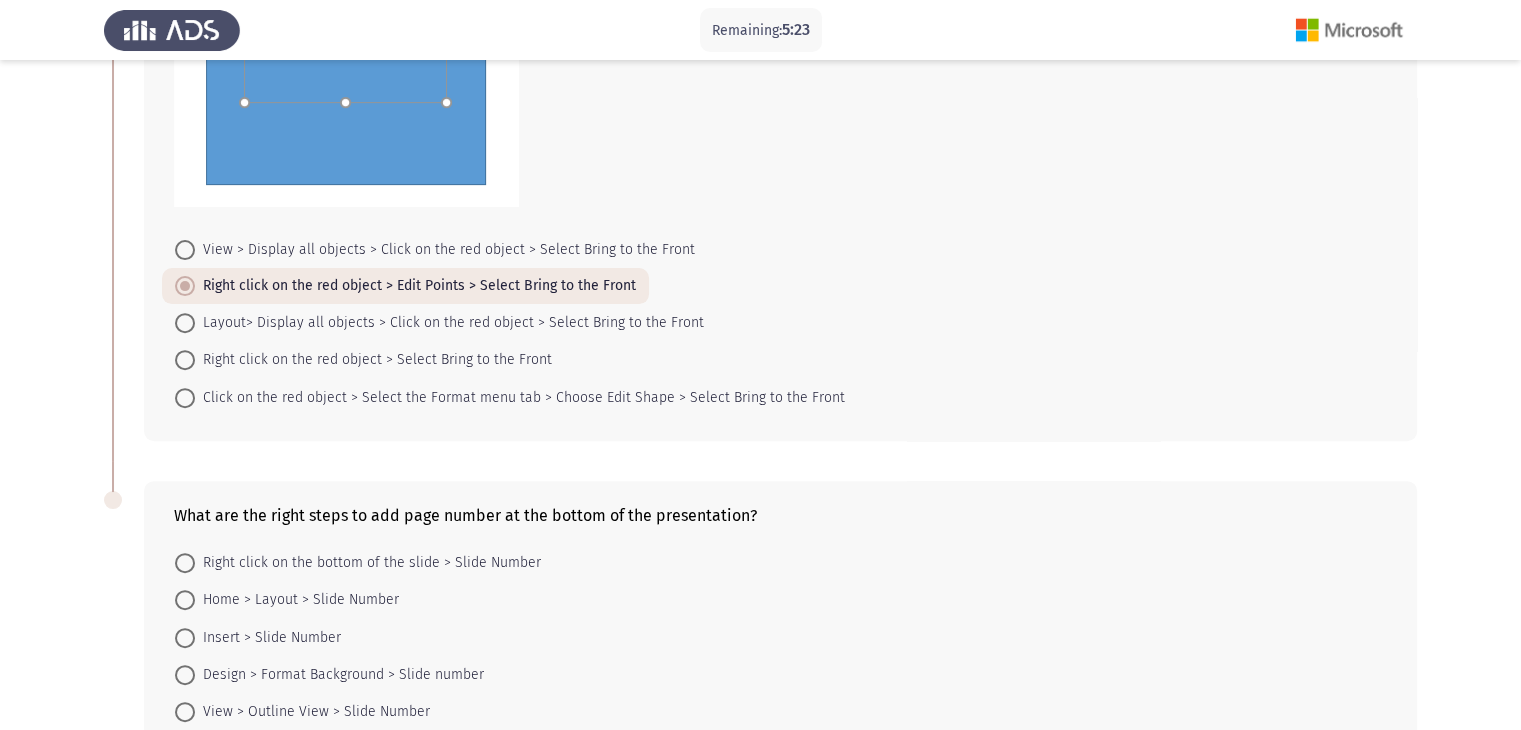 click on "What are the right steps to add page number at the bottom of the presentation?    Right click on the bottom of the slide > Slide Number     Home > Layout > Slide Number     Insert > Slide Number     Design > Format Background > Slide number     View > Outline View > Slide Number" 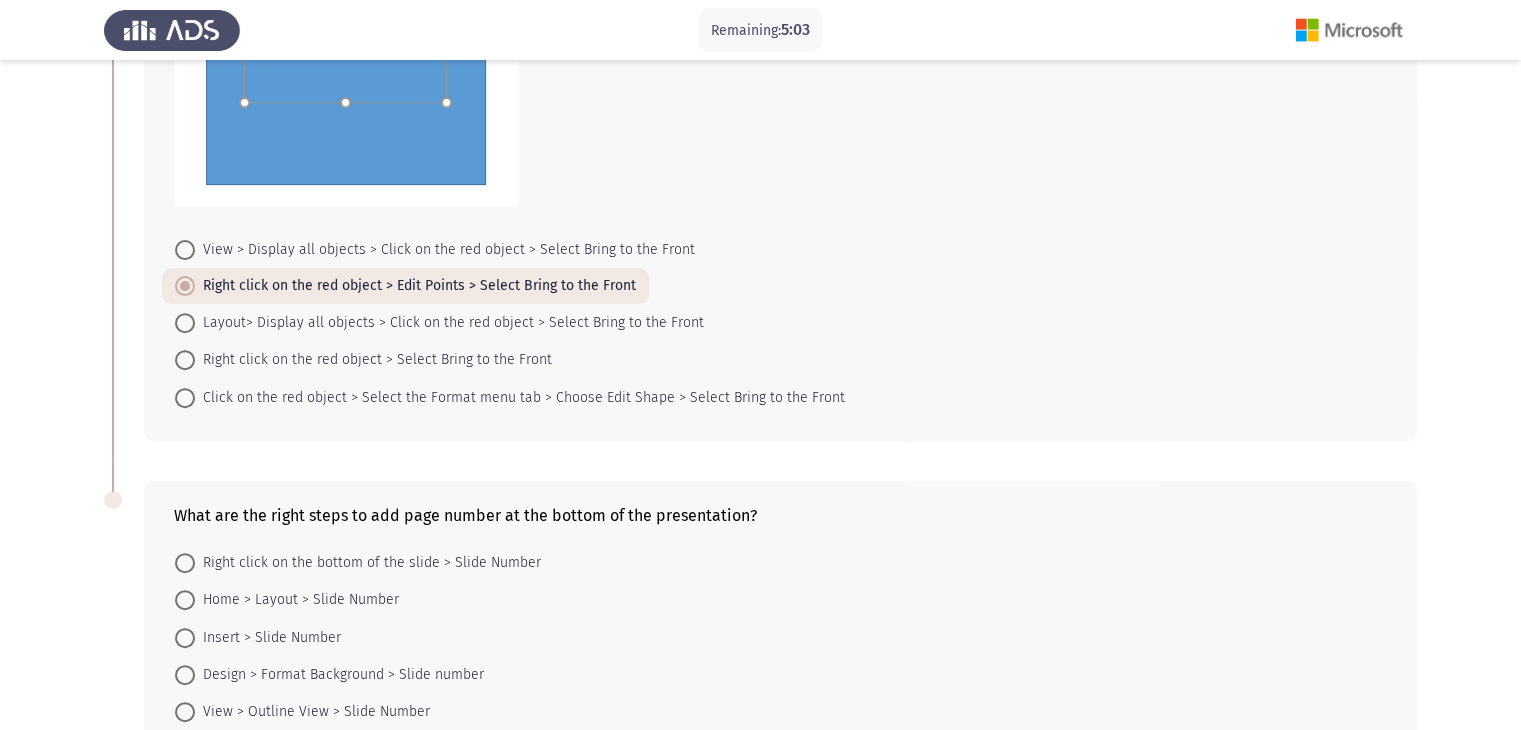 scroll, scrollTop: 738, scrollLeft: 0, axis: vertical 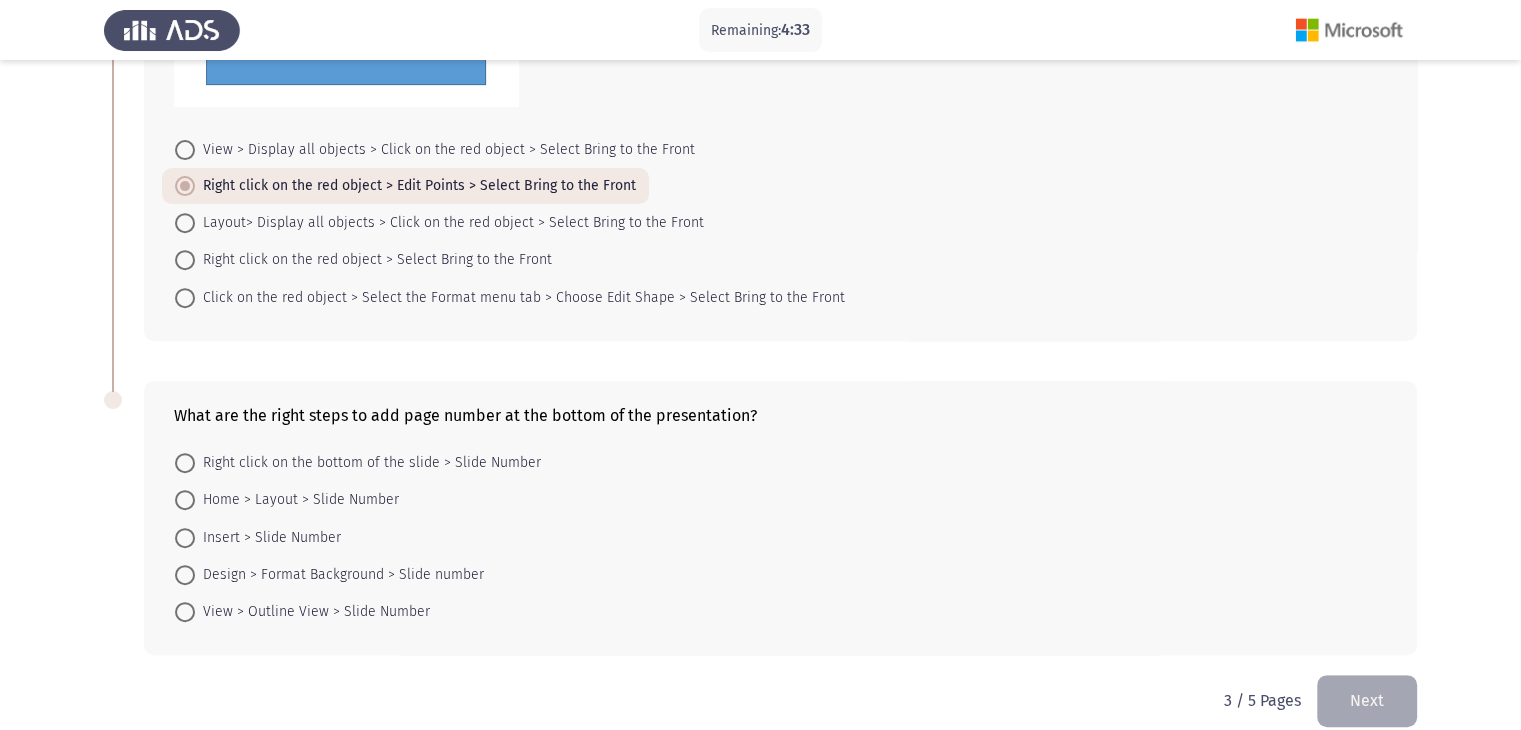 click on "Design > Format Background > Slide number" at bounding box center [329, 574] 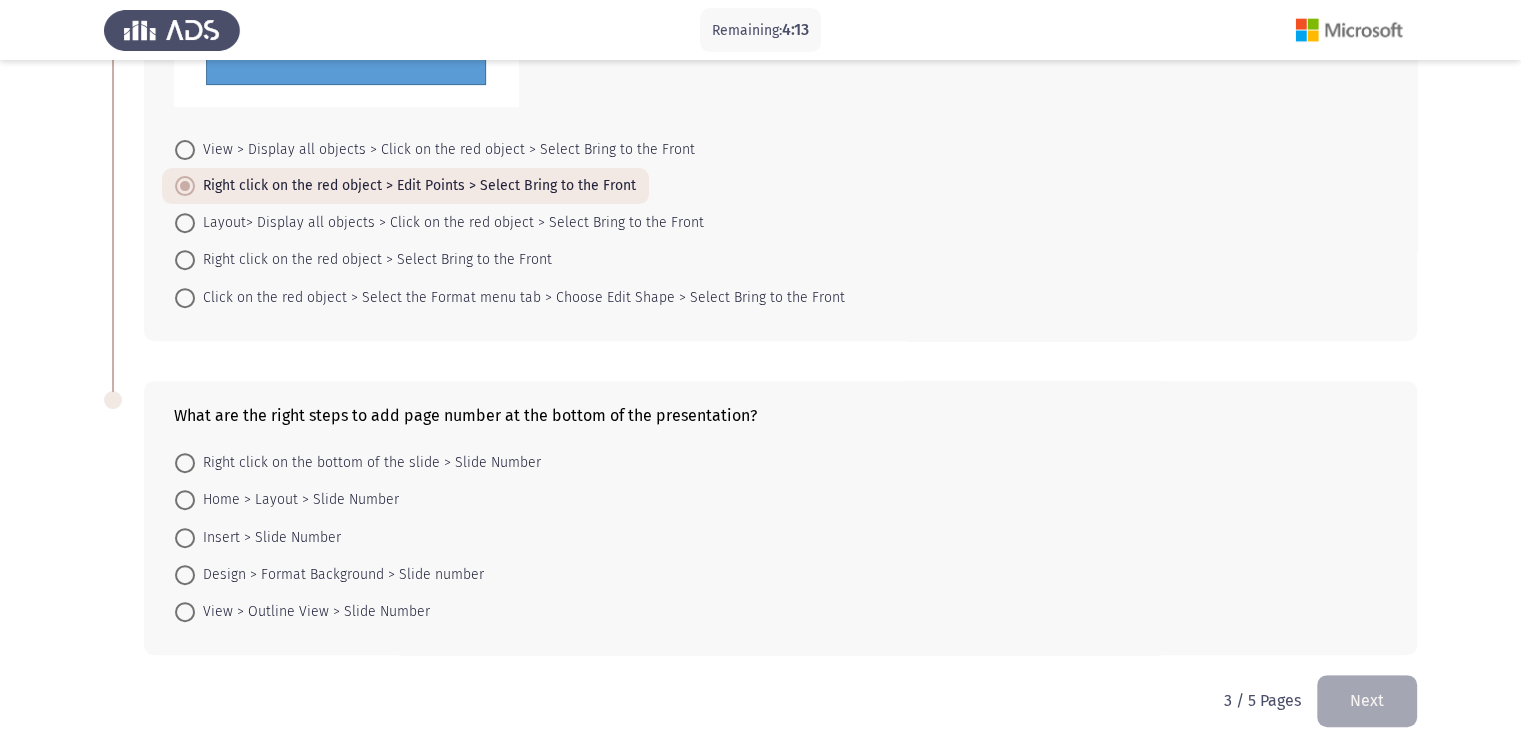 click on "Insert > Slide Number" at bounding box center [268, 538] 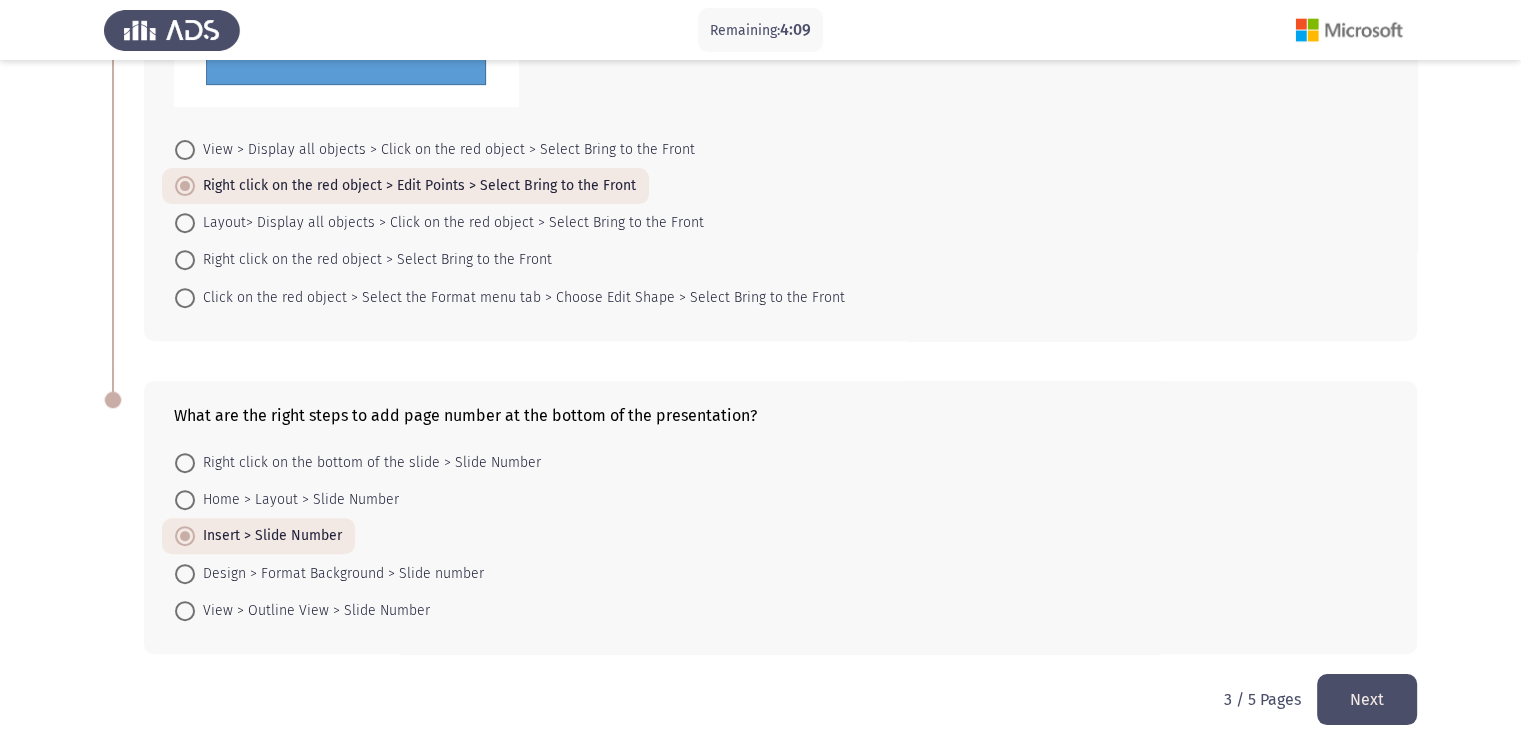 click on "Next" 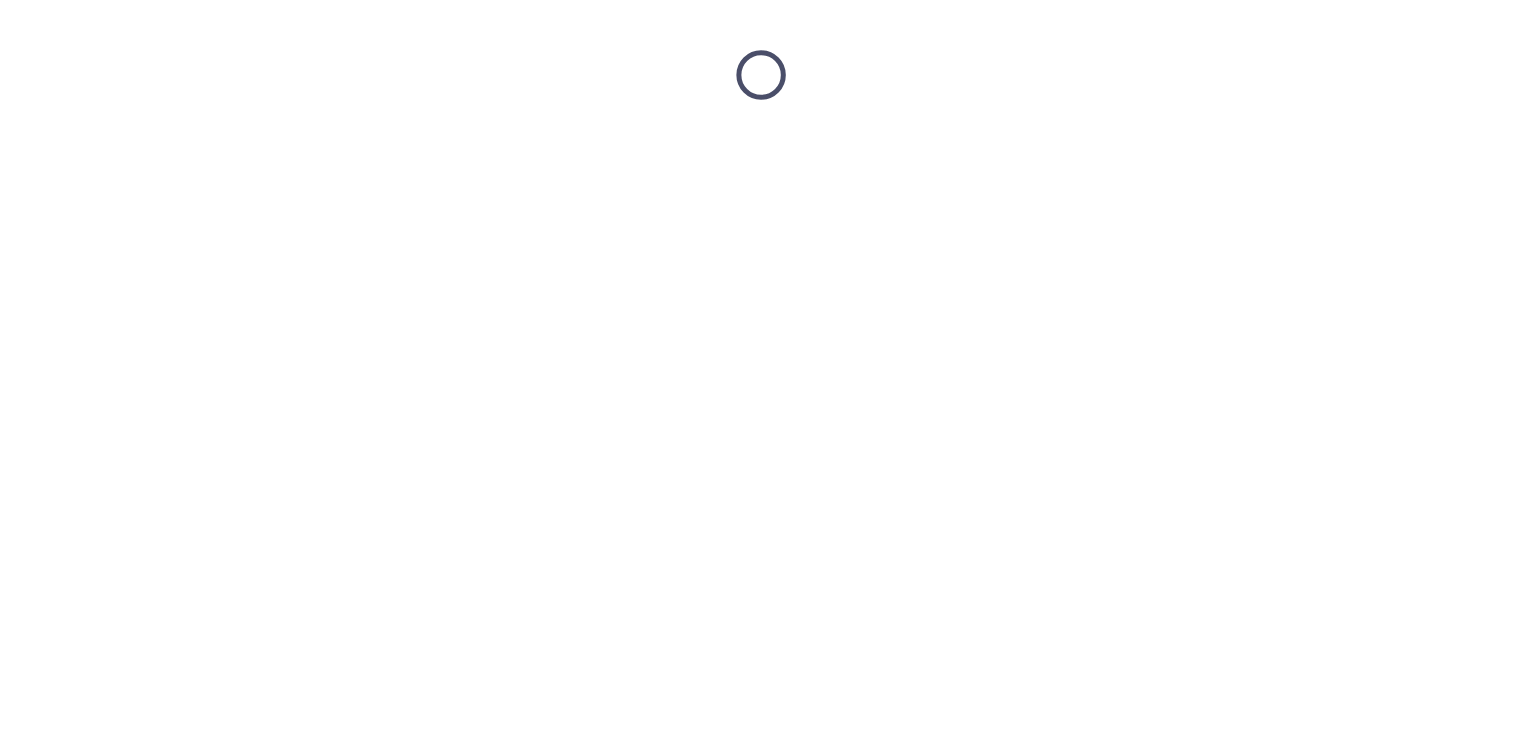 scroll, scrollTop: 0, scrollLeft: 0, axis: both 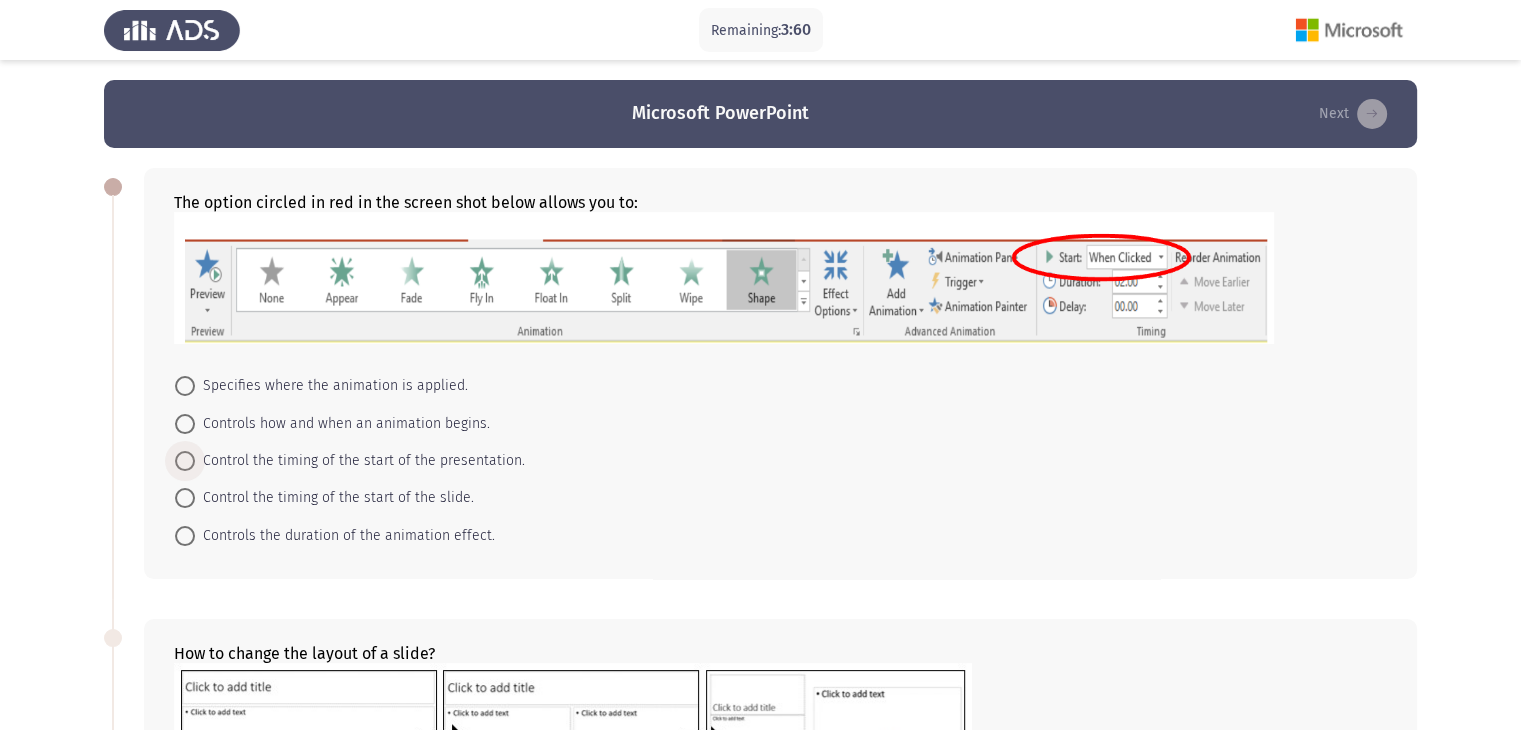 click on "Control the timing of the start of the presentation." at bounding box center (360, 461) 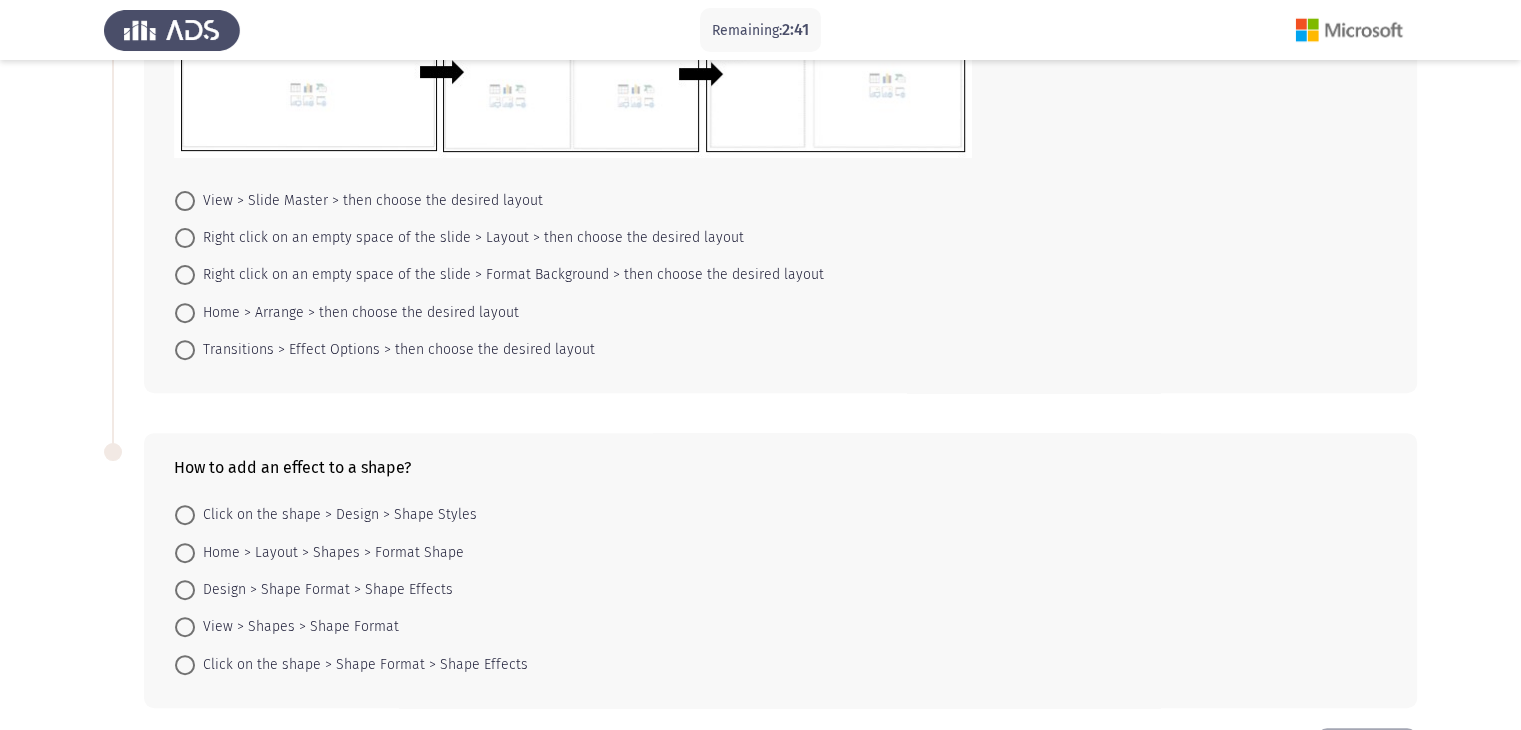 scroll, scrollTop: 645, scrollLeft: 0, axis: vertical 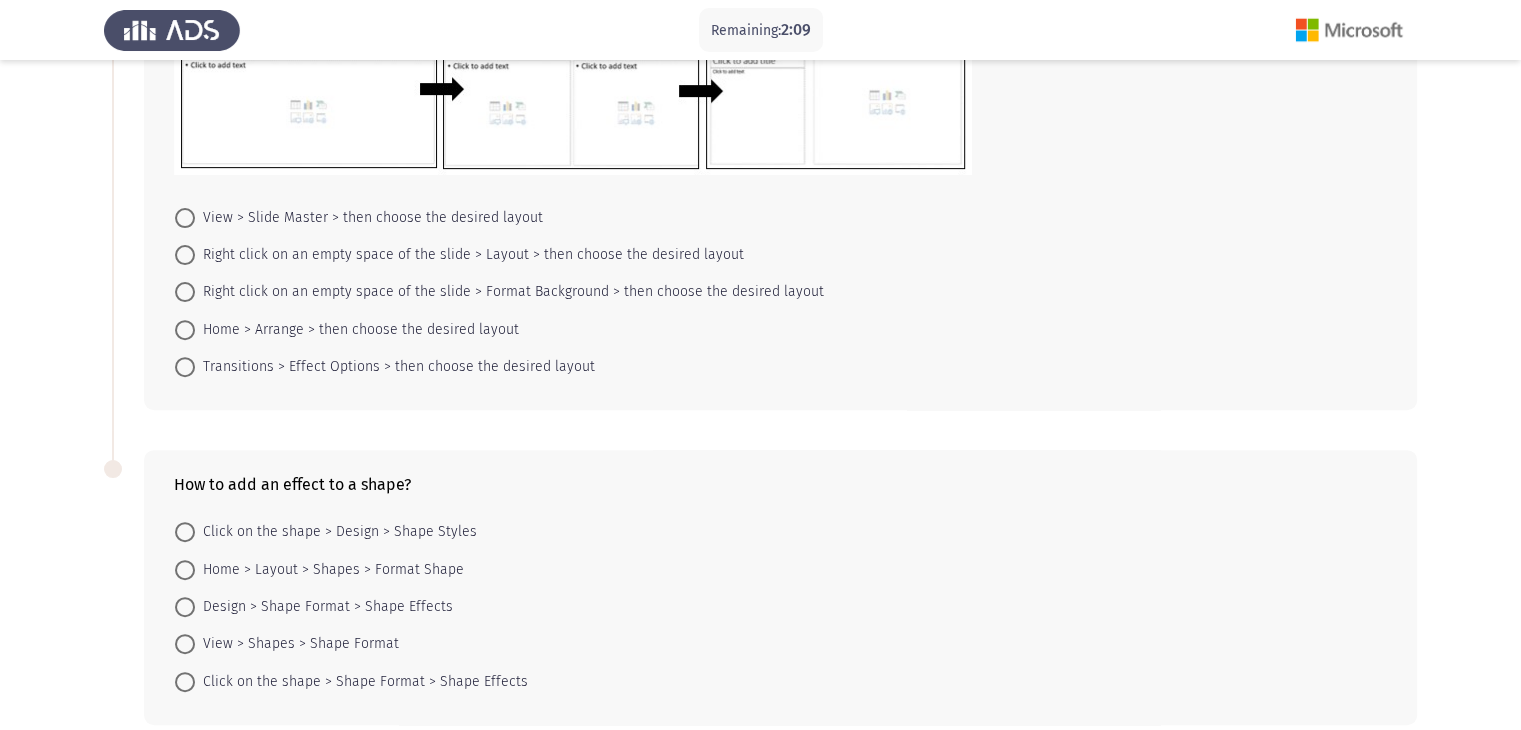click on "Design > Shape Format > Shape Effects" at bounding box center (324, 607) 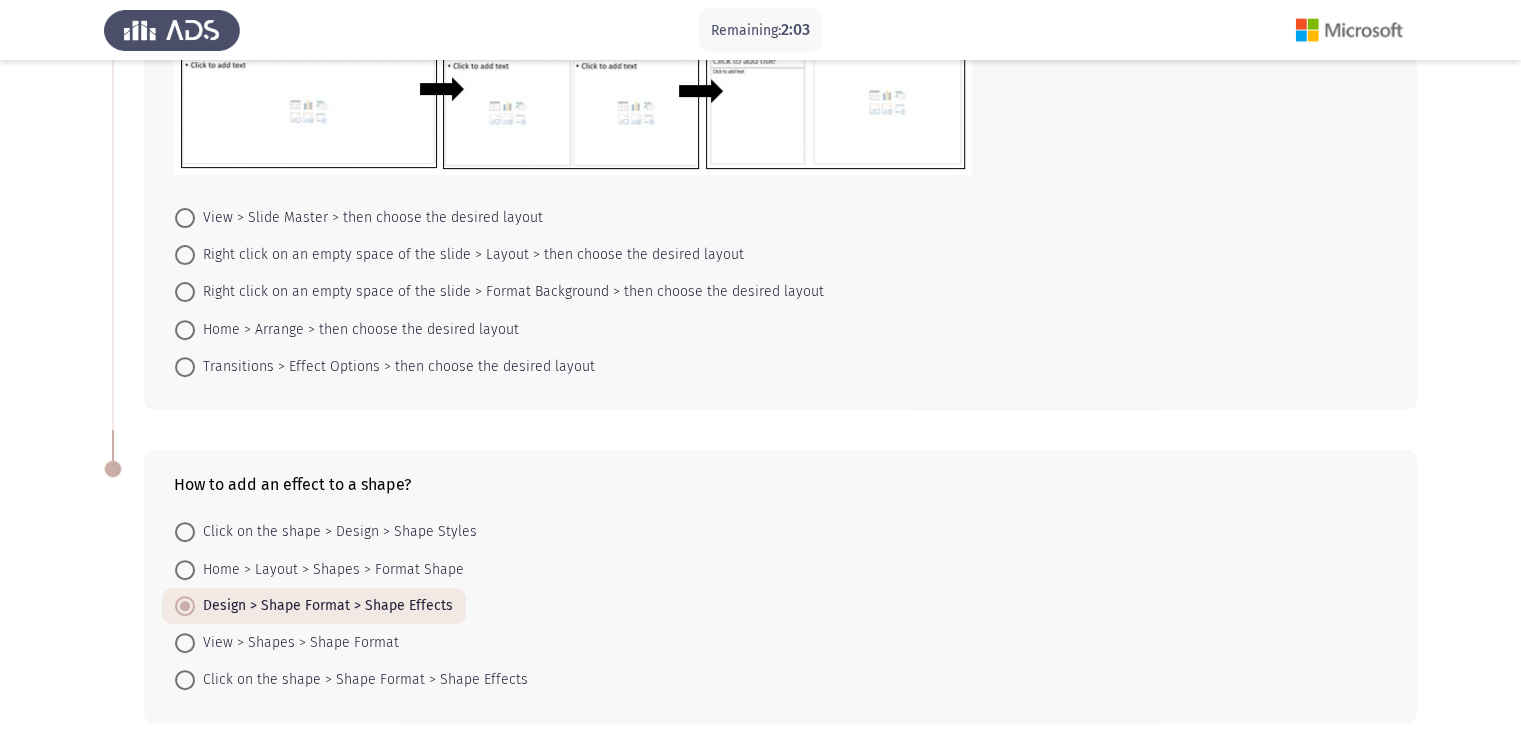 scroll, scrollTop: 737, scrollLeft: 0, axis: vertical 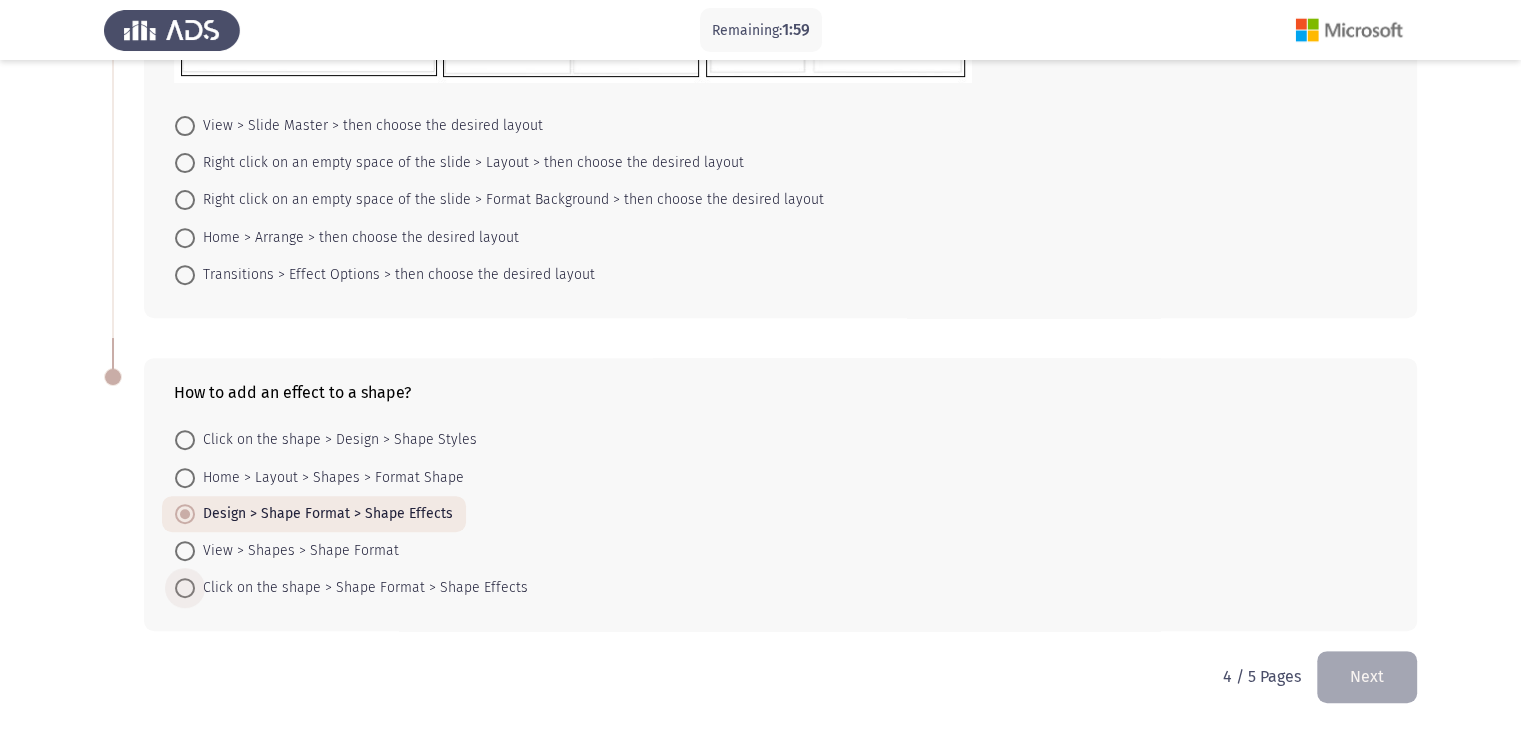 click on "Click on the shape > Shape Format > Shape Effects" at bounding box center [361, 588] 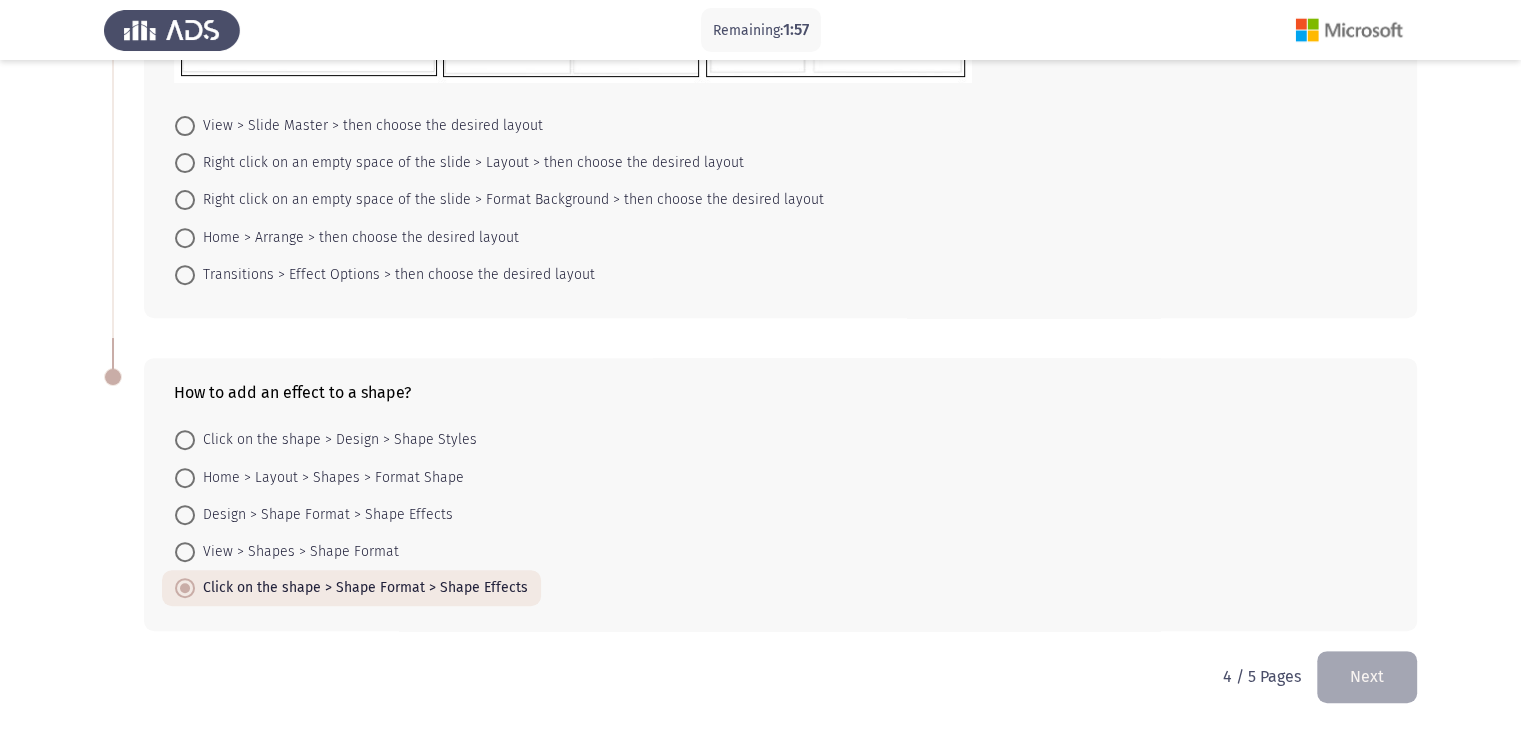 click on "Home > Arrange > then choose the desired layout" at bounding box center [357, 238] 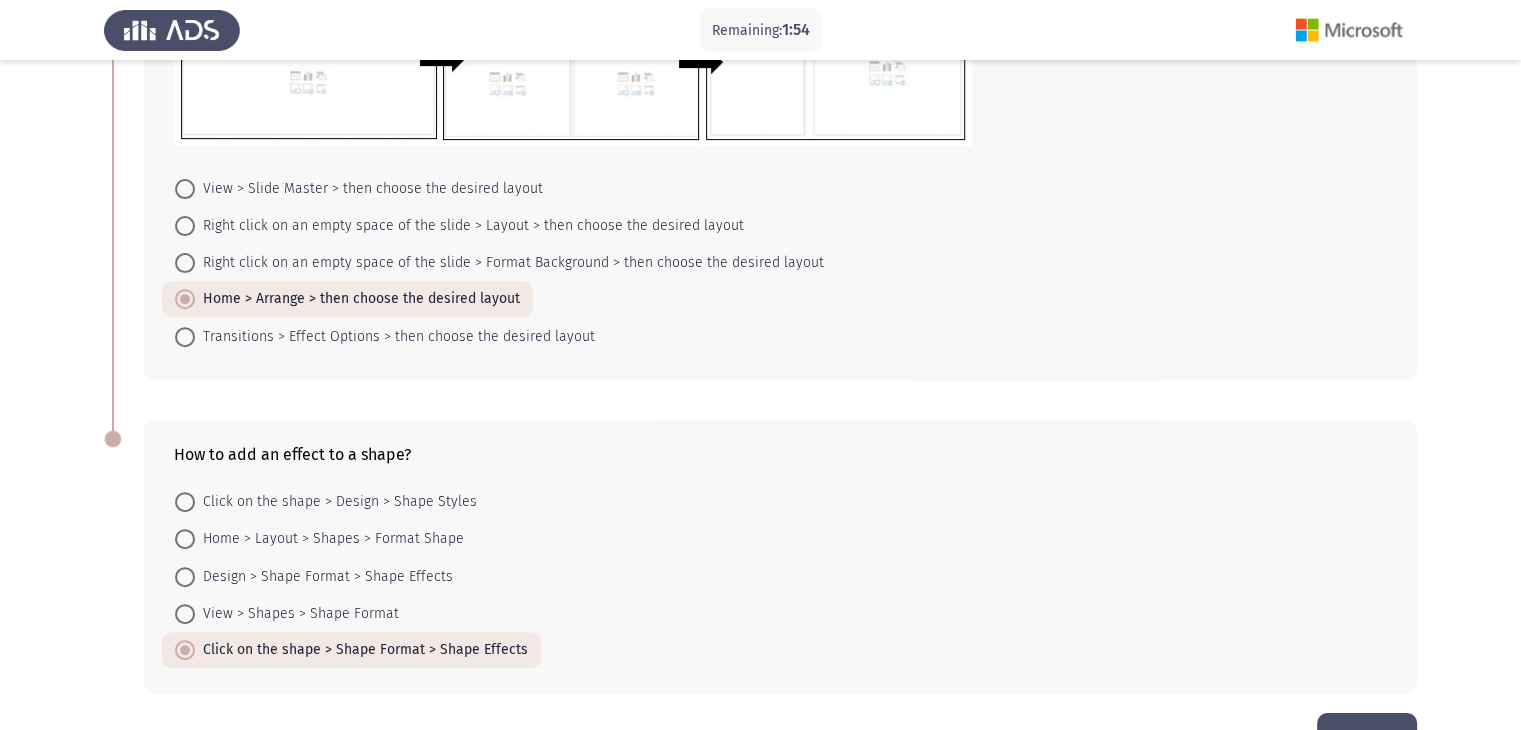 scroll, scrollTop: 736, scrollLeft: 0, axis: vertical 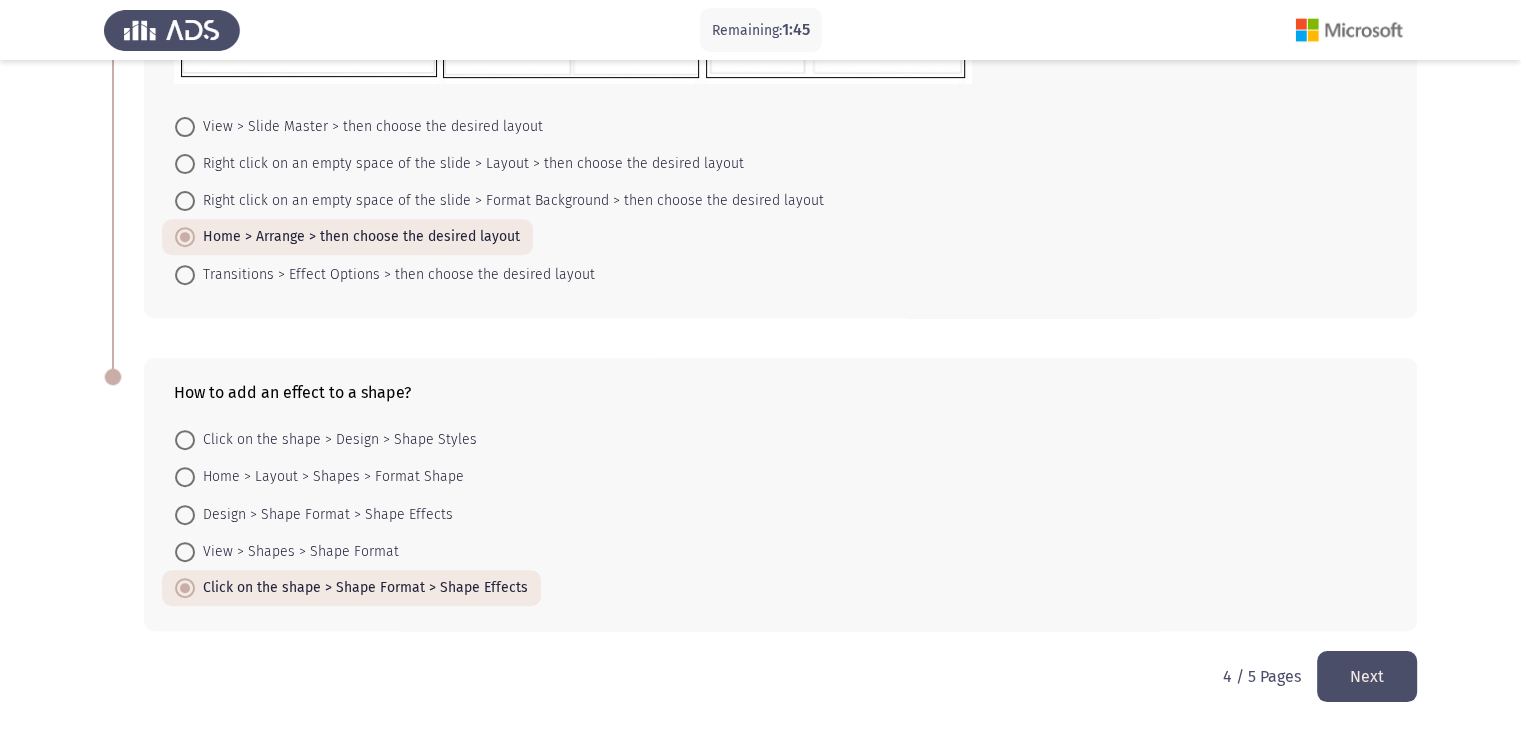click on "Next" 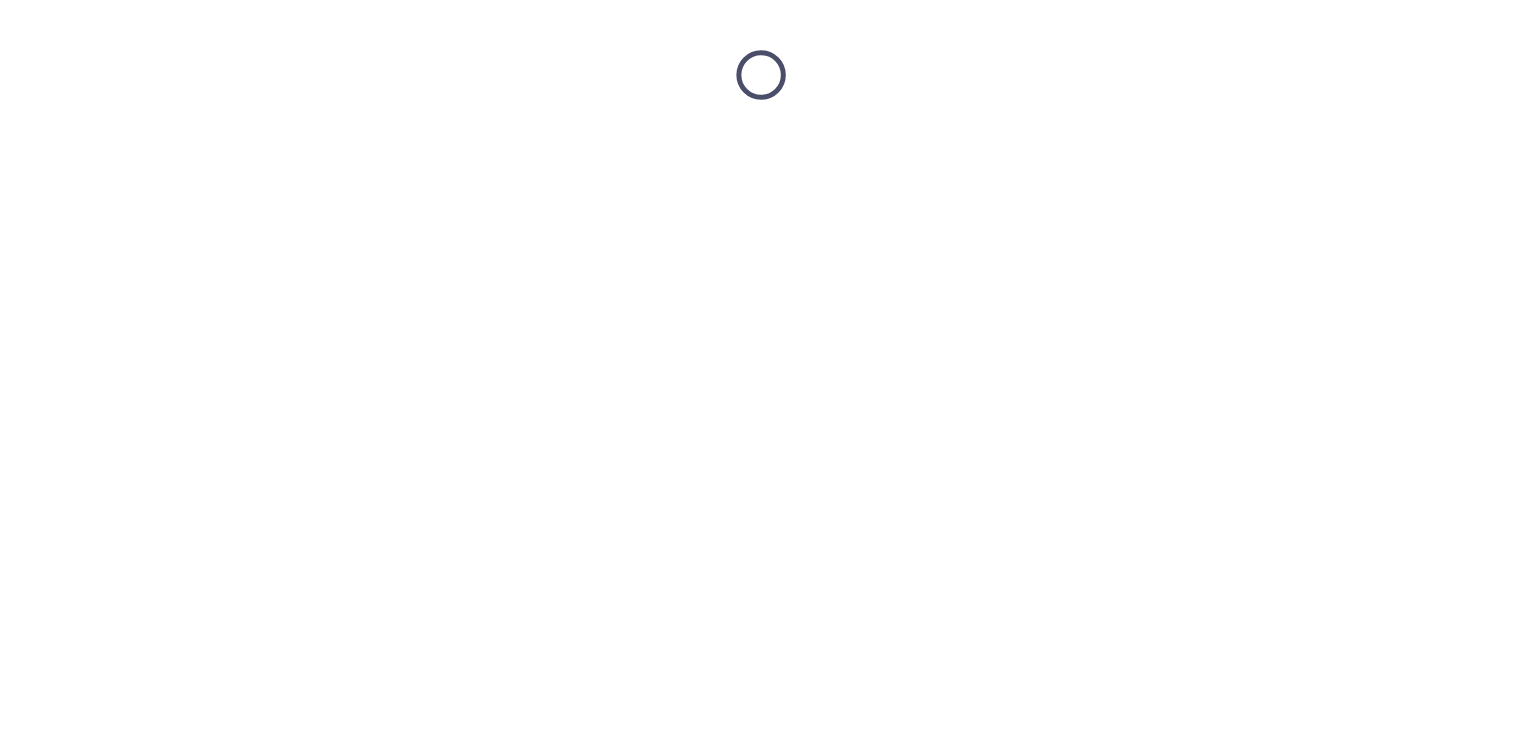 scroll, scrollTop: 0, scrollLeft: 0, axis: both 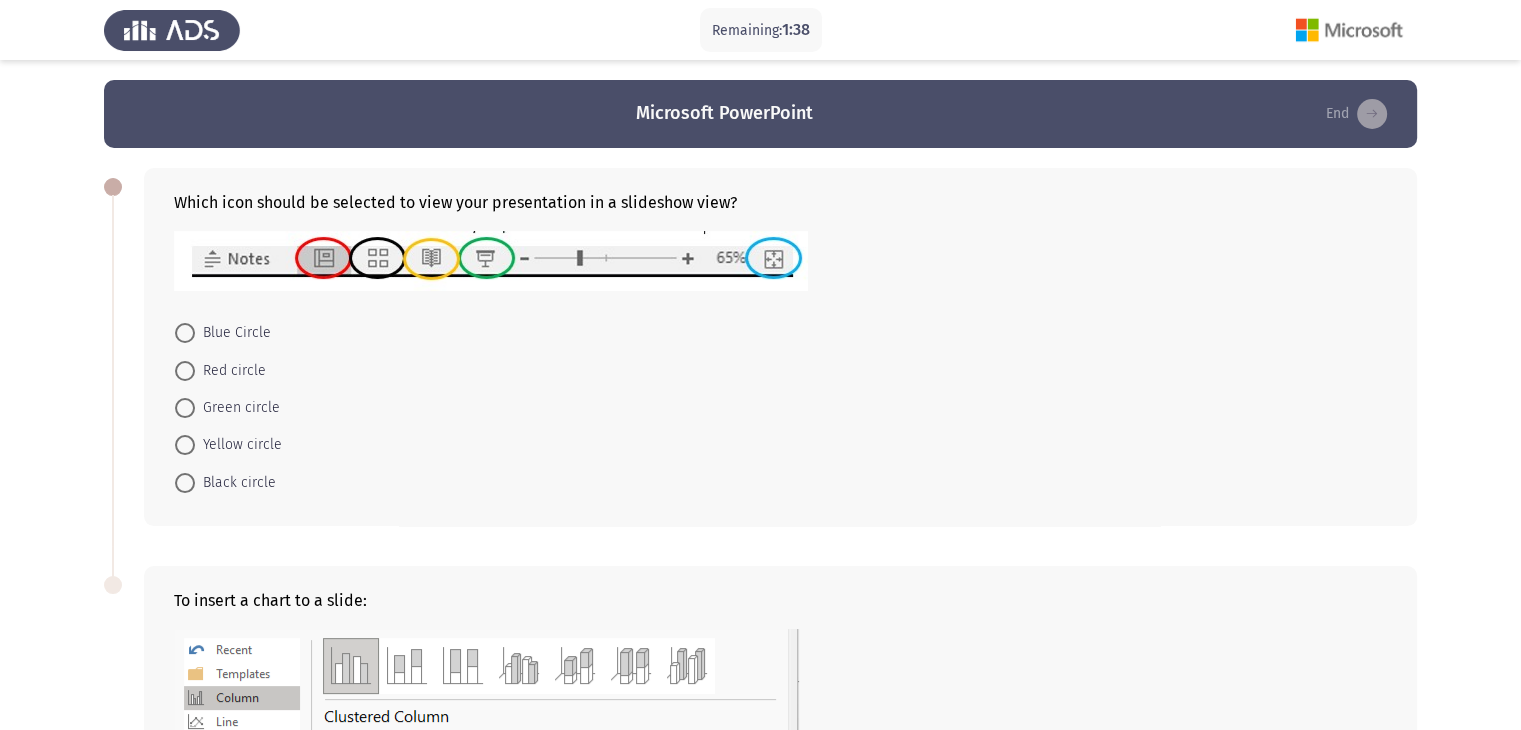 click on "Yellow circle" at bounding box center [238, 445] 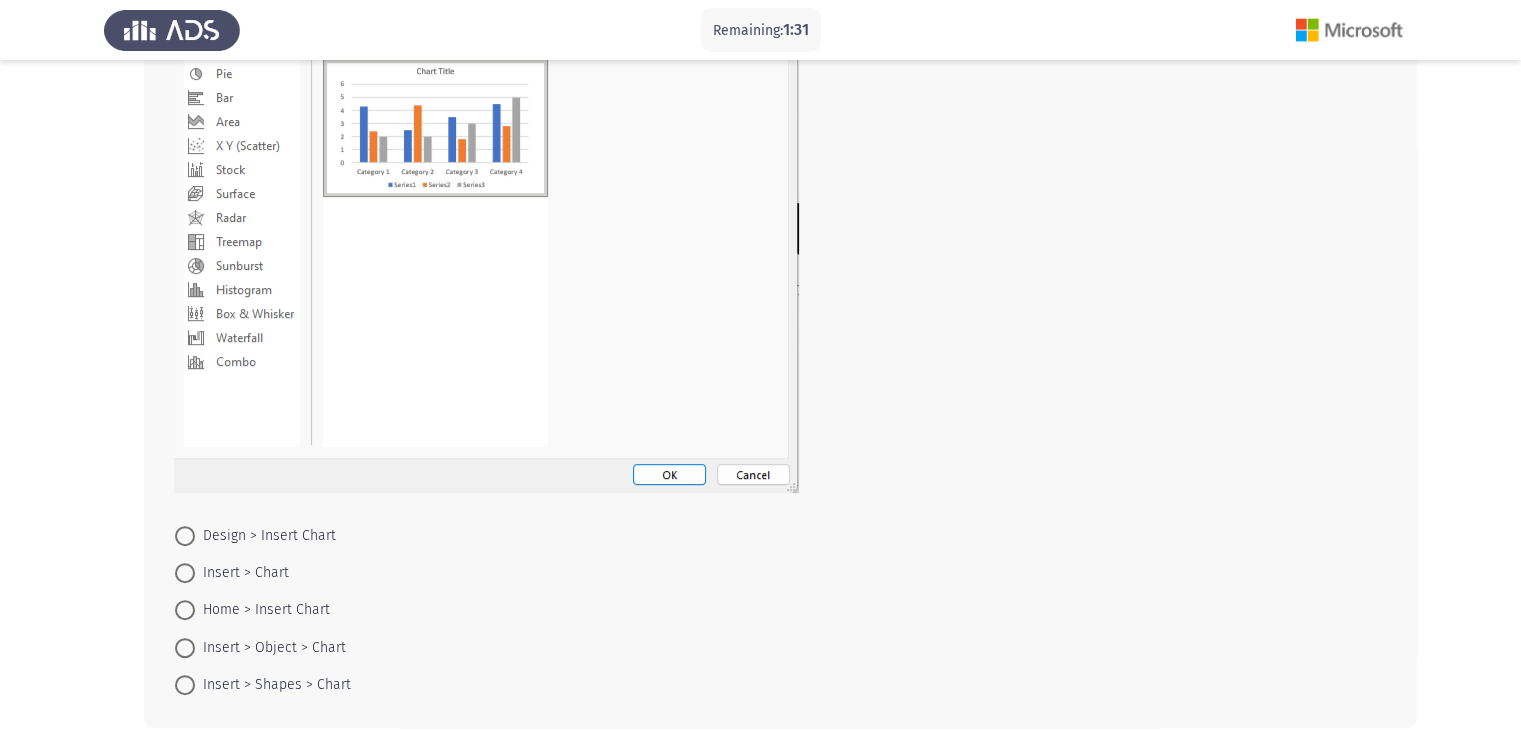 scroll, scrollTop: 700, scrollLeft: 0, axis: vertical 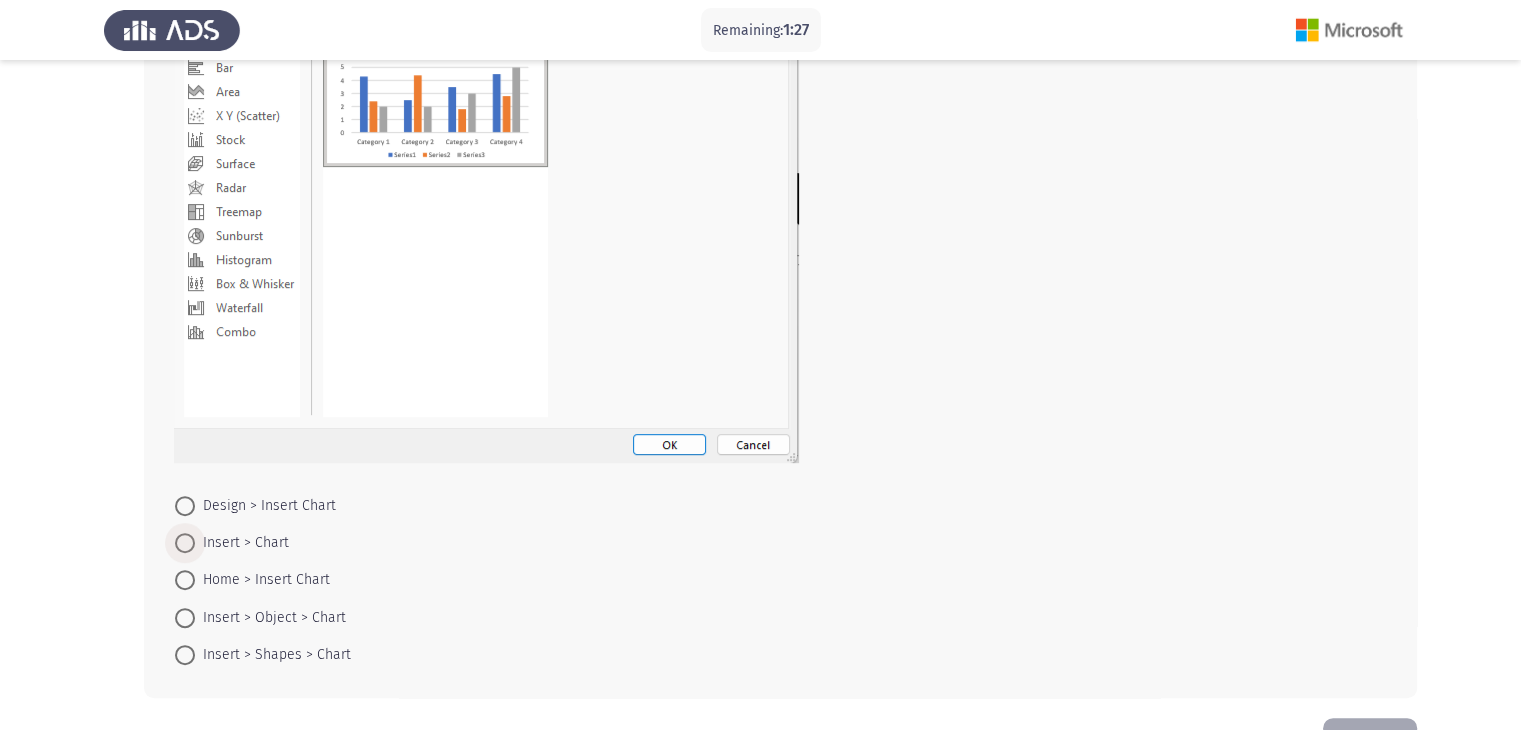 click on "Insert > Chart" at bounding box center (242, 543) 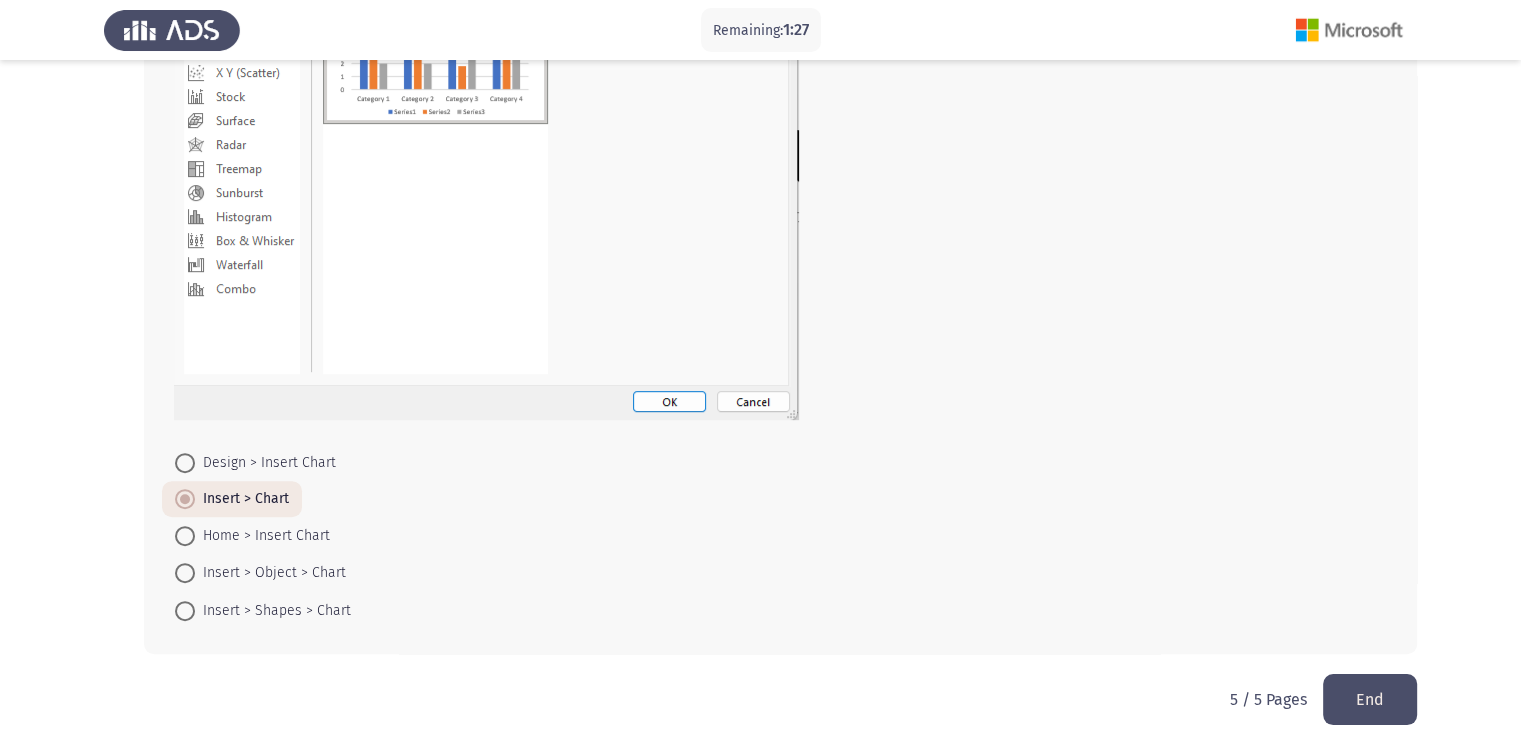 scroll, scrollTop: 766, scrollLeft: 0, axis: vertical 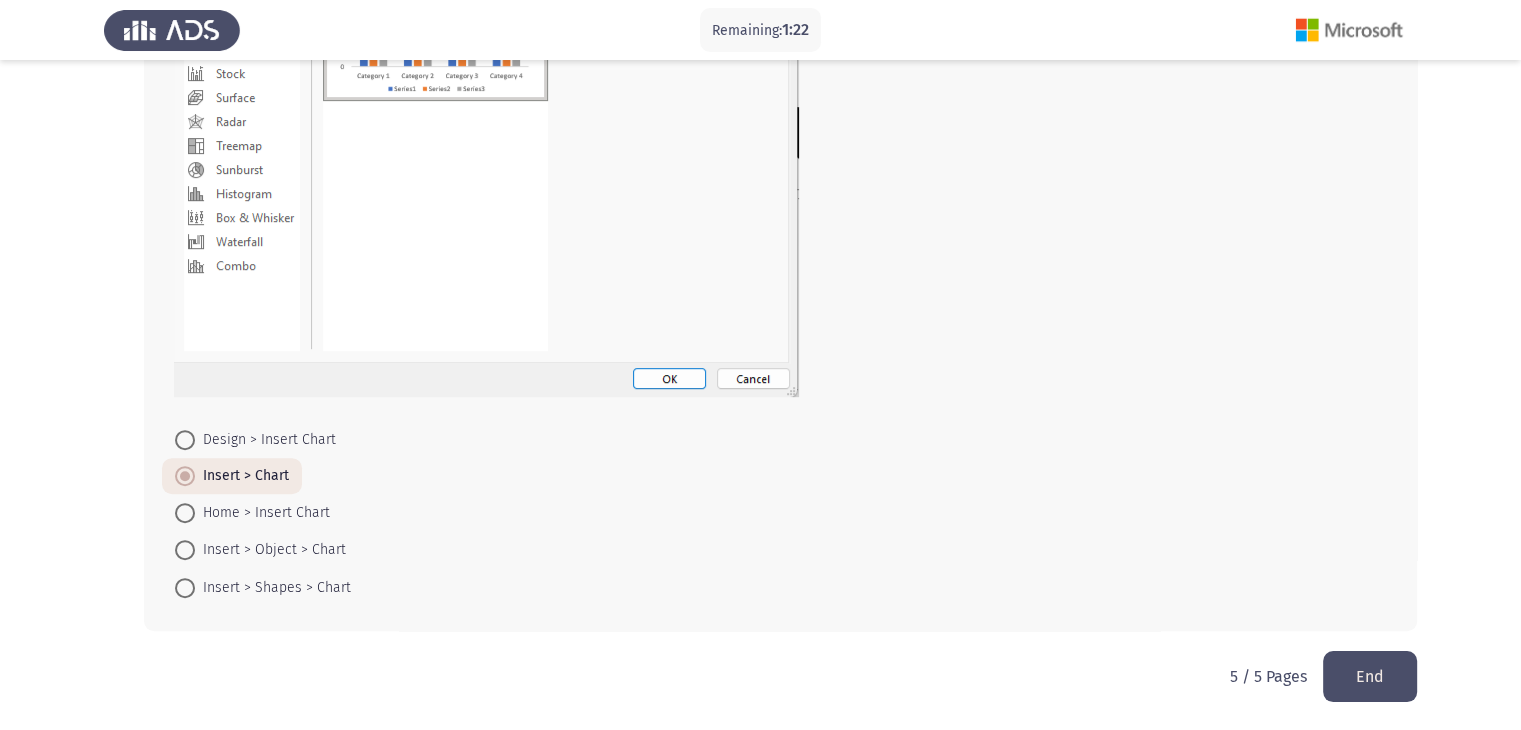 click on "End" 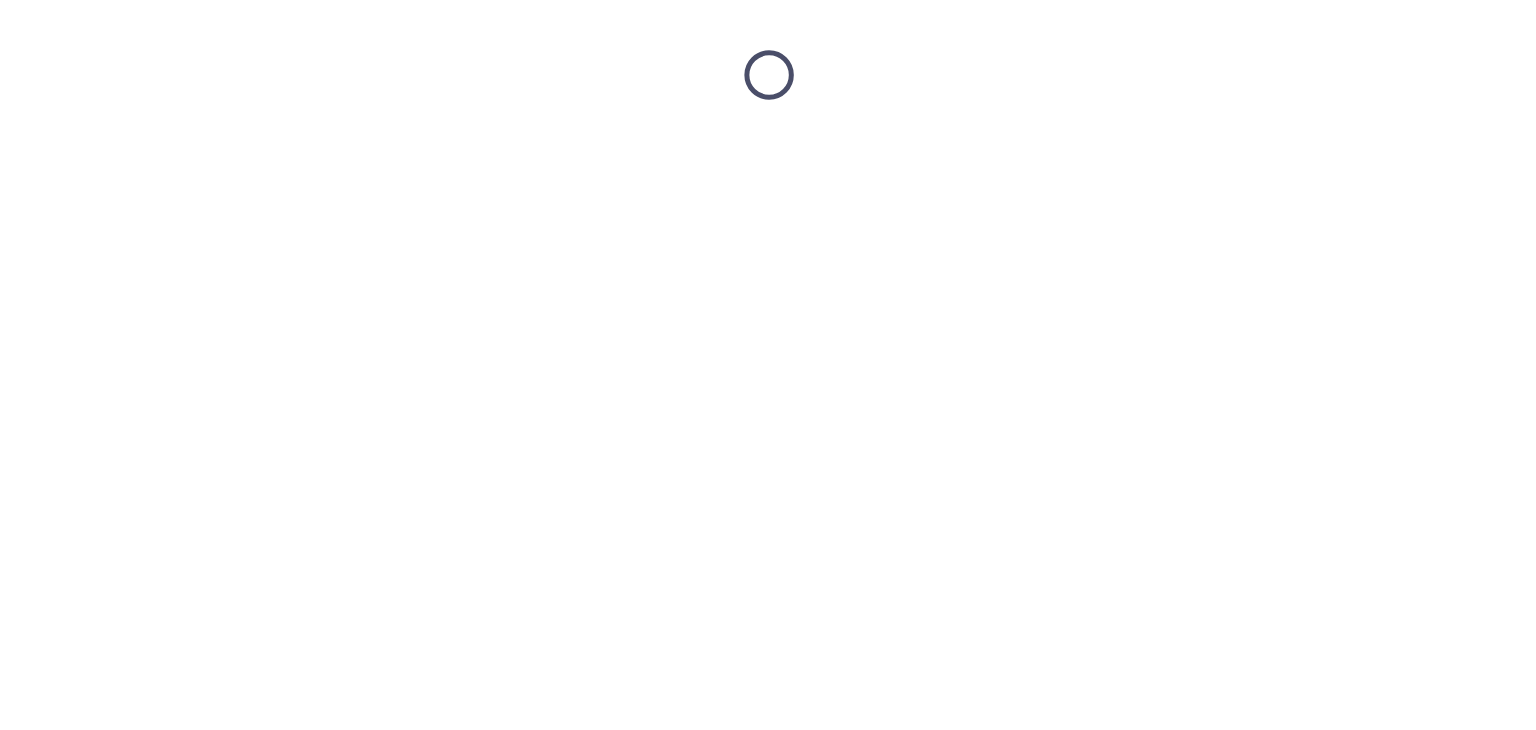 scroll, scrollTop: 0, scrollLeft: 0, axis: both 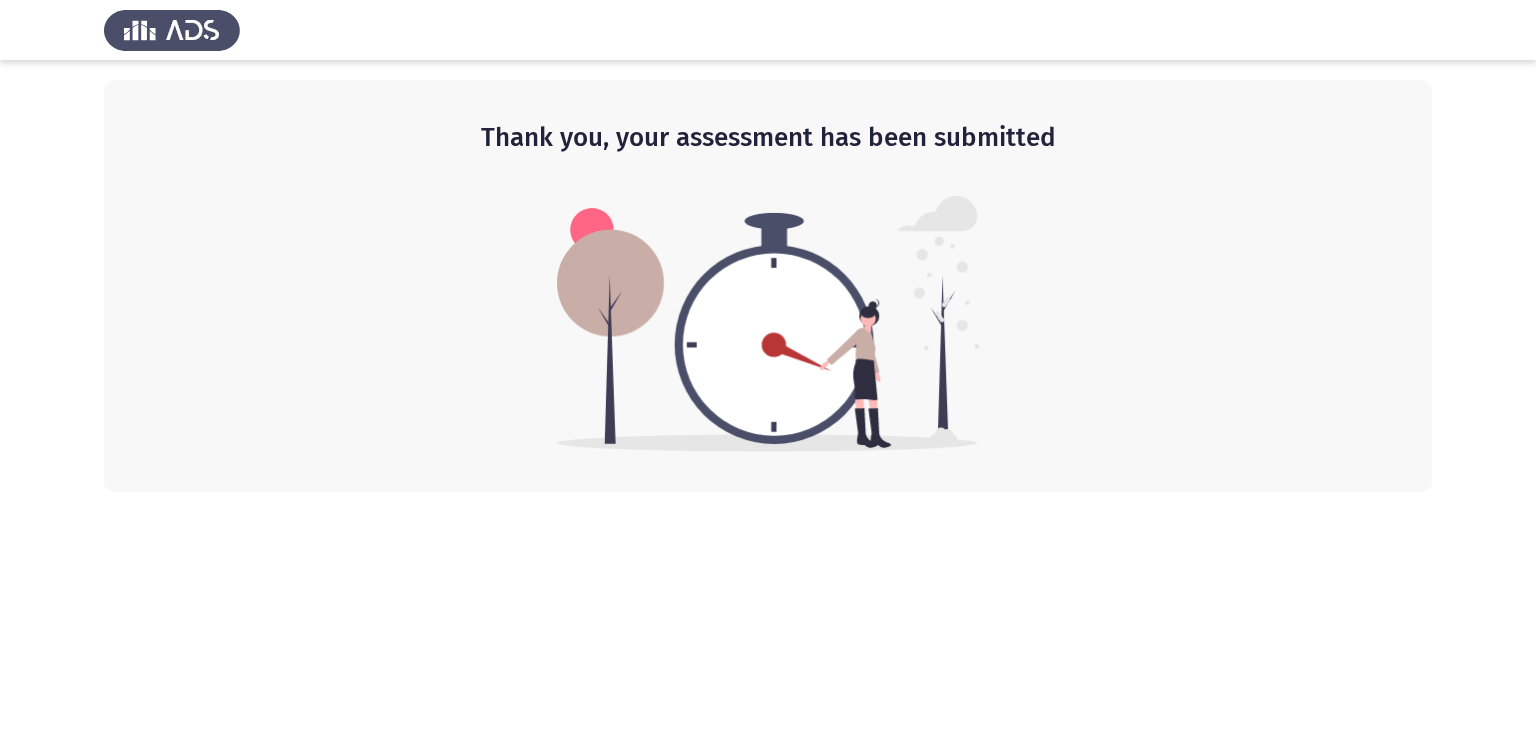 click on "Thank you, your assessment has been submitted" 